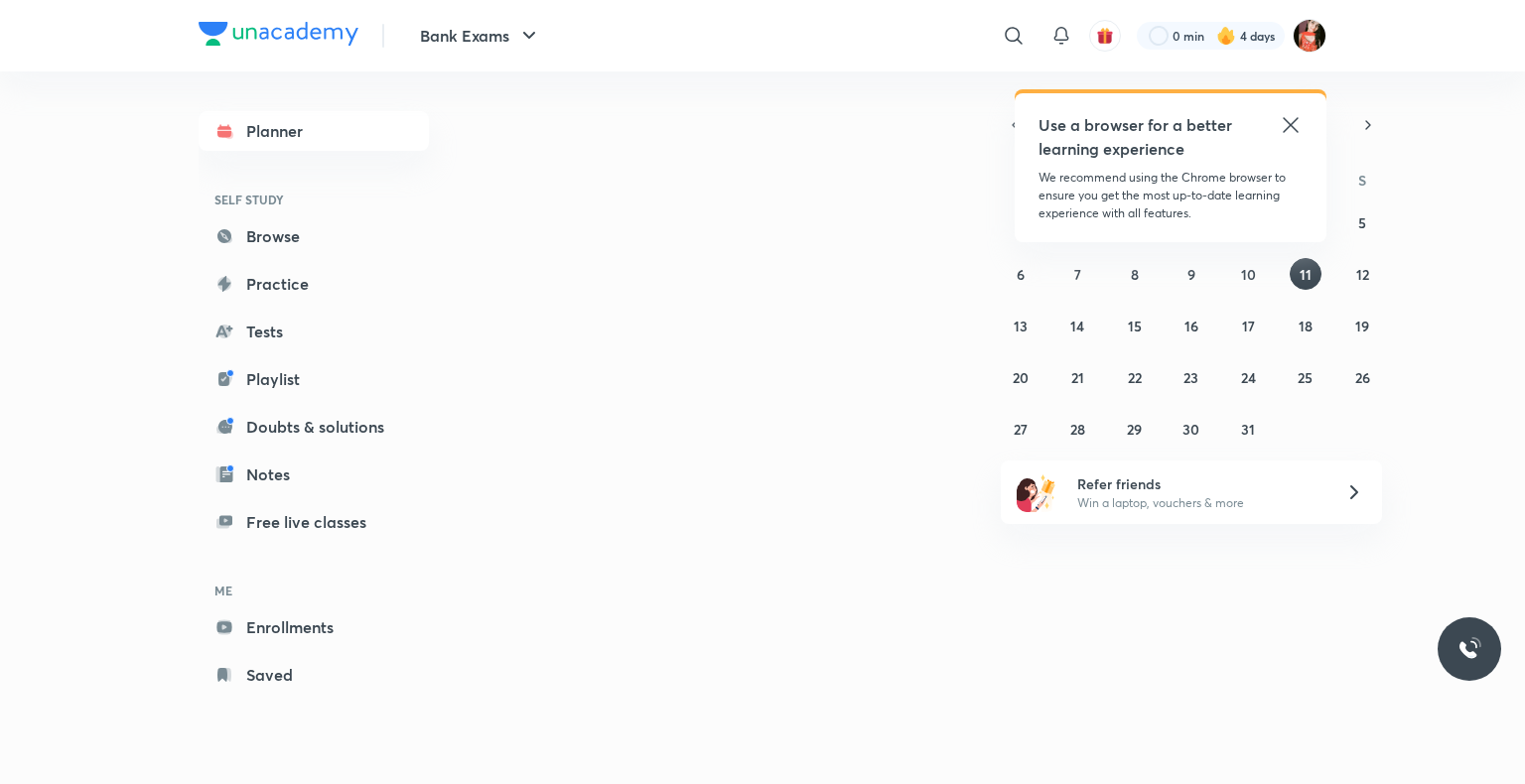 scroll, scrollTop: 0, scrollLeft: 0, axis: both 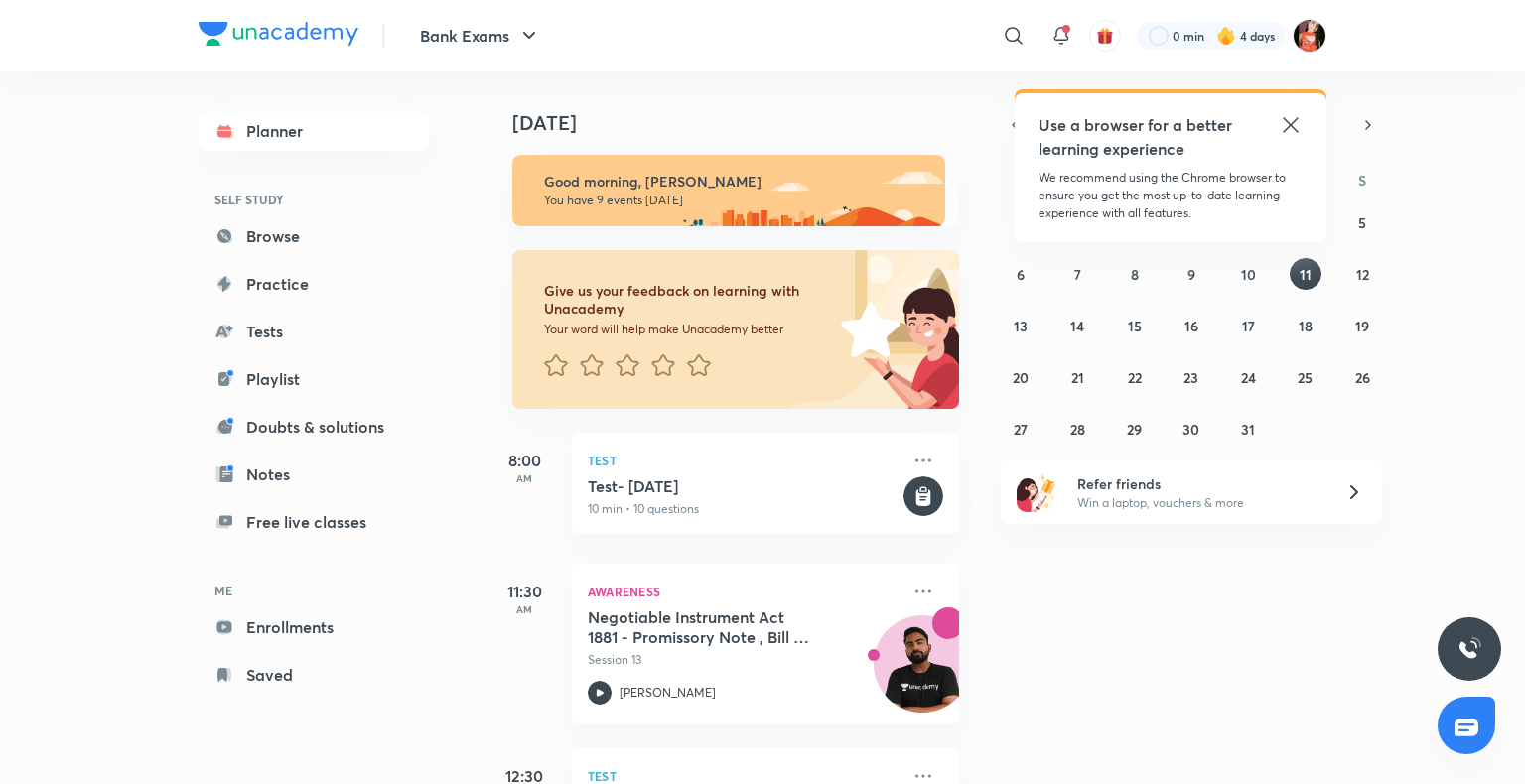 click 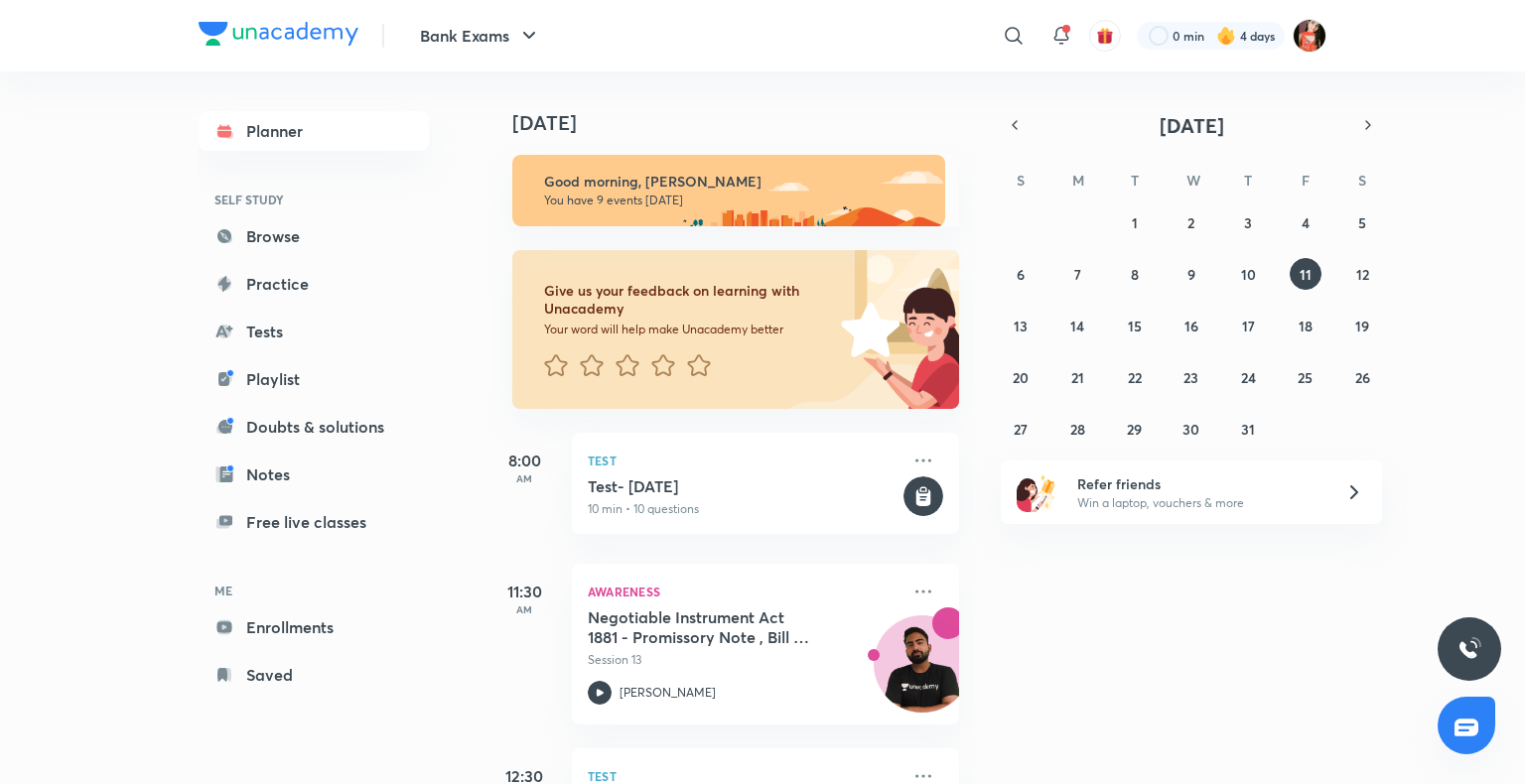 click on "Today Good morning, Minakshi You have 9 events today Give us your feedback on learning with Unacademy Your word will help make Unacademy better 8:00 AM Test Test- 11th July, 2025 10 min • 10 questions 11:30 AM Awareness Negotiable Instrument Act 1881 - Promissory Note , Bill of Exchange and Cheque Session 13 Abhijeet Mishra 12:30 PM Test Free Test on Series 10 min • 20 questions 1:00 PM Awareness Stock Market and Index and Commodity market Session 23 Abhijeet Mishra 1:00 PM Reasoning Alphabetical Series & Coding Decoding - III Session 7 Puneet Kumar Sharma 3:00 PM English Language Paragraph Completion (Part-1) Session 4 Vishal Parihar 4:00 PM Reasoning Seating & Puzzle Pre Foundation Class - XXV Session 25 Puneet Kumar Sharma 6:00 PM Reasoning Direction Mains Level Puzzle - II Session 4 Puneet Kumar Sharma 7:00 PM English Language Reading Comprehension(Part-5) Session 6 Vishal Parihar" at bounding box center [1003, 428] 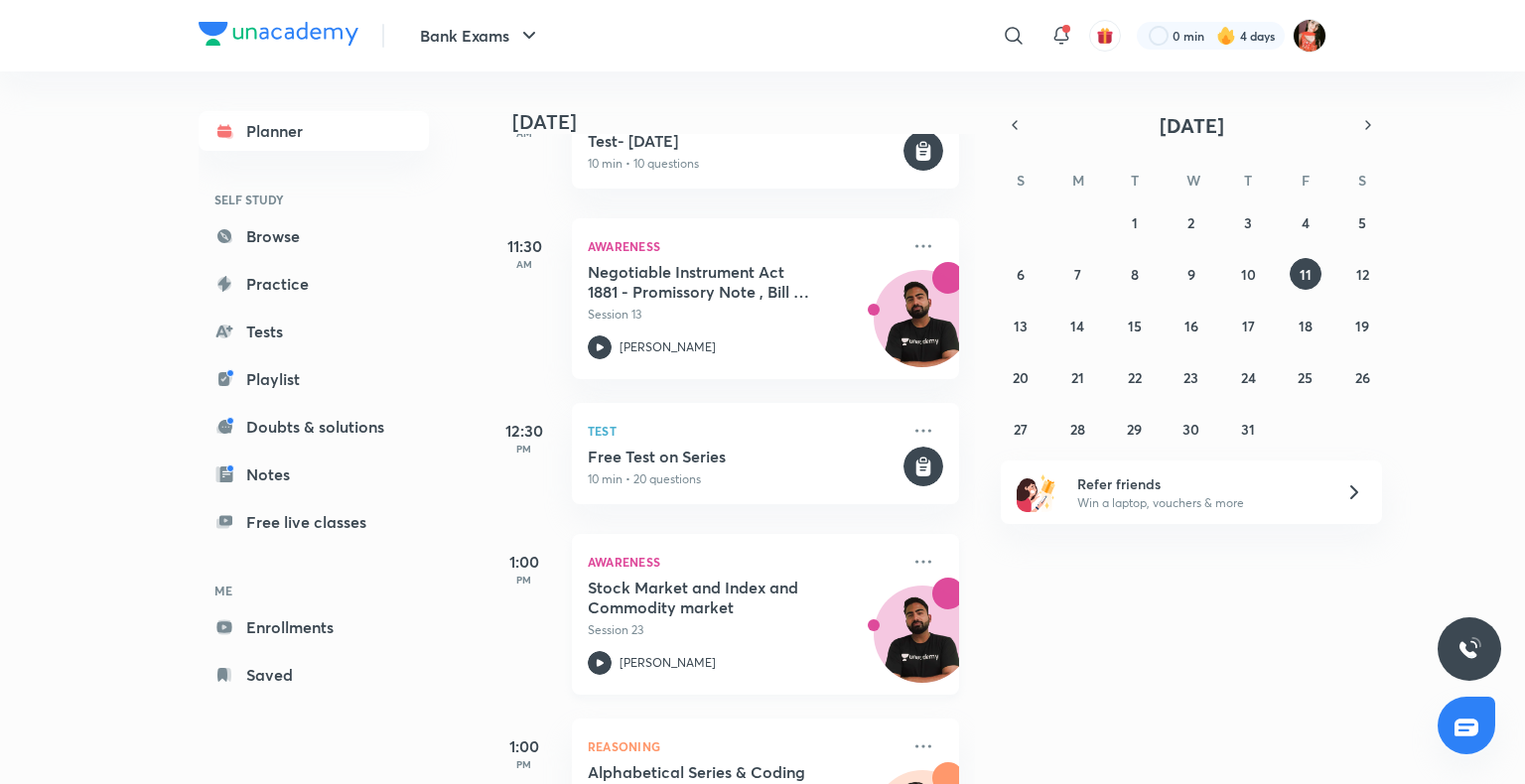 scroll, scrollTop: 298, scrollLeft: 0, axis: vertical 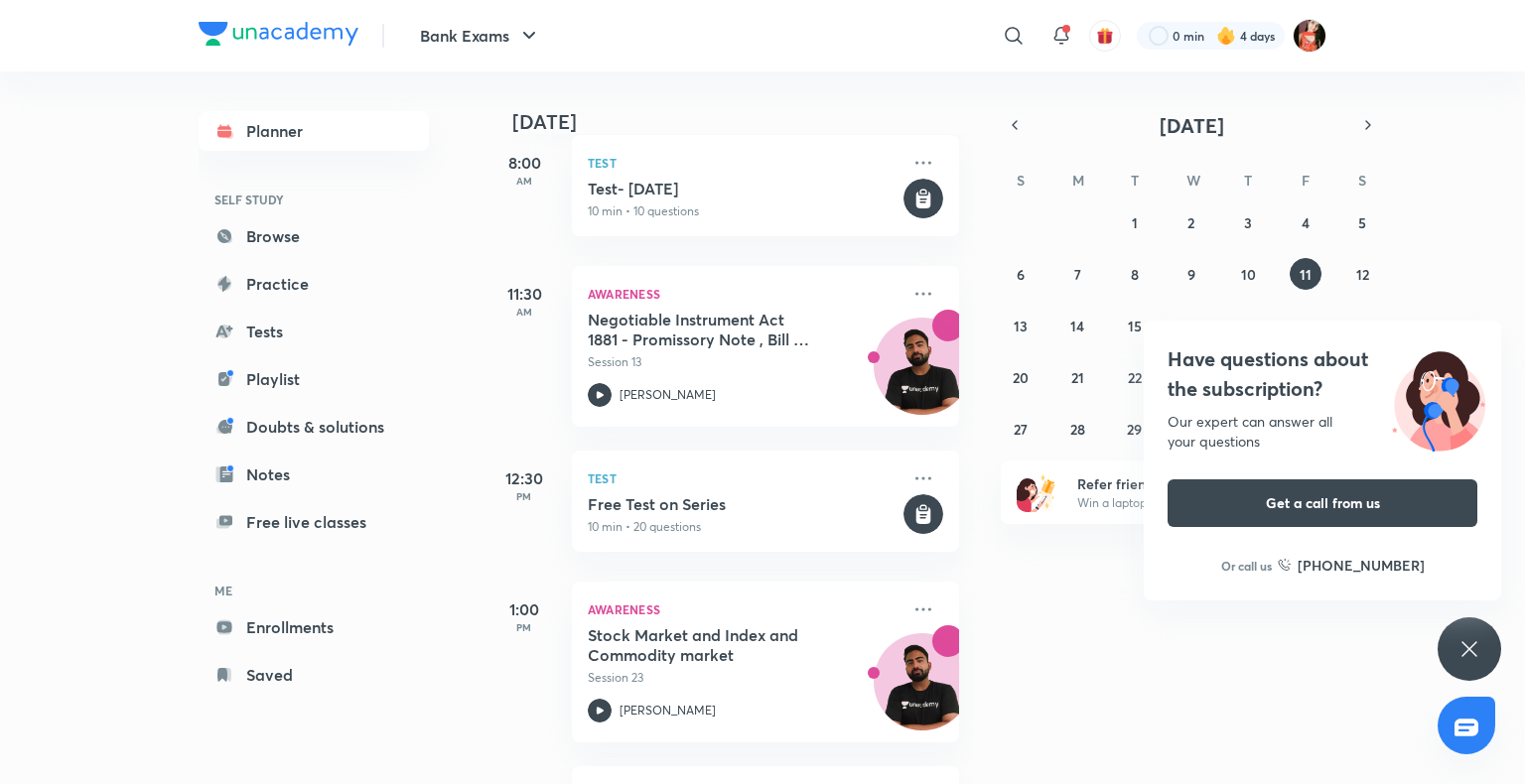 click 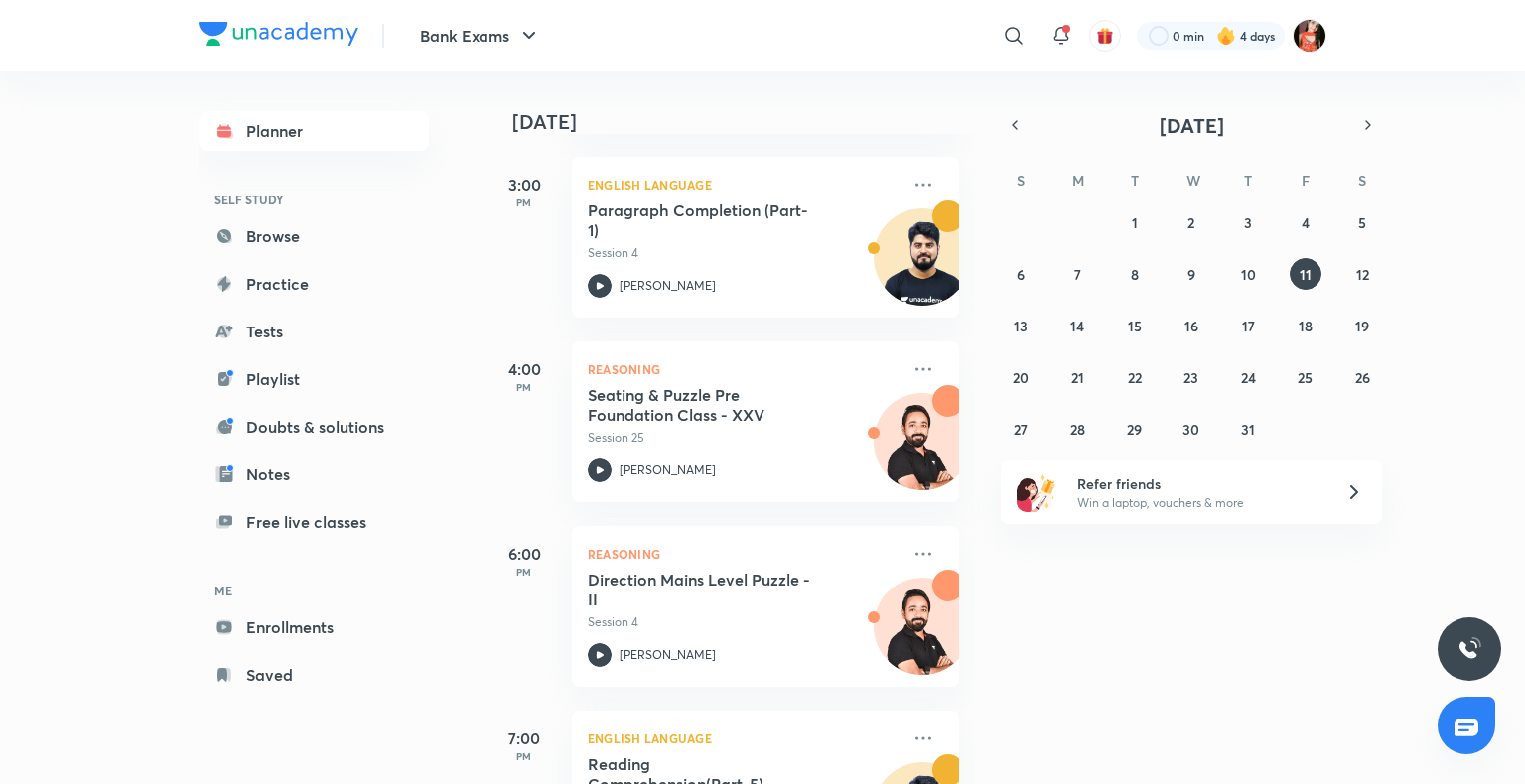 scroll, scrollTop: 1210, scrollLeft: 0, axis: vertical 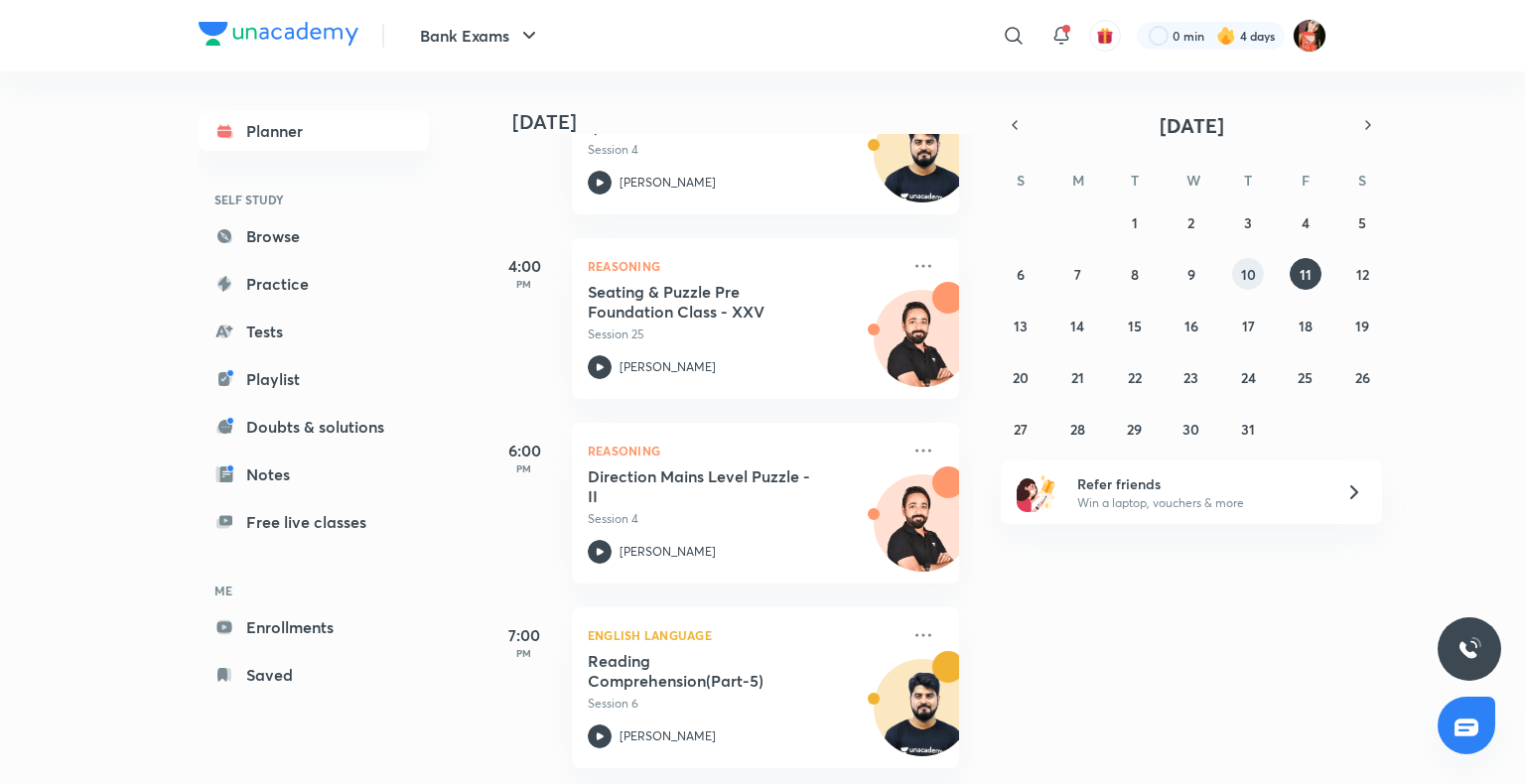 click on "10" at bounding box center (1248, 274) 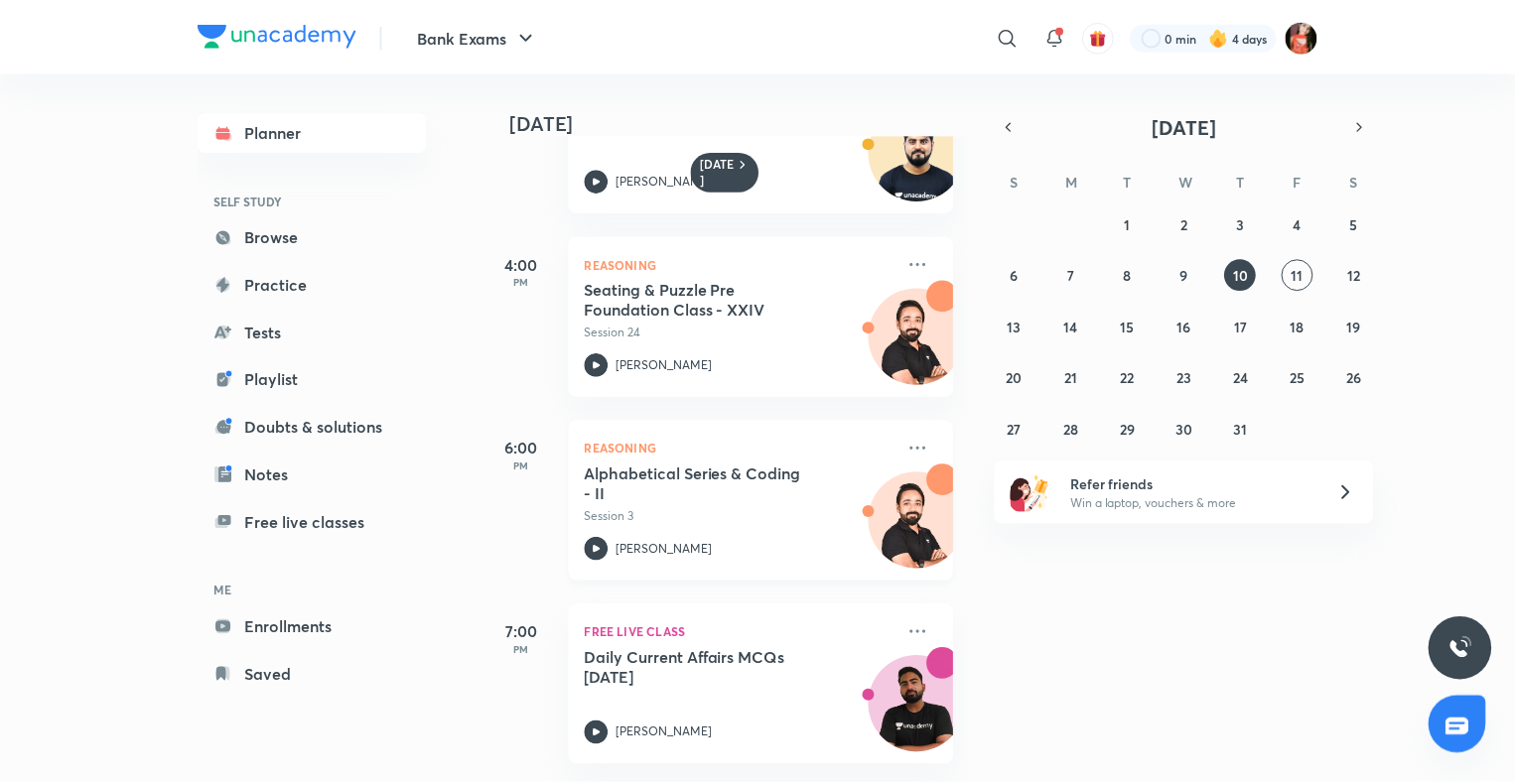 scroll, scrollTop: 790, scrollLeft: 0, axis: vertical 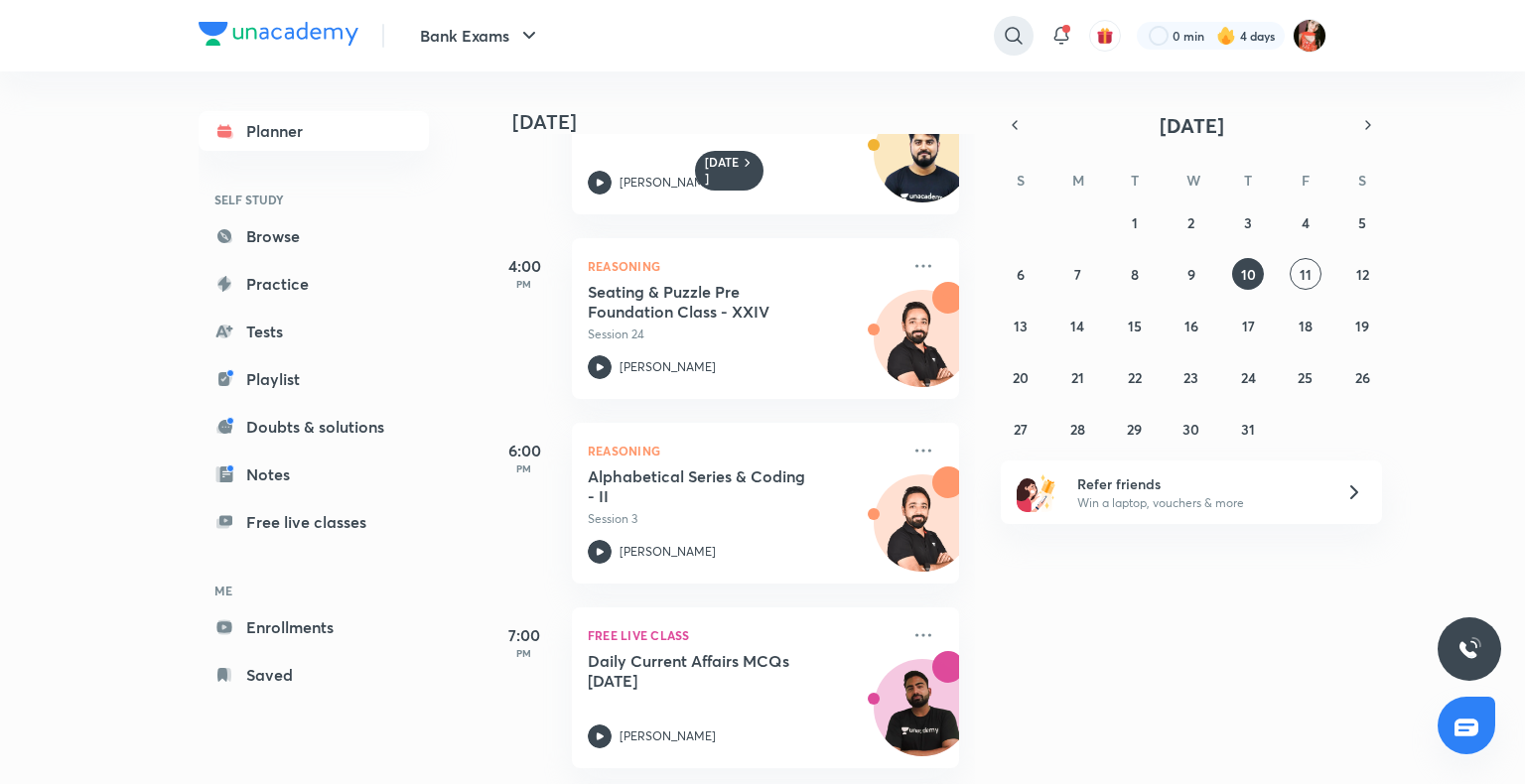 click 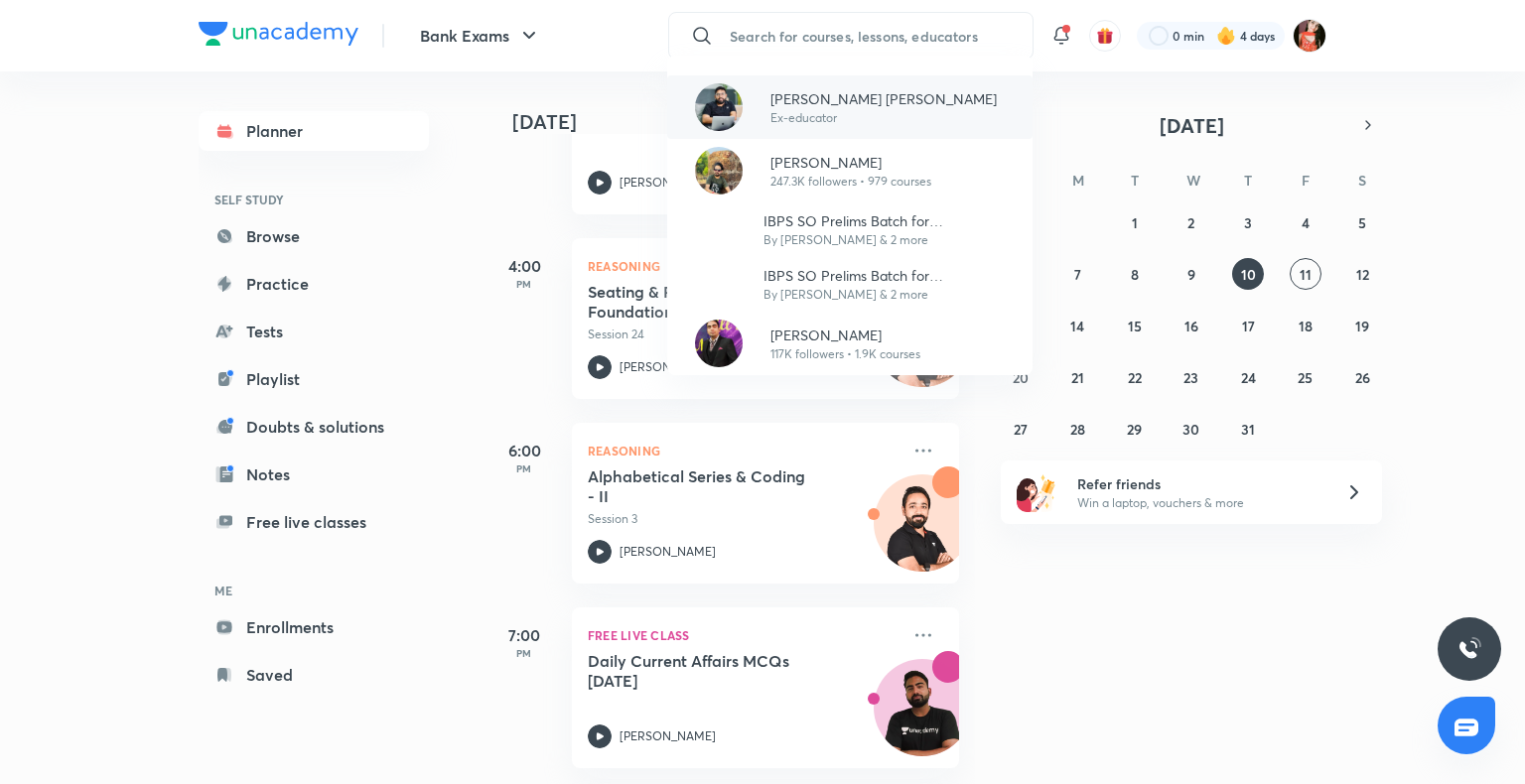 click at bounding box center [719, 107] 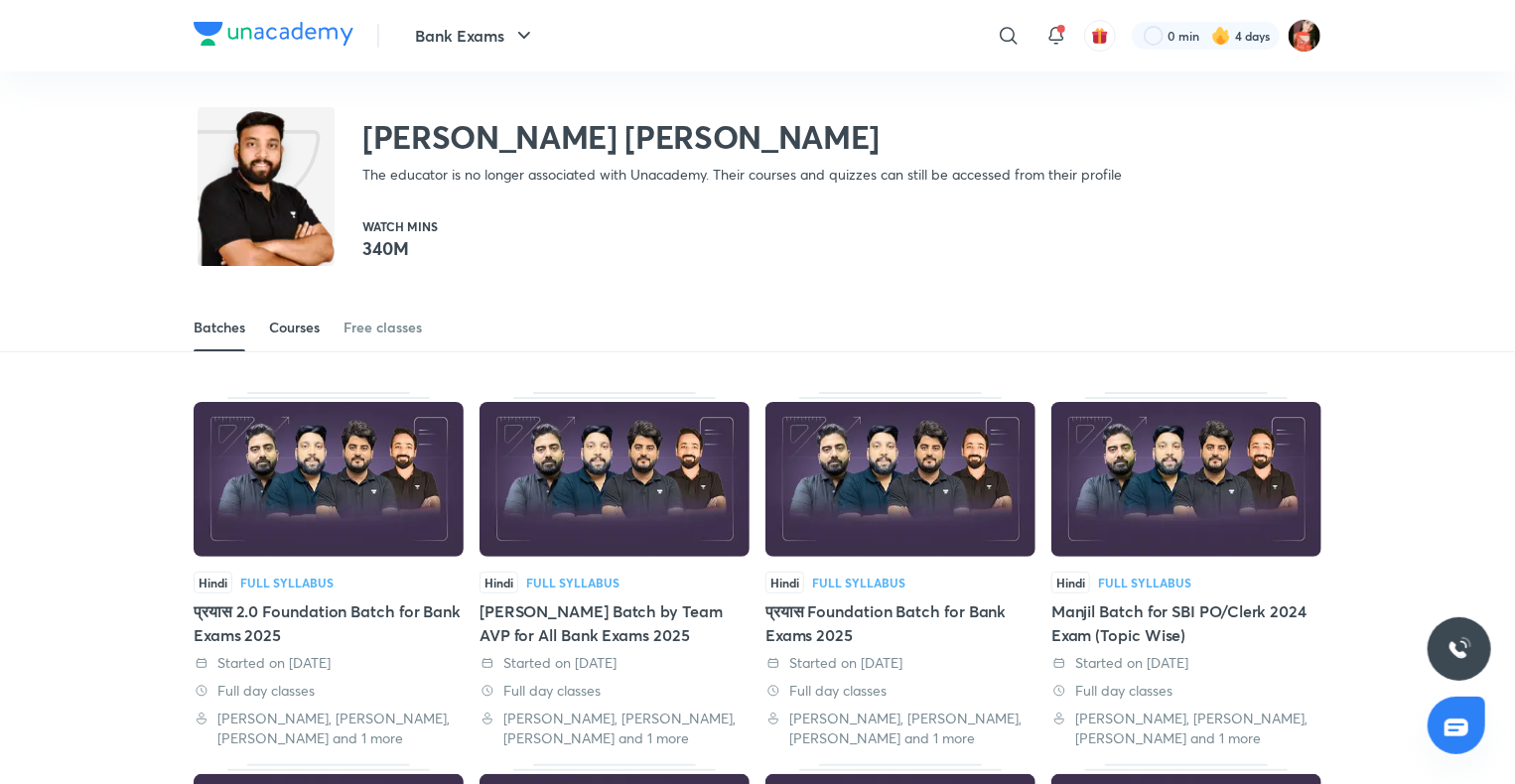 click on "Courses" at bounding box center [294, 327] 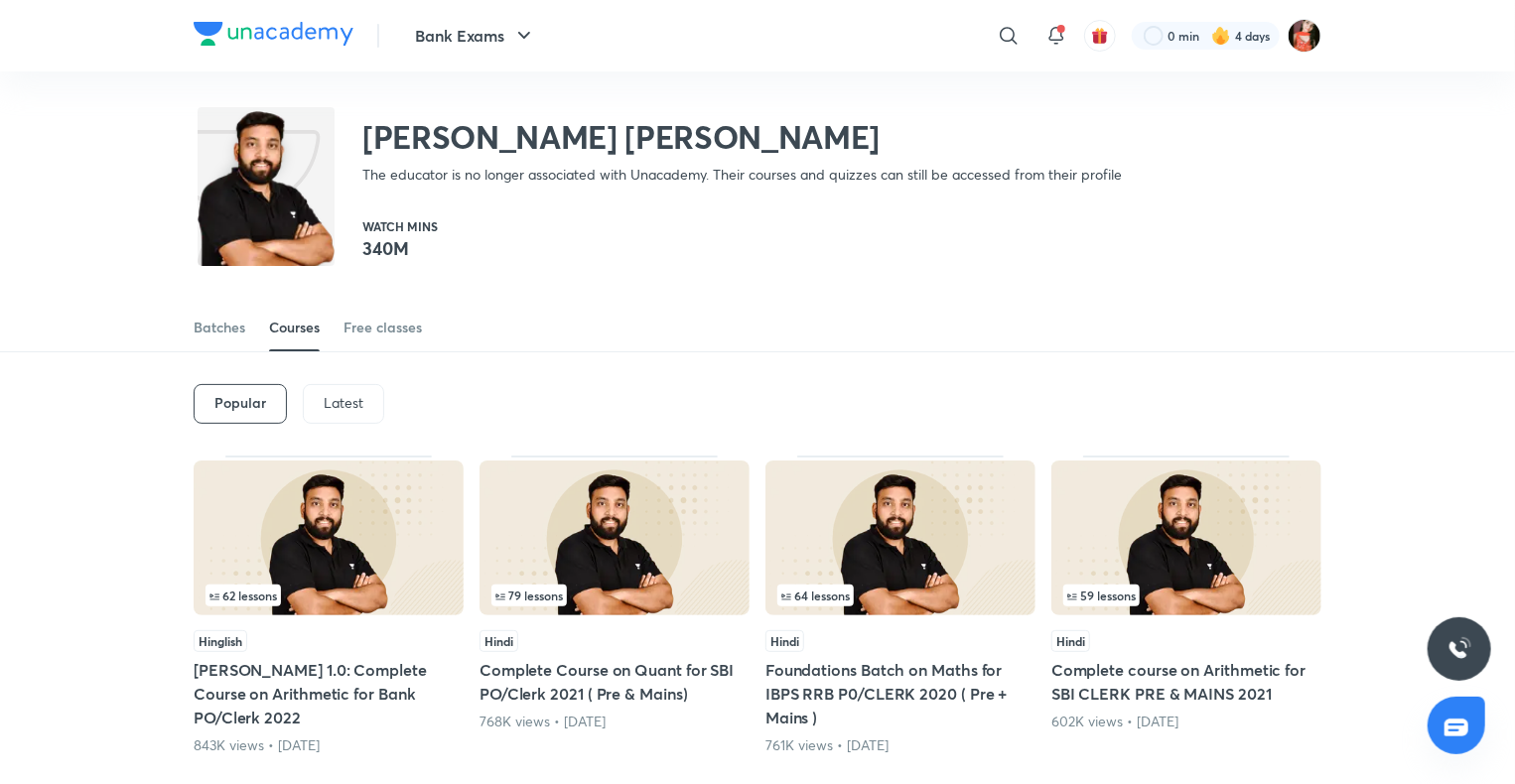 click on "Latest" at bounding box center (344, 404) 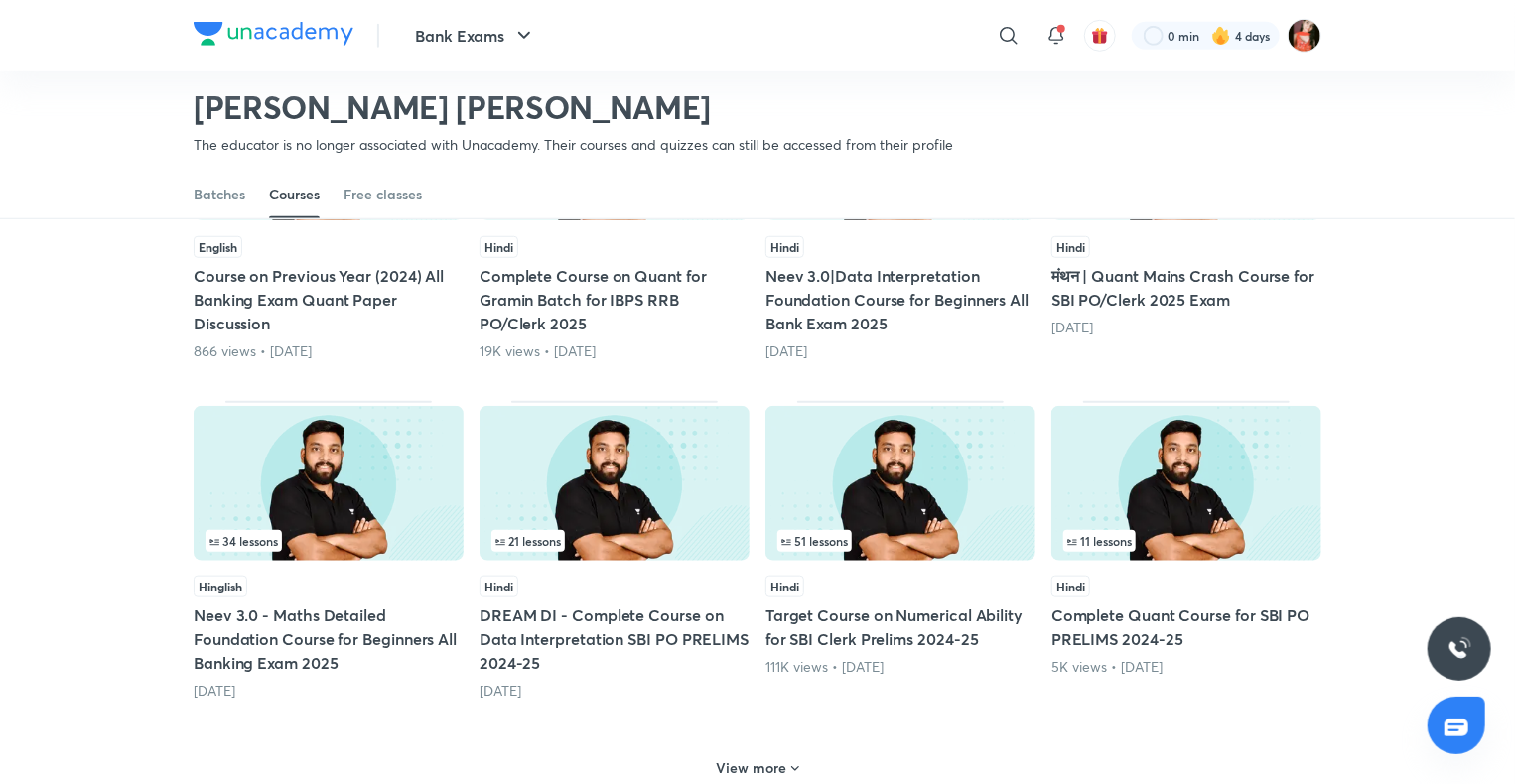 scroll, scrollTop: 855, scrollLeft: 0, axis: vertical 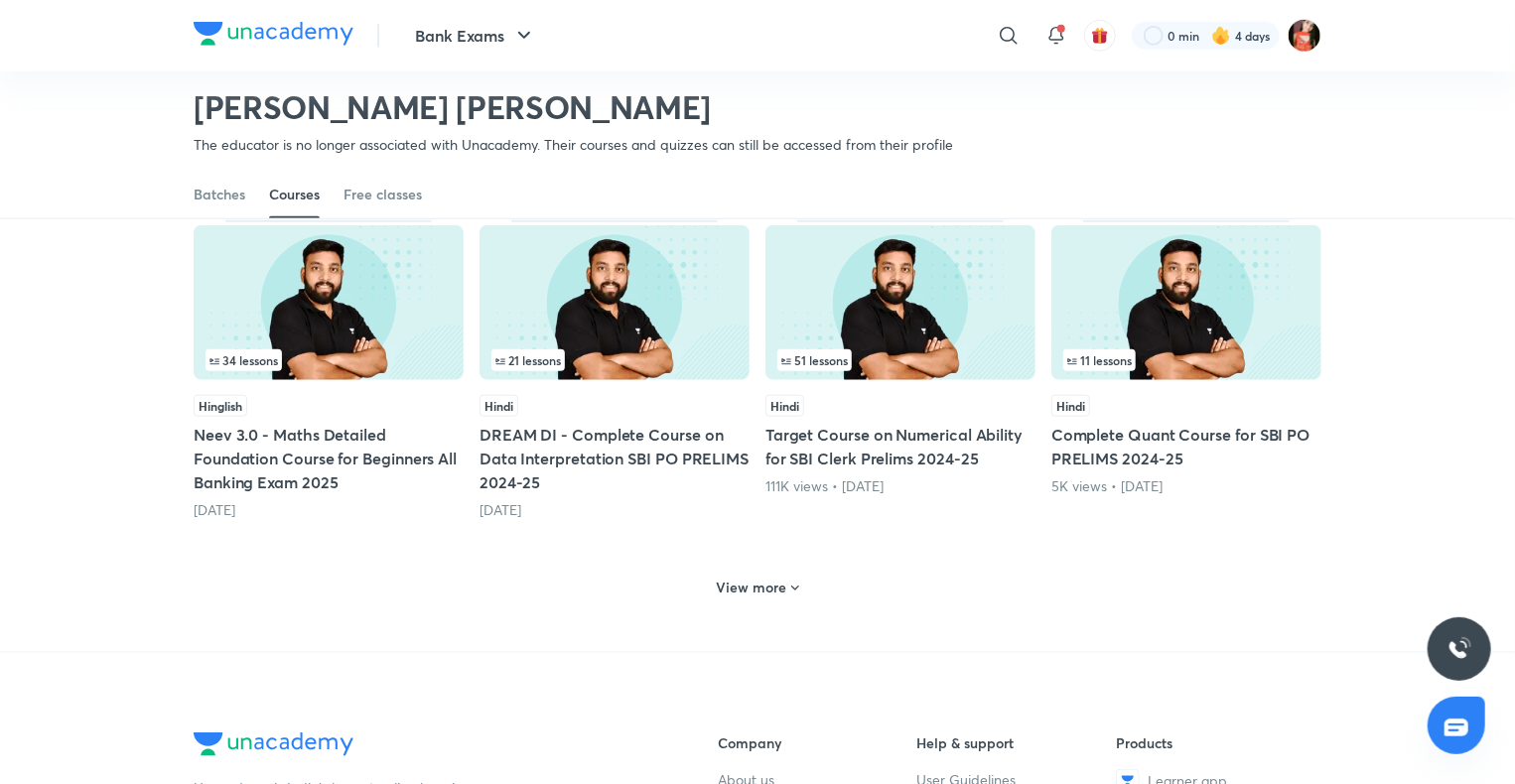 click on "78   lessons Hinglish Neev 3.0 |Arithmetic Detailed Foundation Course for Beginners All Bank Exam 2025 10 days ago   30   lessons Hinglish Prayas 2.0 Quant Prelims Batch for All Banking Exam 11 days ago   27   lessons Hindi Prayas Quant Mains Batch for All Banking & Insurance Exam 16K views  •  11 days ago   19   lessons Hindi Prayas Quant Prelims Batch for All Banking Exam 26 days ago   2   lessons English Course on Previous Year (2024) All Banking Exam Quant Paper Discussion 866 views  •  1 month ago   24   lessons Hindi Complete Course on Quant for Gramin Batch for IBPS RRB PO/Clerk 2025 19K views  •  1 month ago   35   lessons Hindi Neev 3.0|Data Interpretation Foundation Course for Beginners All Bank Exam 2025 2 months ago   20   lessons Hindi मंथन | Quant Mains Crash Course for SBI PO/Clerk 2025 Exam 3 months ago   34   lessons Hinglish Neev 3.0 - Maths Detailed Foundation Course for Beginners All Banking Exam 2025 3 months ago   21   lessons Hindi 4 months ago   51   lessons Hindi   11" at bounding box center [758, 96] 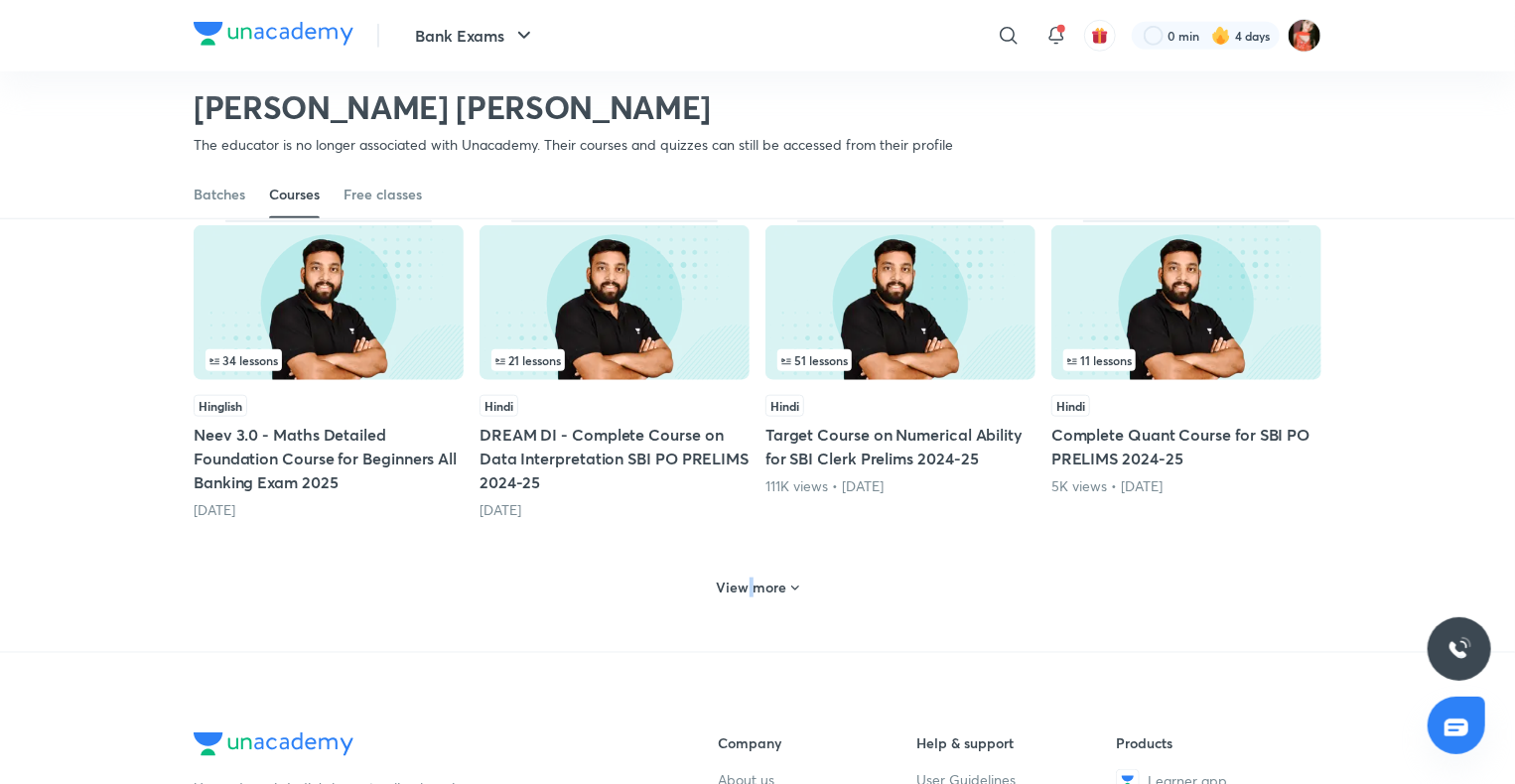 click on "View more" at bounding box center [758, 588] 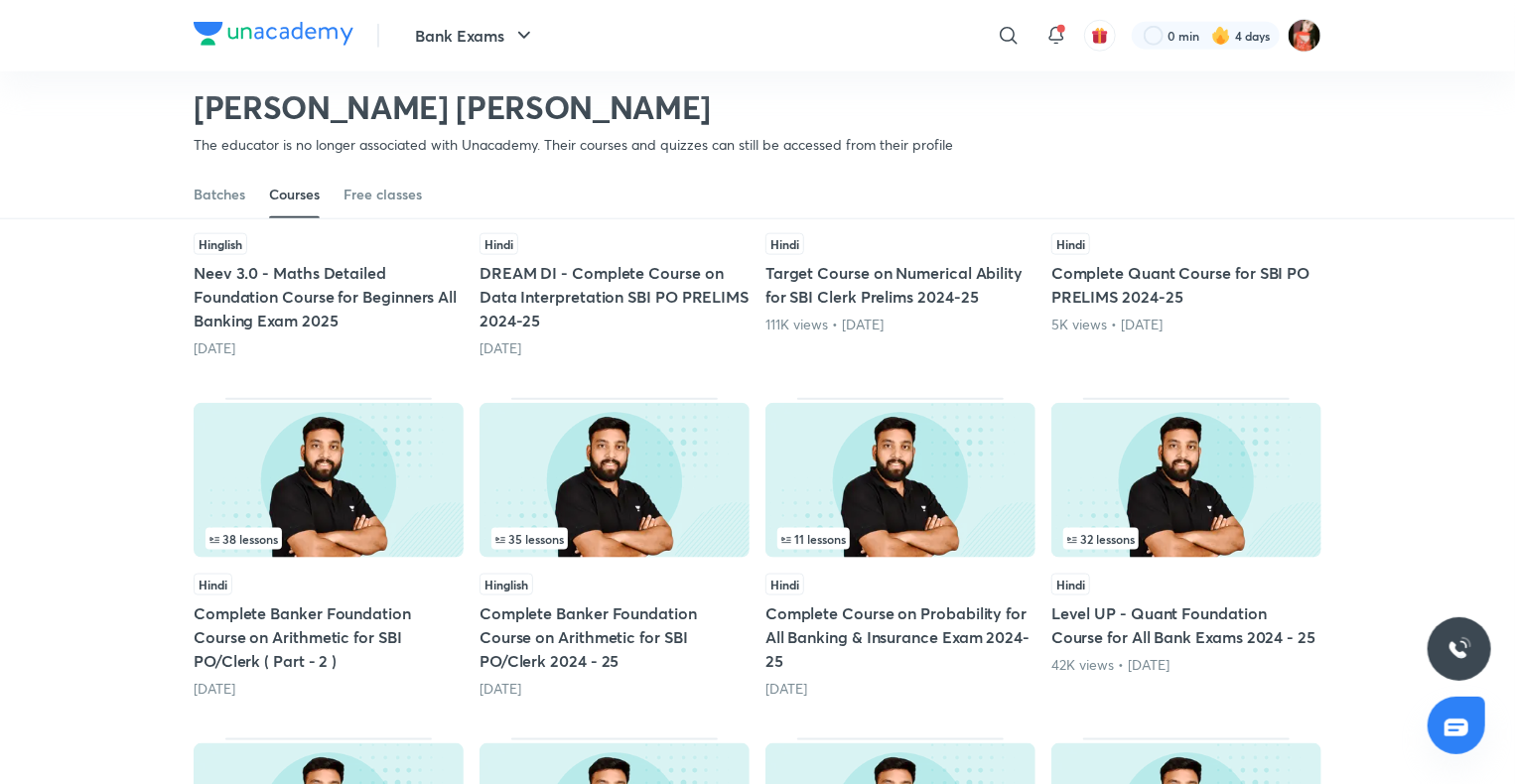 scroll, scrollTop: 1848, scrollLeft: 0, axis: vertical 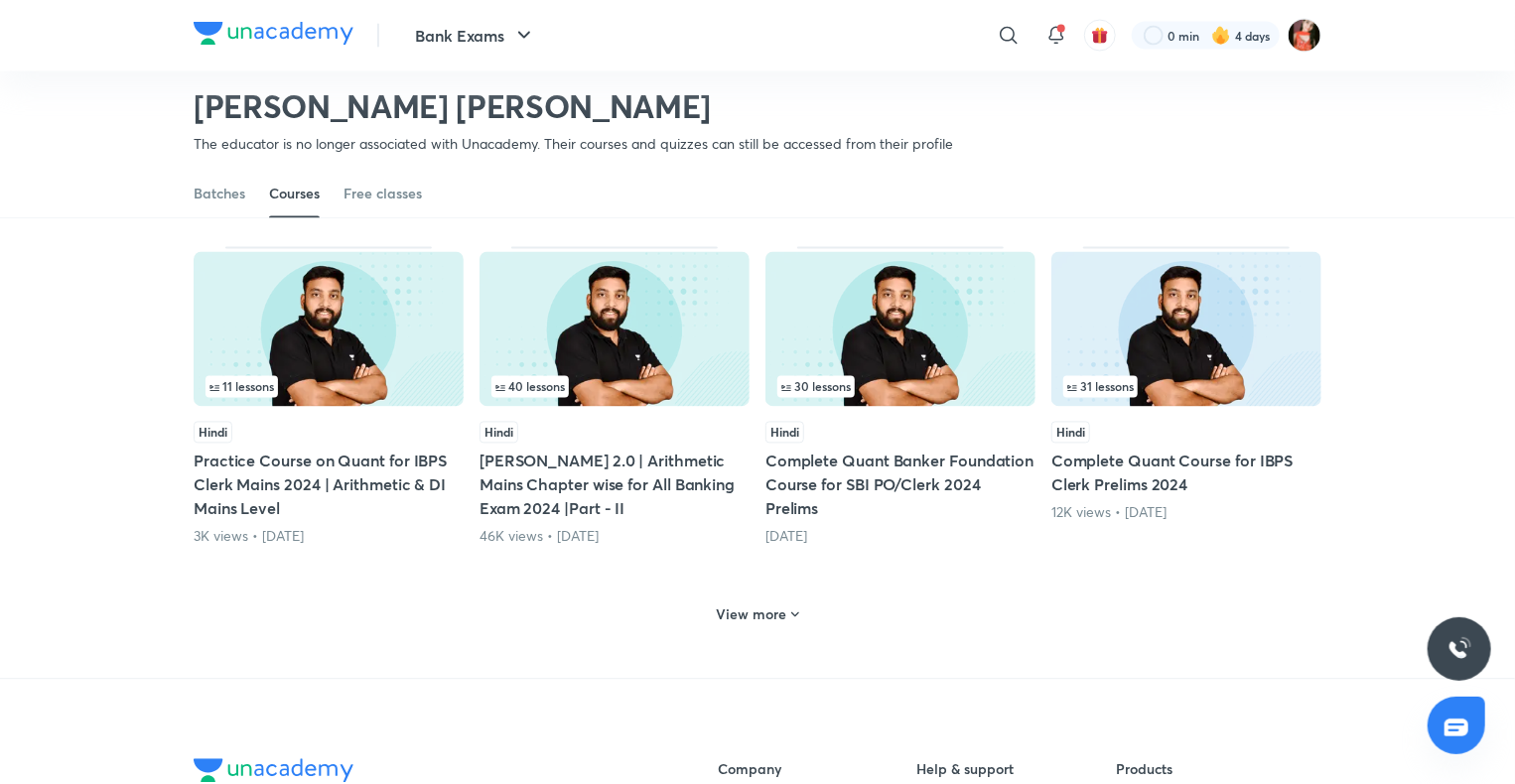 click on "View more" at bounding box center [752, 615] 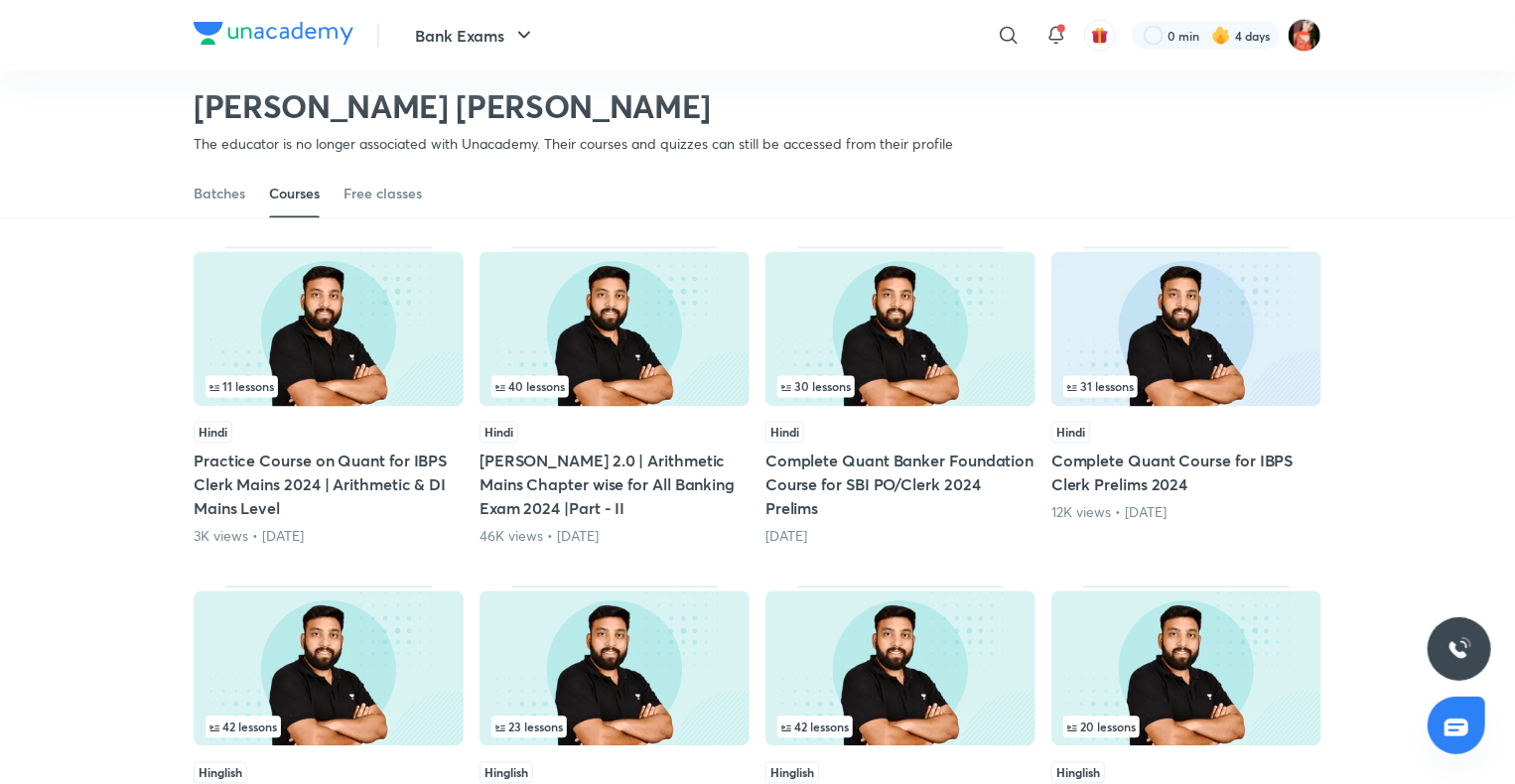 scroll, scrollTop: 2642, scrollLeft: 0, axis: vertical 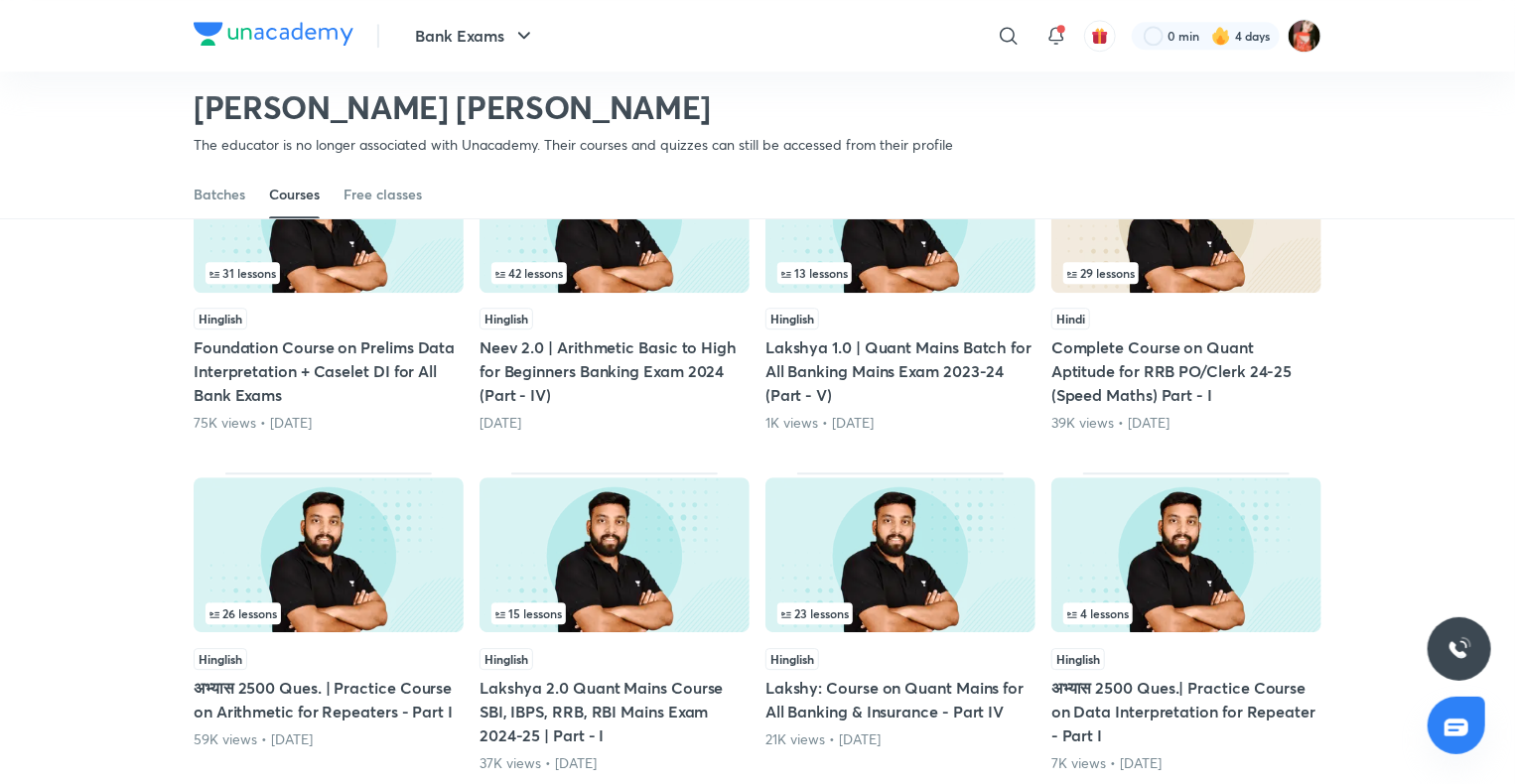 click on "Popular Latest   78   lessons Hinglish Neev 3.0 |Arithmetic Detailed Foundation Course for Beginners All Bank Exam 2025 10 days ago   30   lessons Hinglish Prayas 2.0 Quant Prelims Batch for All Banking Exam 11 days ago   27   lessons Hindi Prayas Quant Mains Batch for All Banking & Insurance Exam 16K views  •  11 days ago   19   lessons Hindi Prayas Quant Prelims Batch for All Banking Exam 26 days ago   2   lessons English Course on Previous Year (2024) All Banking Exam Quant Paper Discussion 866 views  •  1 month ago   24   lessons Hindi Complete Course on Quant for Gramin Batch for IBPS RRB PO/Clerk 2025 19K views  •  1 month ago   35   lessons Hindi Neev 3.0|Data Interpretation Foundation Course for Beginners All Bank Exam 2025 2 months ago   20   lessons Hindi मंथन | Quant Mains Crash Course for SBI PO/Clerk 2025 Exam 3 months ago   34   lessons Hinglish Neev 3.0 - Maths Detailed Foundation Course for Beginners All Banking Exam 2025 3 months ago   21   lessons Hindi 4 months ago   51     11" at bounding box center [758, -722] 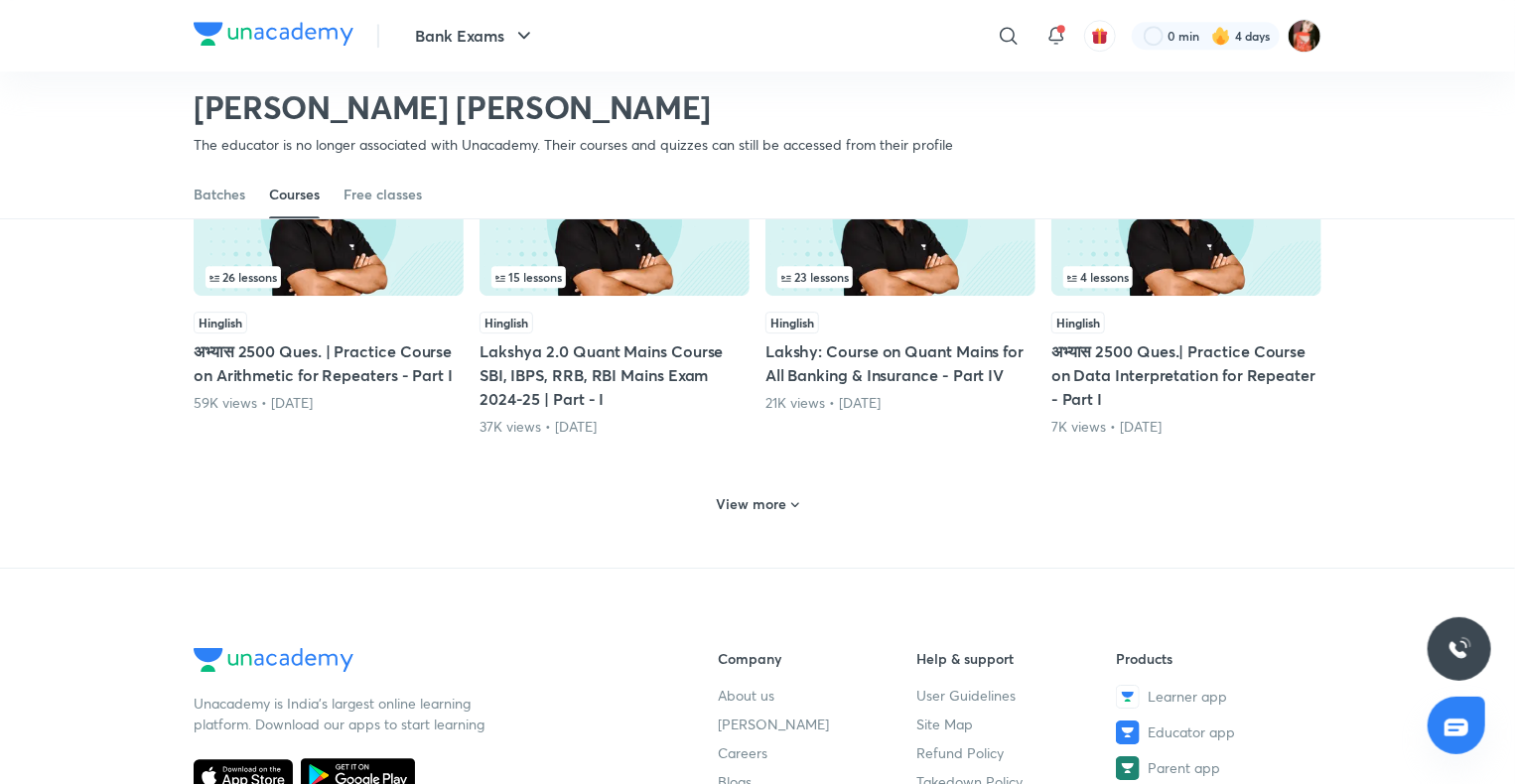 scroll, scrollTop: 3138, scrollLeft: 0, axis: vertical 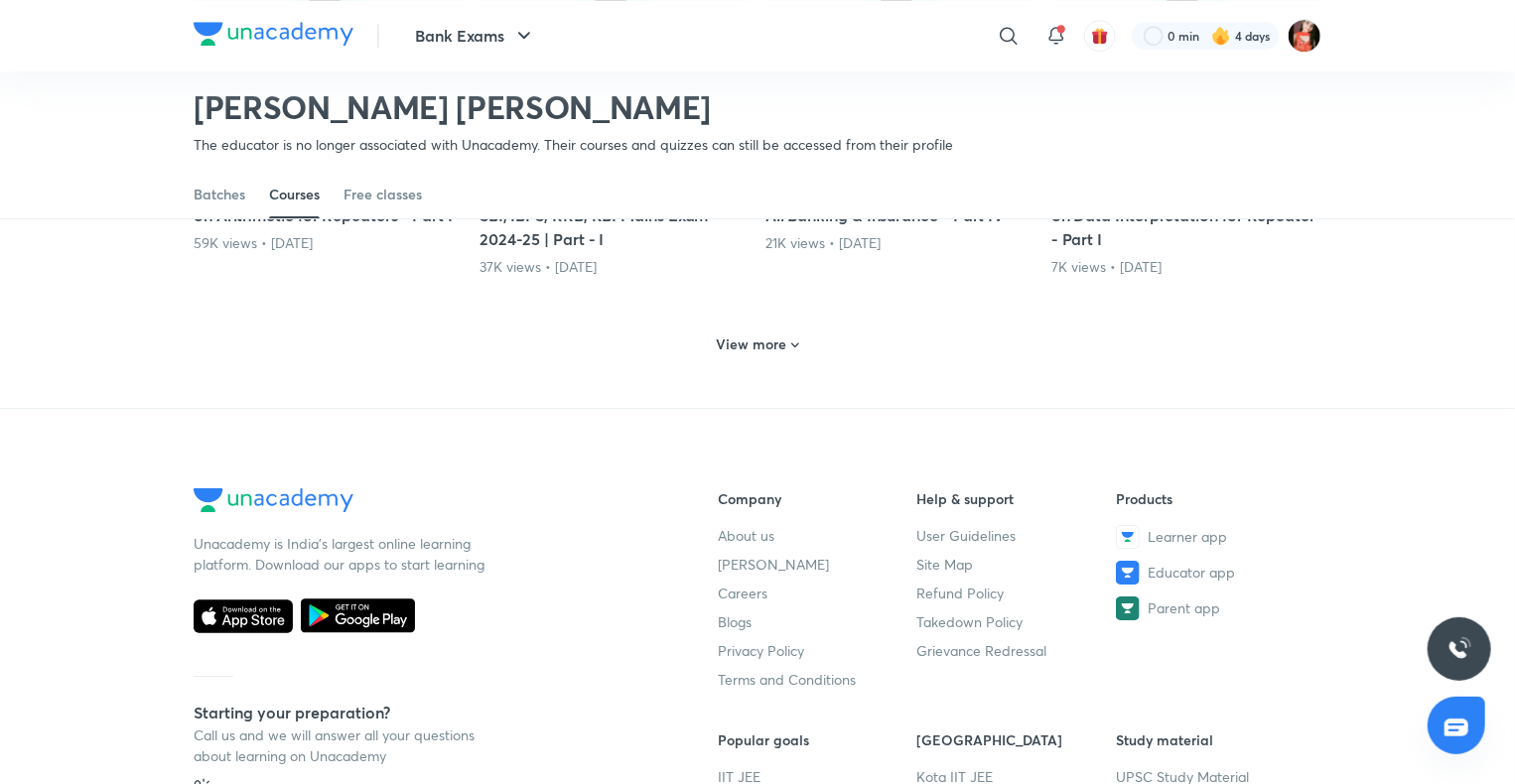 click on "View more" at bounding box center [758, 344] 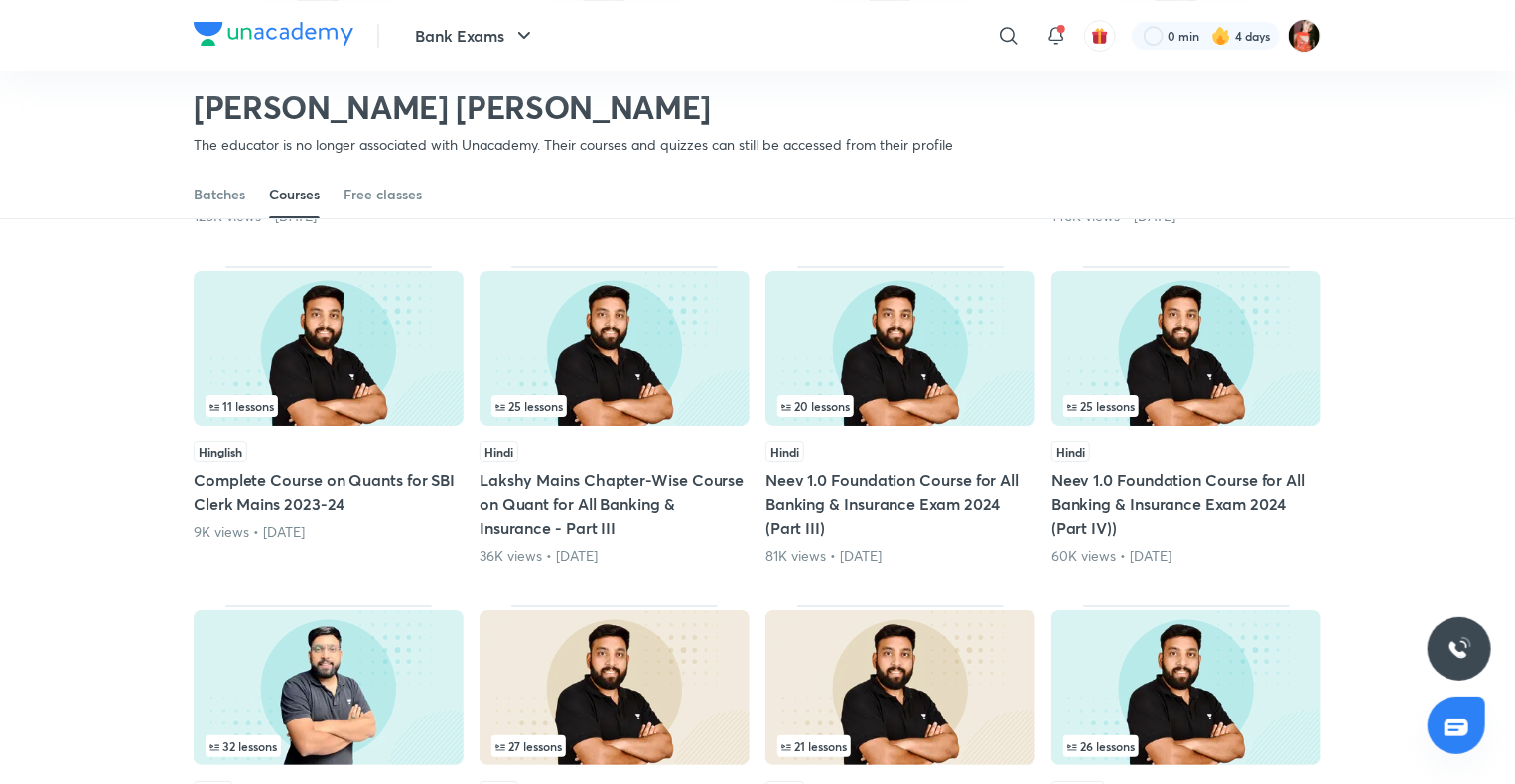 scroll, scrollTop: 3733, scrollLeft: 0, axis: vertical 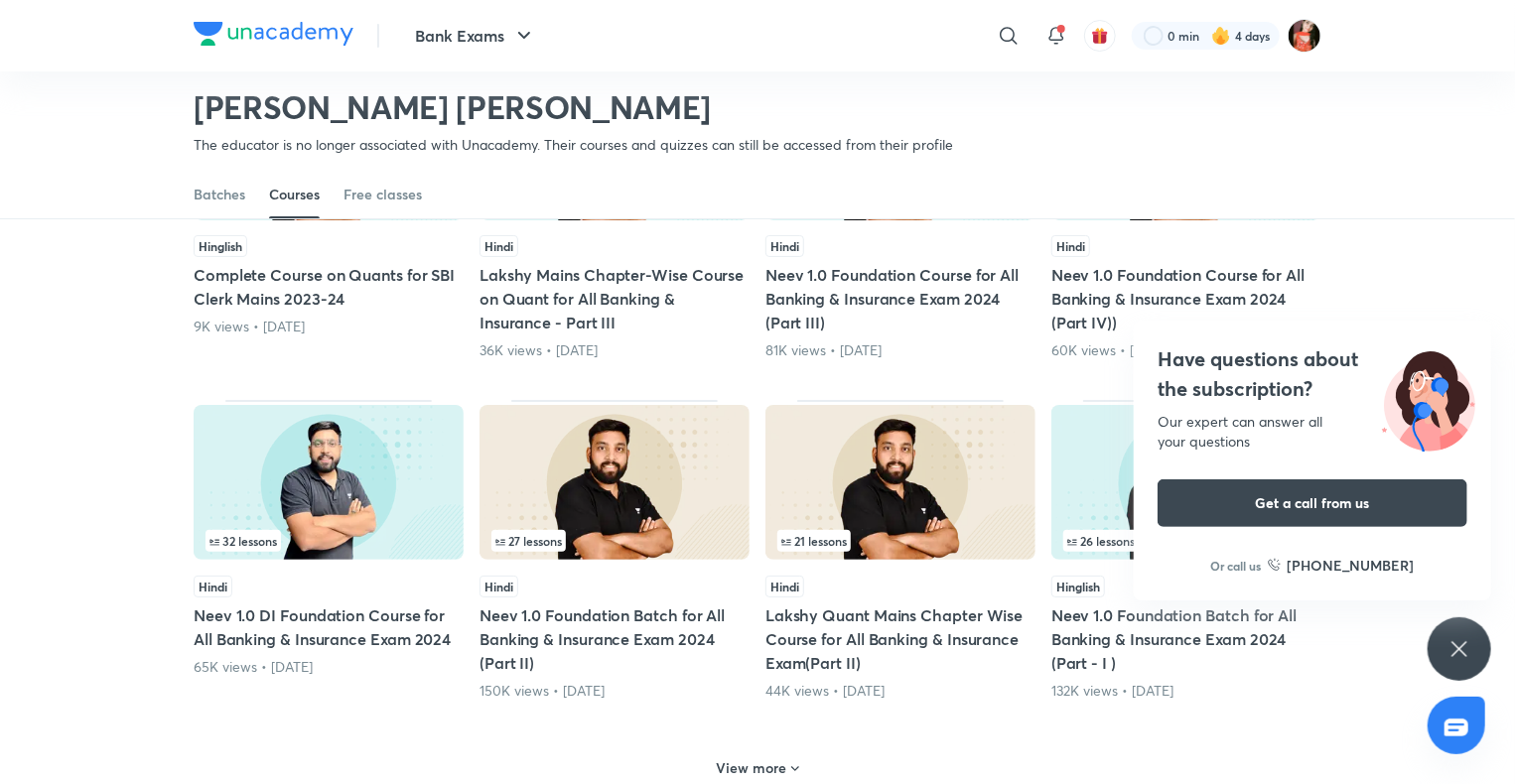 click on "Lakshy Quant Mains Chapter Wise Course for All Banking & Insurance Exam(Part II)" at bounding box center [900, 639] 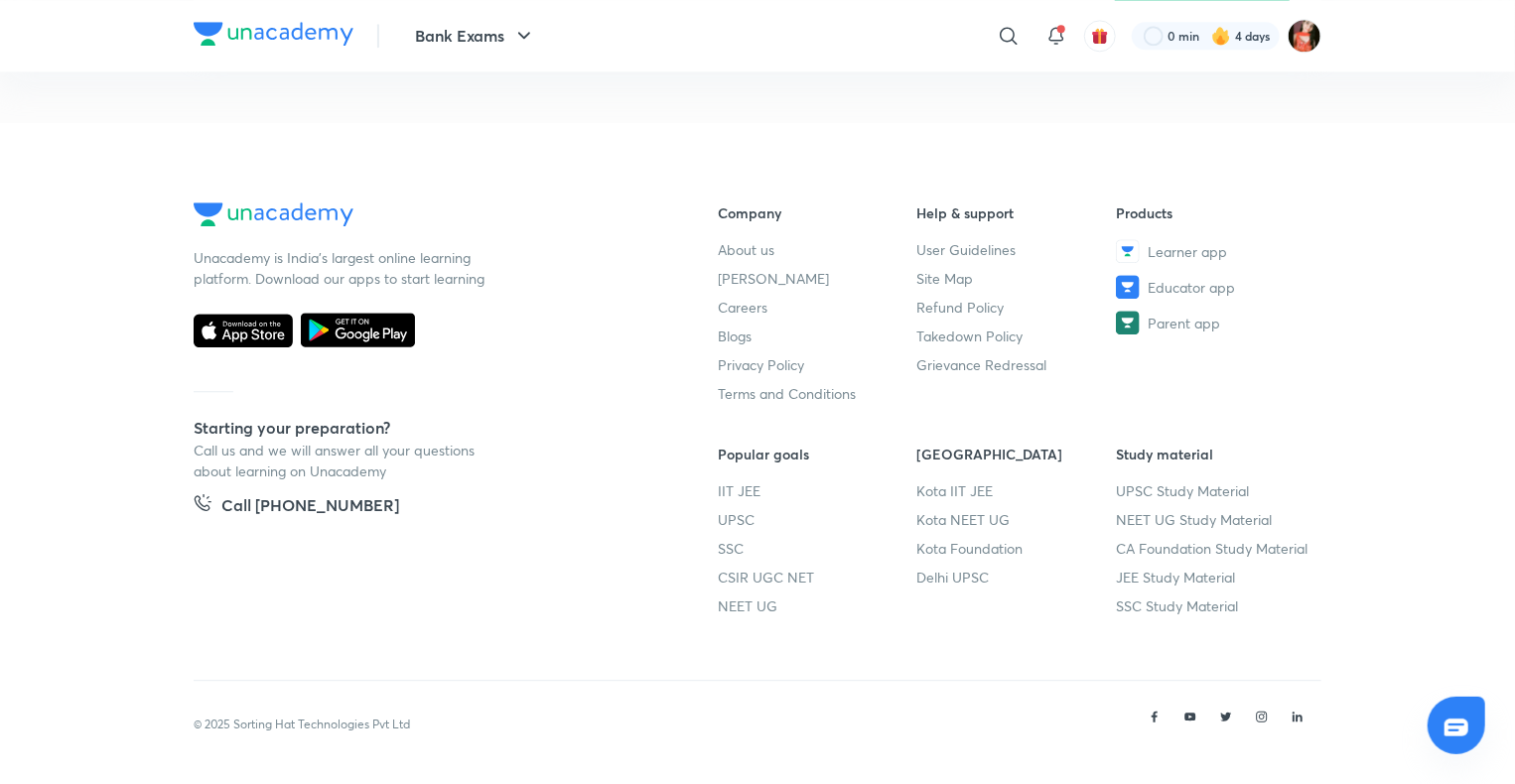 click on "Bank Exams Plus Syllabus Practice and Strategy Hindi Lakshy Quant Mains Chapter Wise Course for All Banking & Insurance Exam(Part II) Arun Singh Rawat In this Arun Singh Rawat sir will cover syllabus for Mains Level Data Interpretations, Arithmetic chapter wise and Number system and Quadratic Based mains Level Questions. All doubts related to the topic will be...  Read more Ended on Nov 8 Oct 5 - Nov 8, 2023 20 lessons 0 practices 0  questions by educators" at bounding box center (758, -2060) 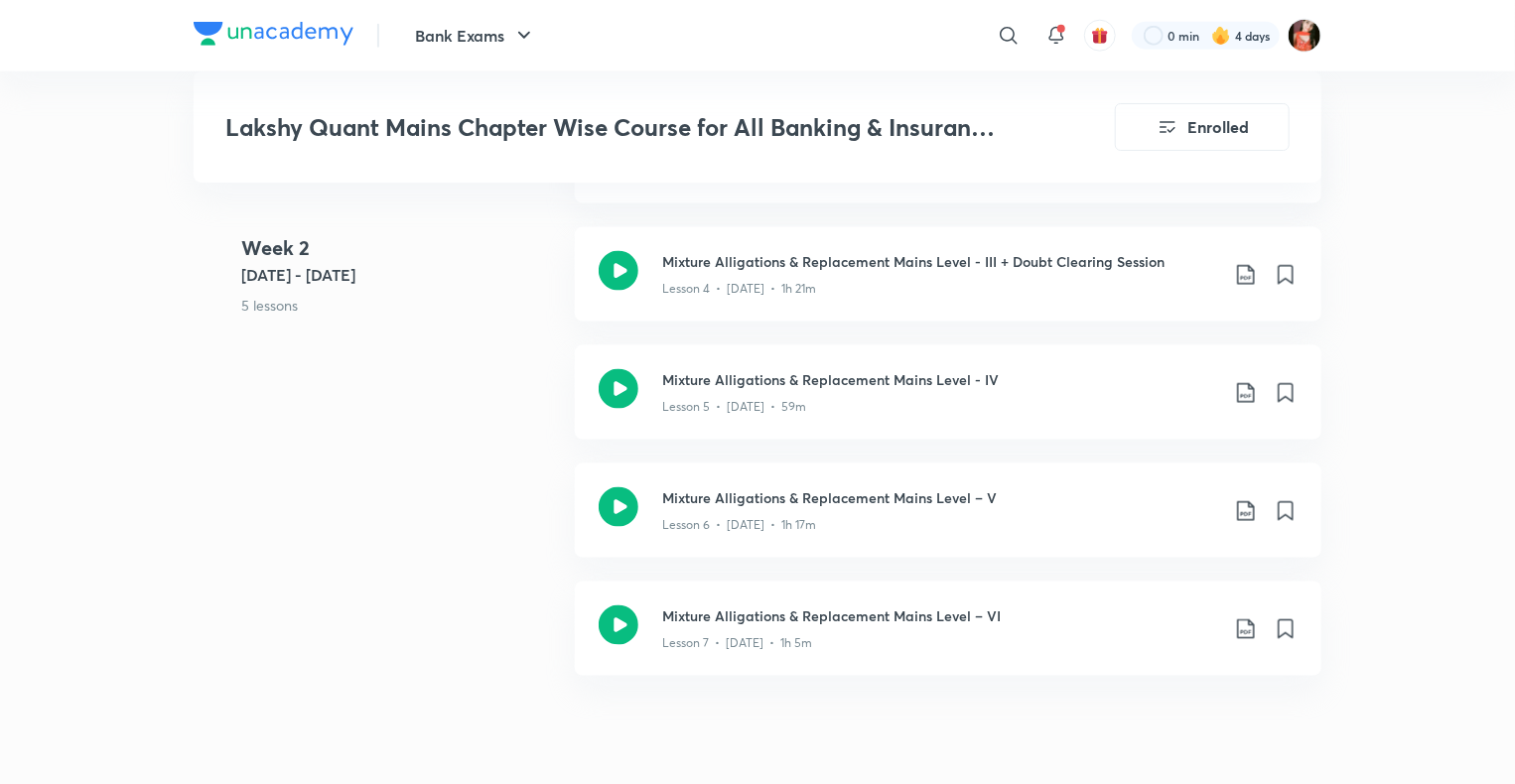 scroll, scrollTop: 1191, scrollLeft: 0, axis: vertical 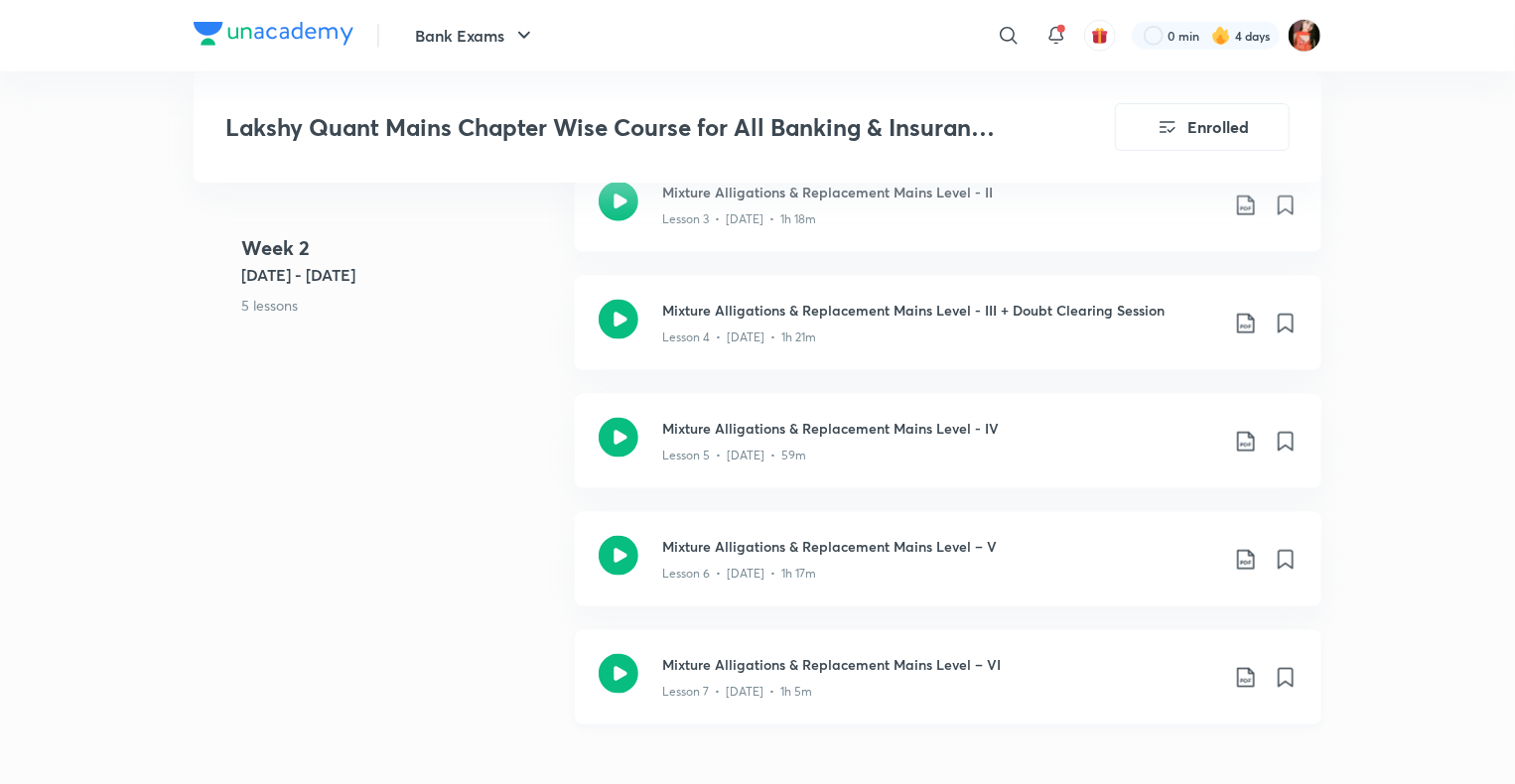 click on "Mixture Alligations & Replacement Mains Level – VI Lesson 7  •  Oct 13  •  1h 5m" at bounding box center [980, 677] 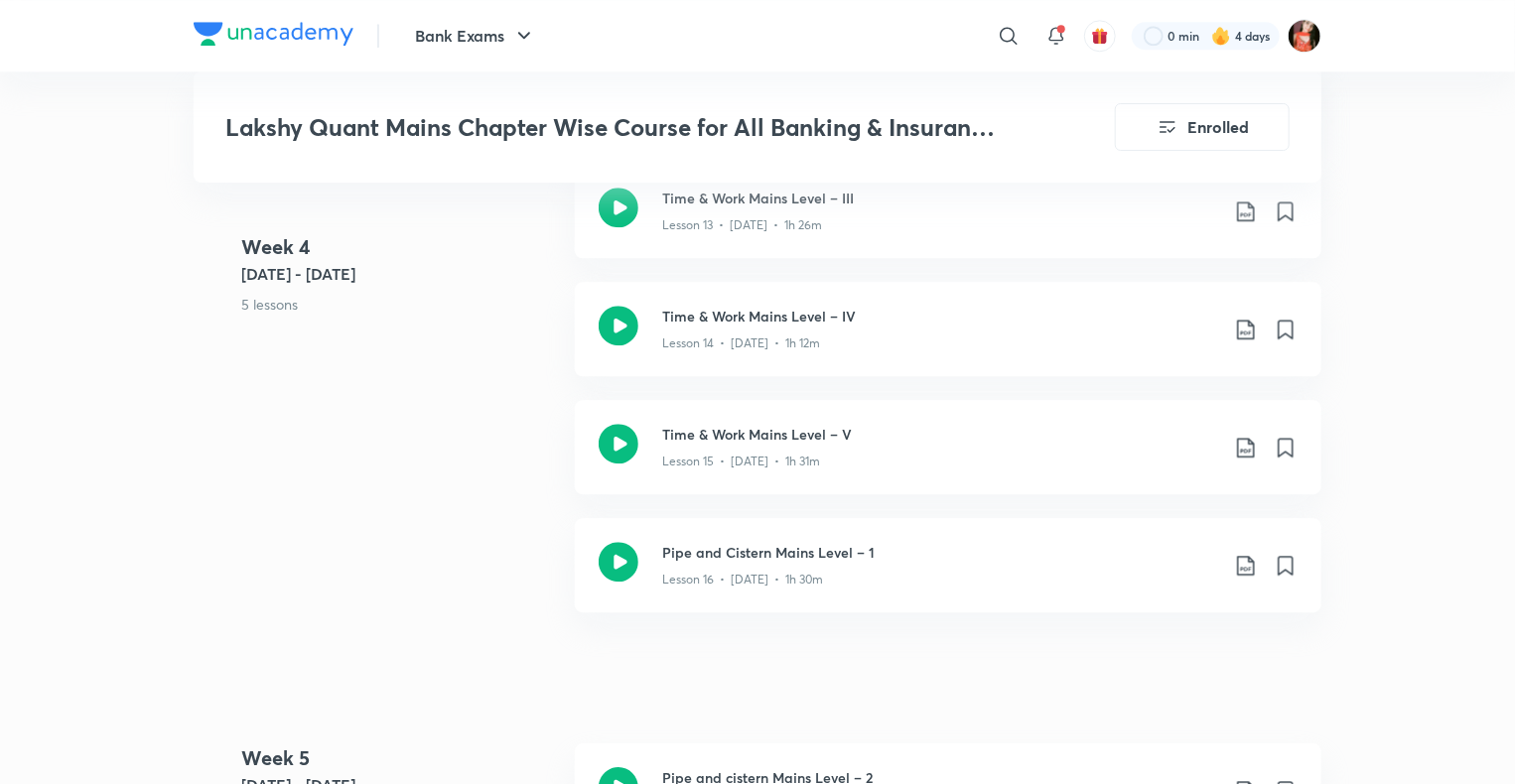 scroll, scrollTop: 2977, scrollLeft: 0, axis: vertical 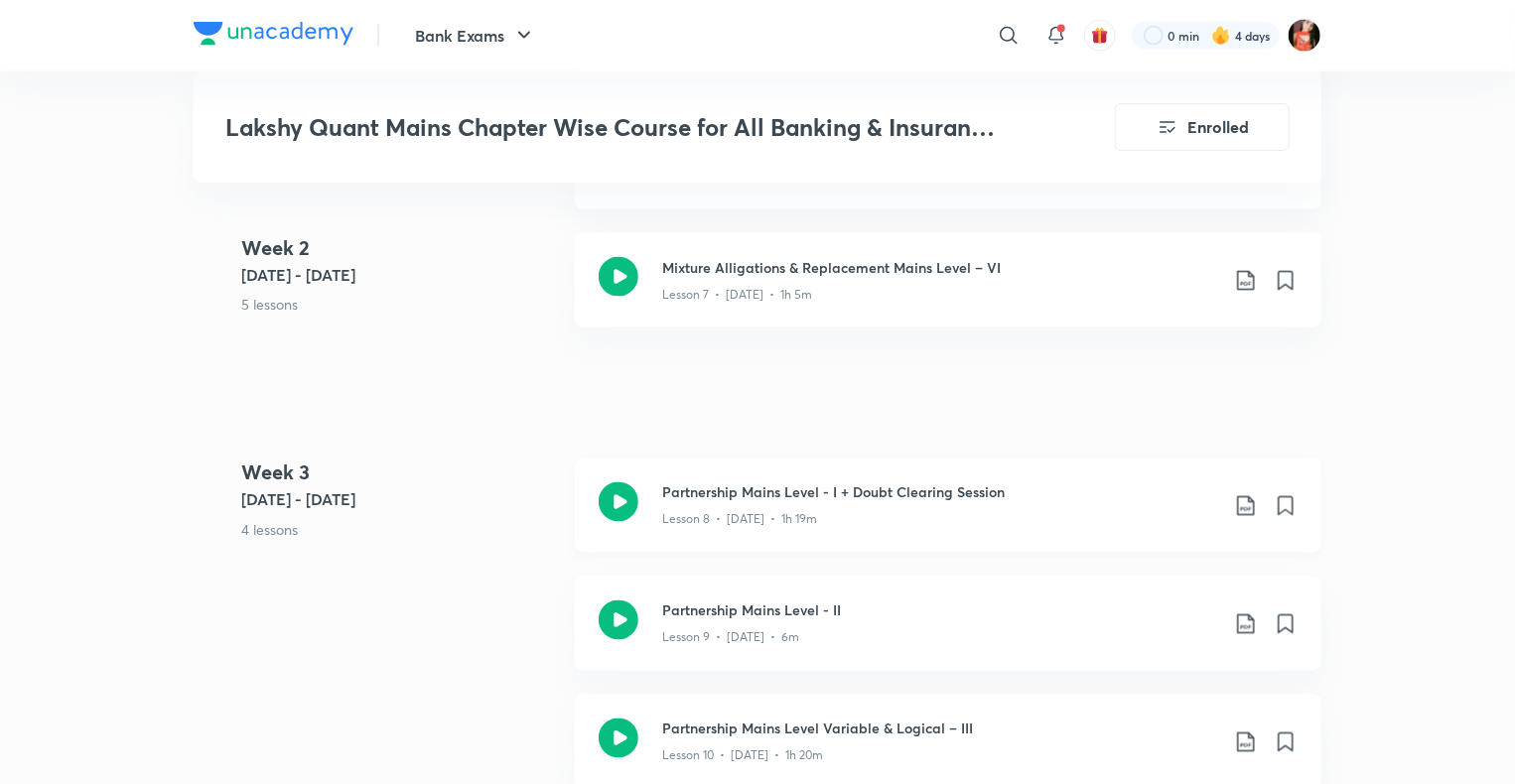 click 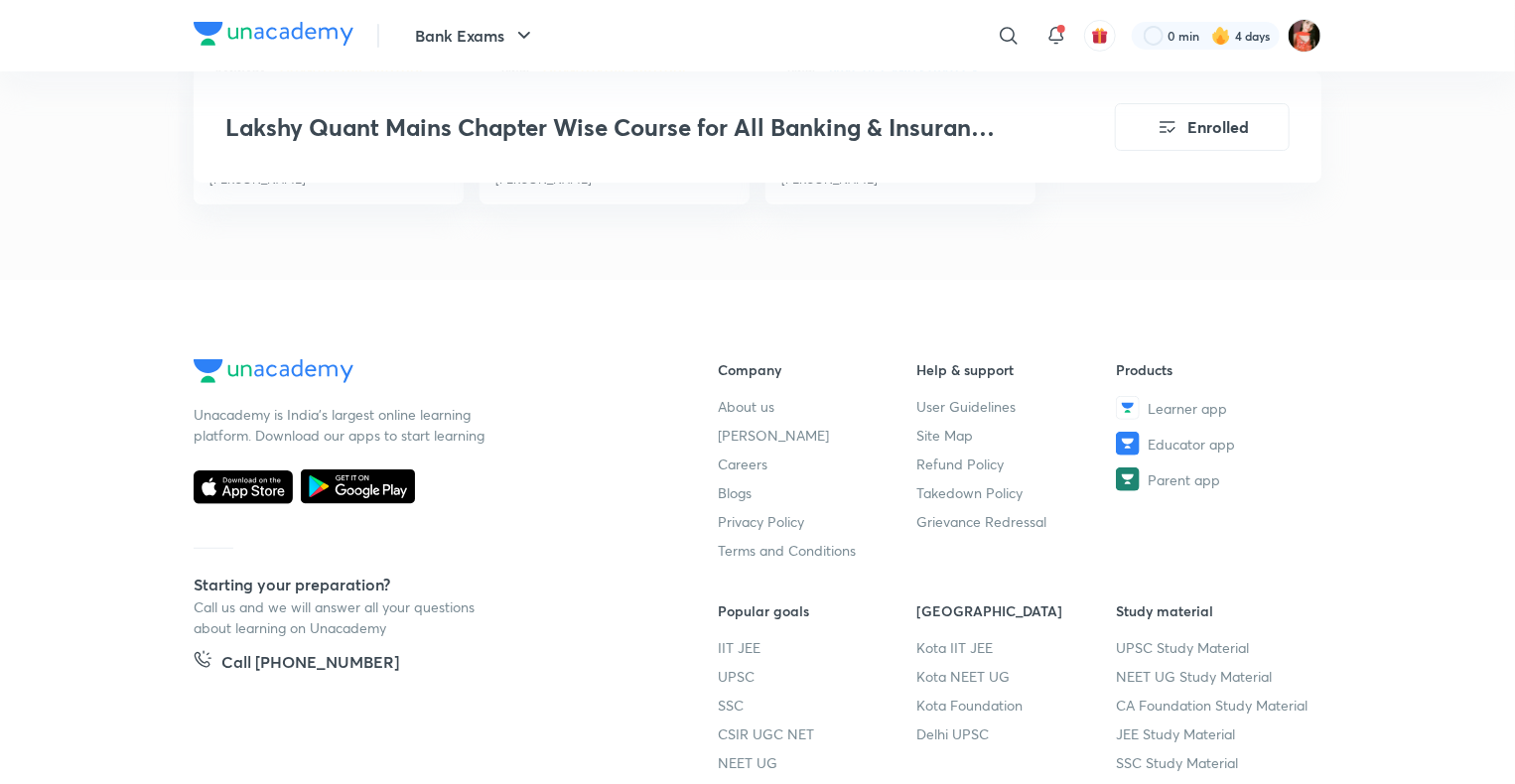 scroll, scrollTop: 4023, scrollLeft: 0, axis: vertical 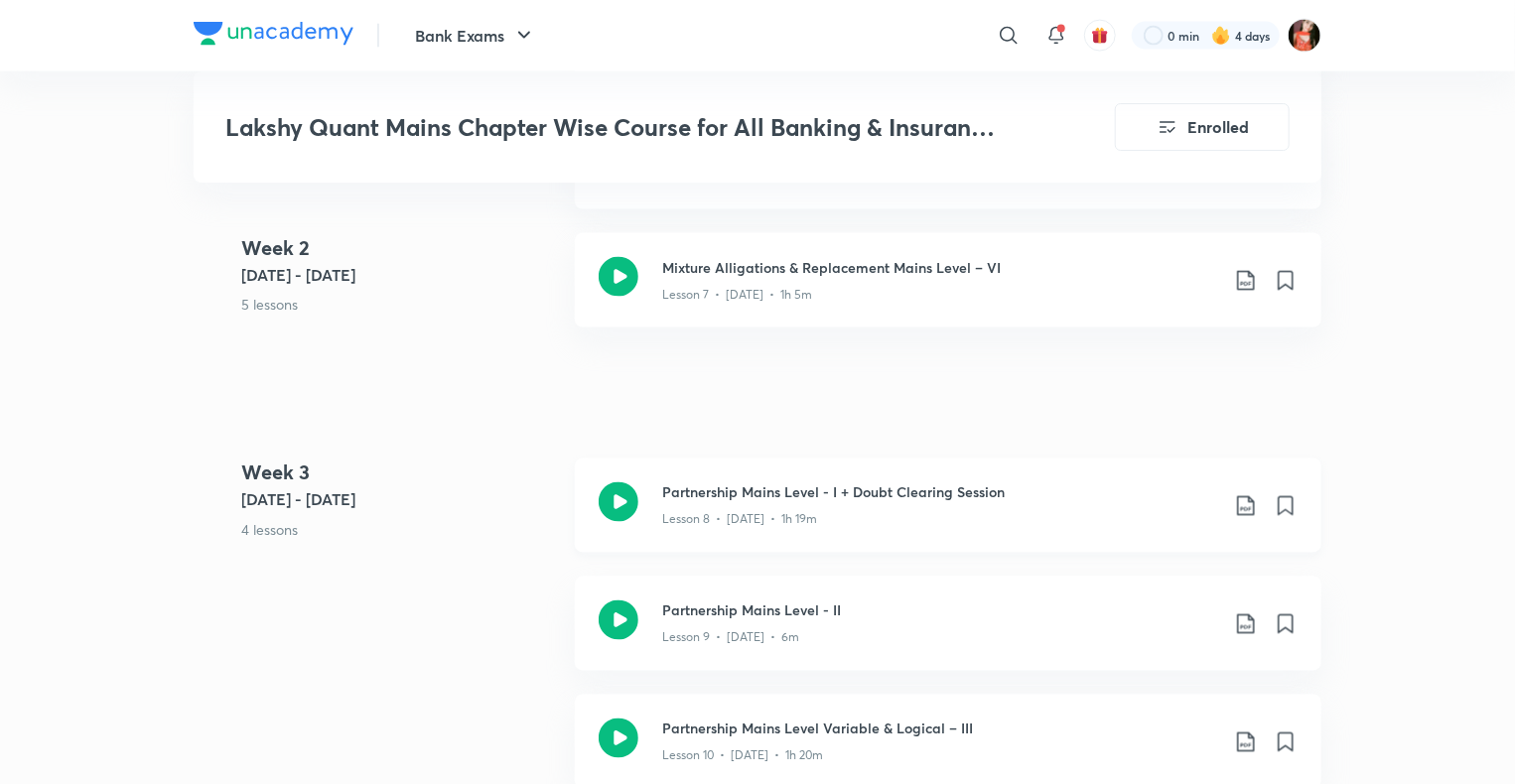 click 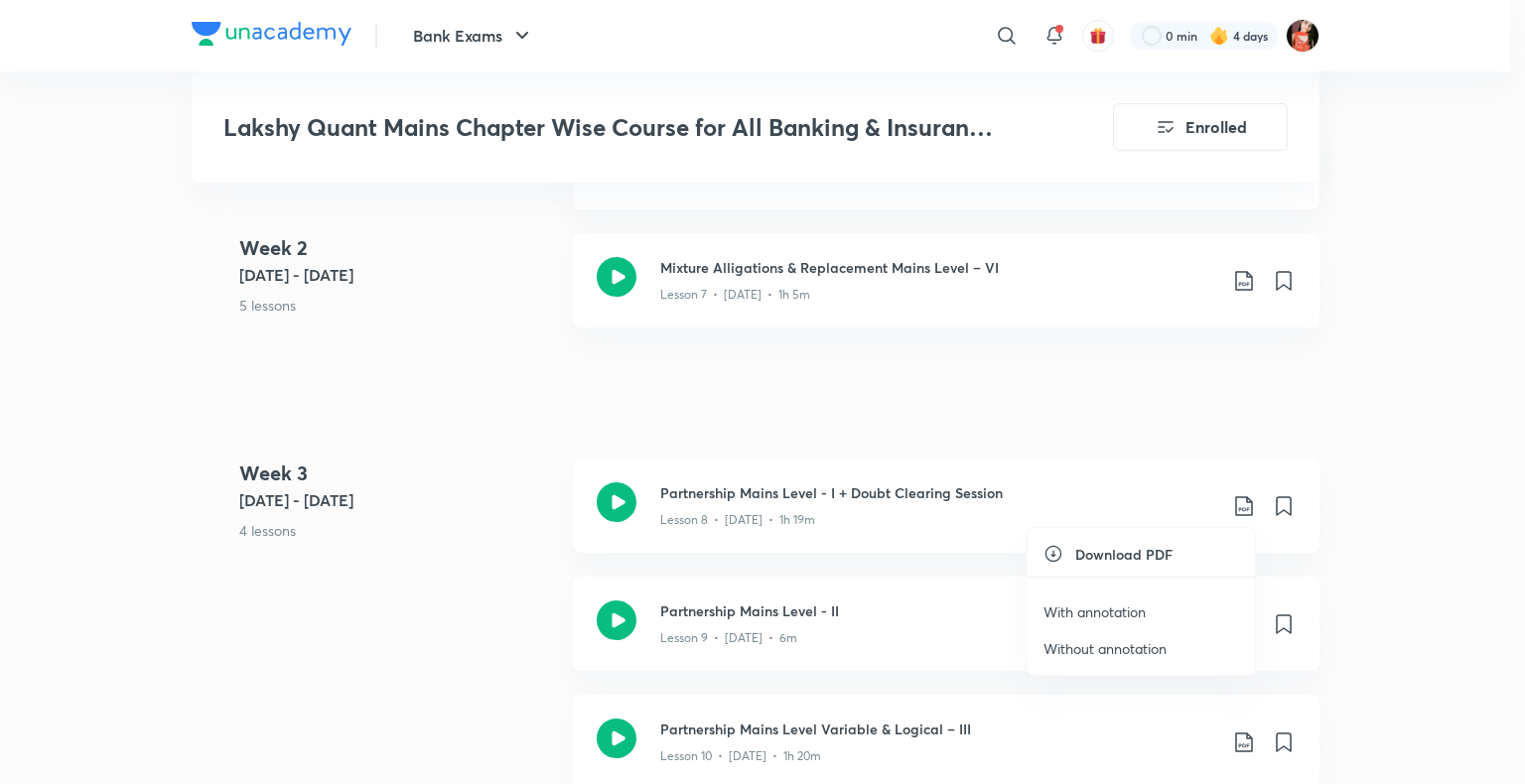 click on "With annotation" at bounding box center [1094, 611] 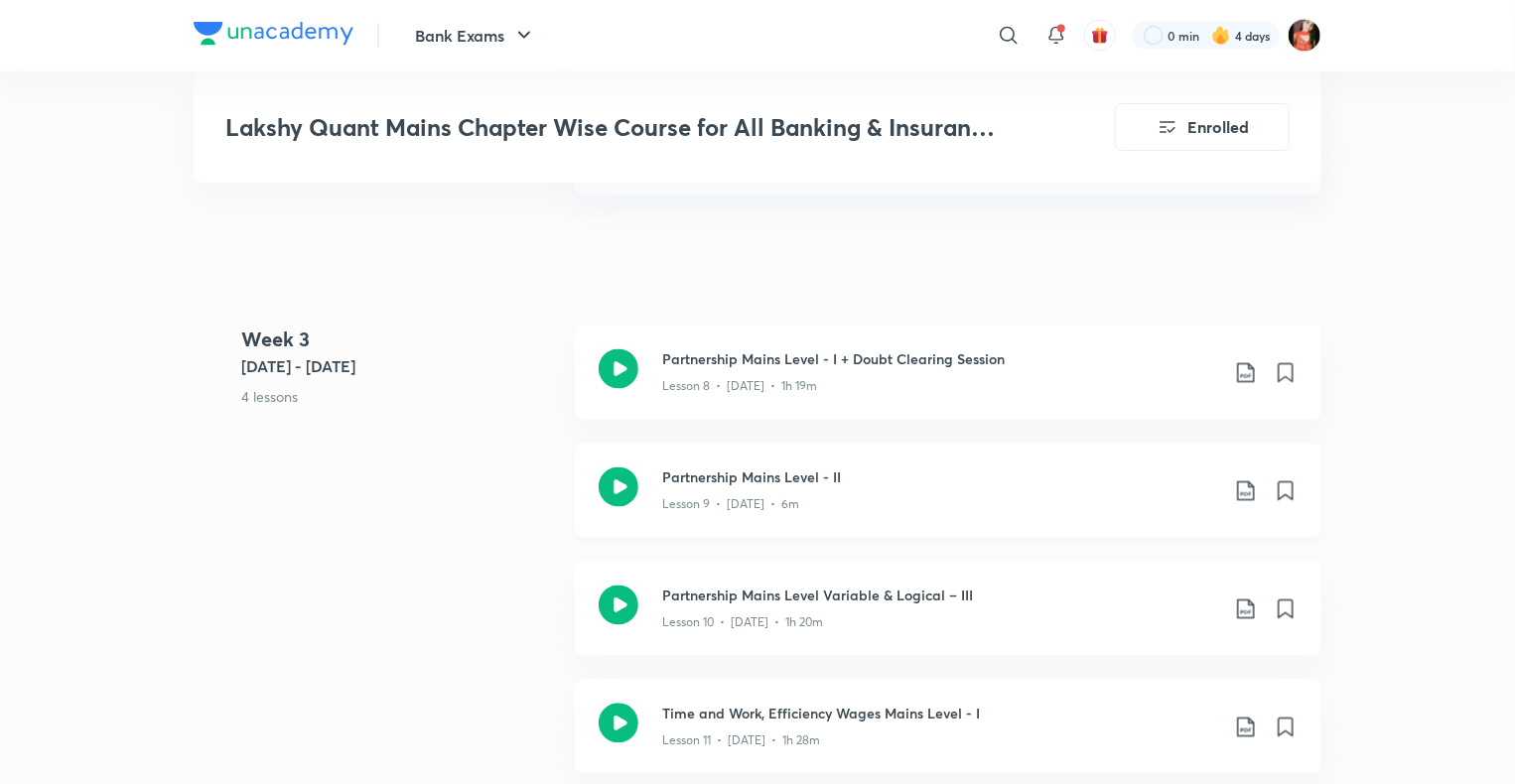 scroll, scrollTop: 1786, scrollLeft: 0, axis: vertical 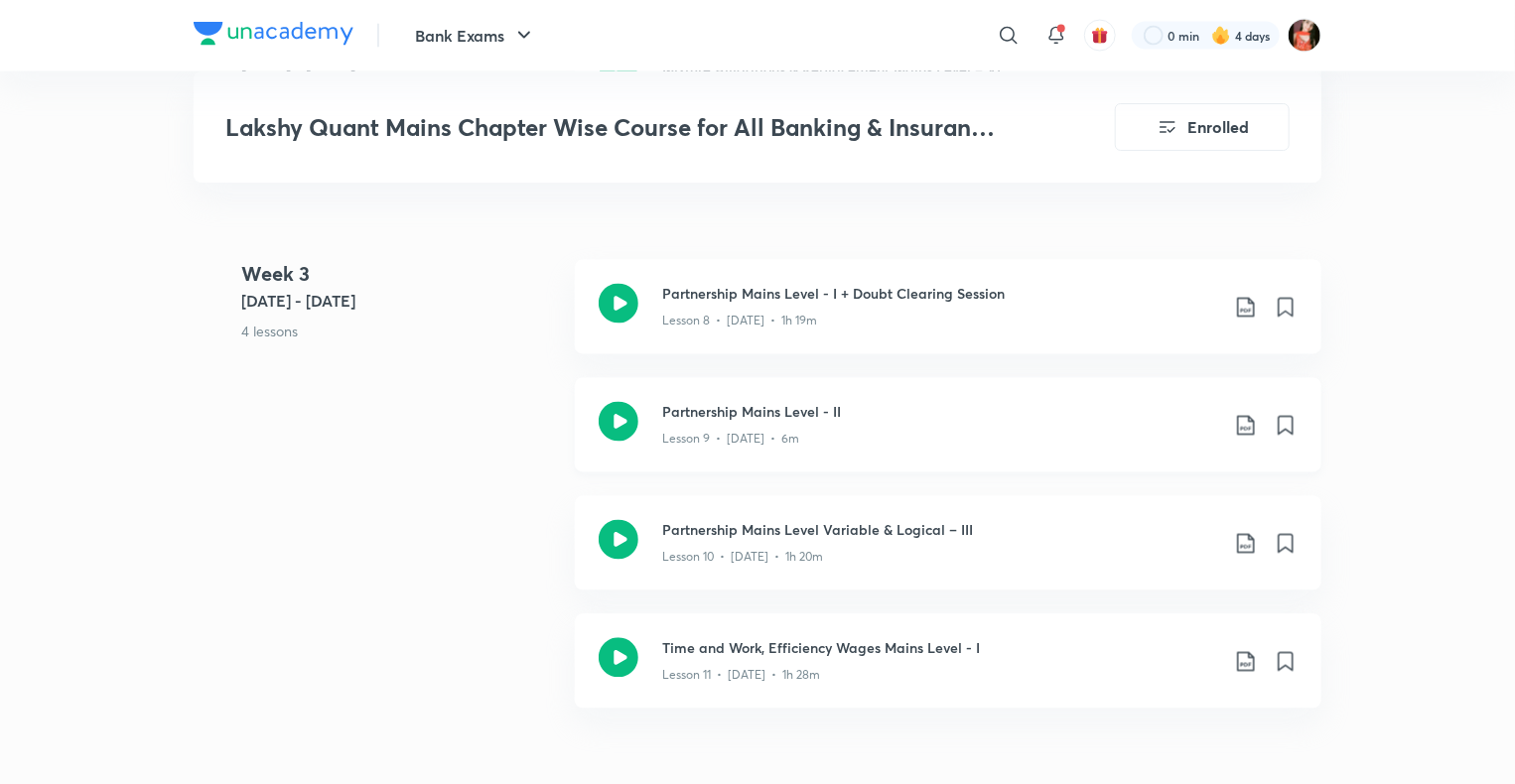 click 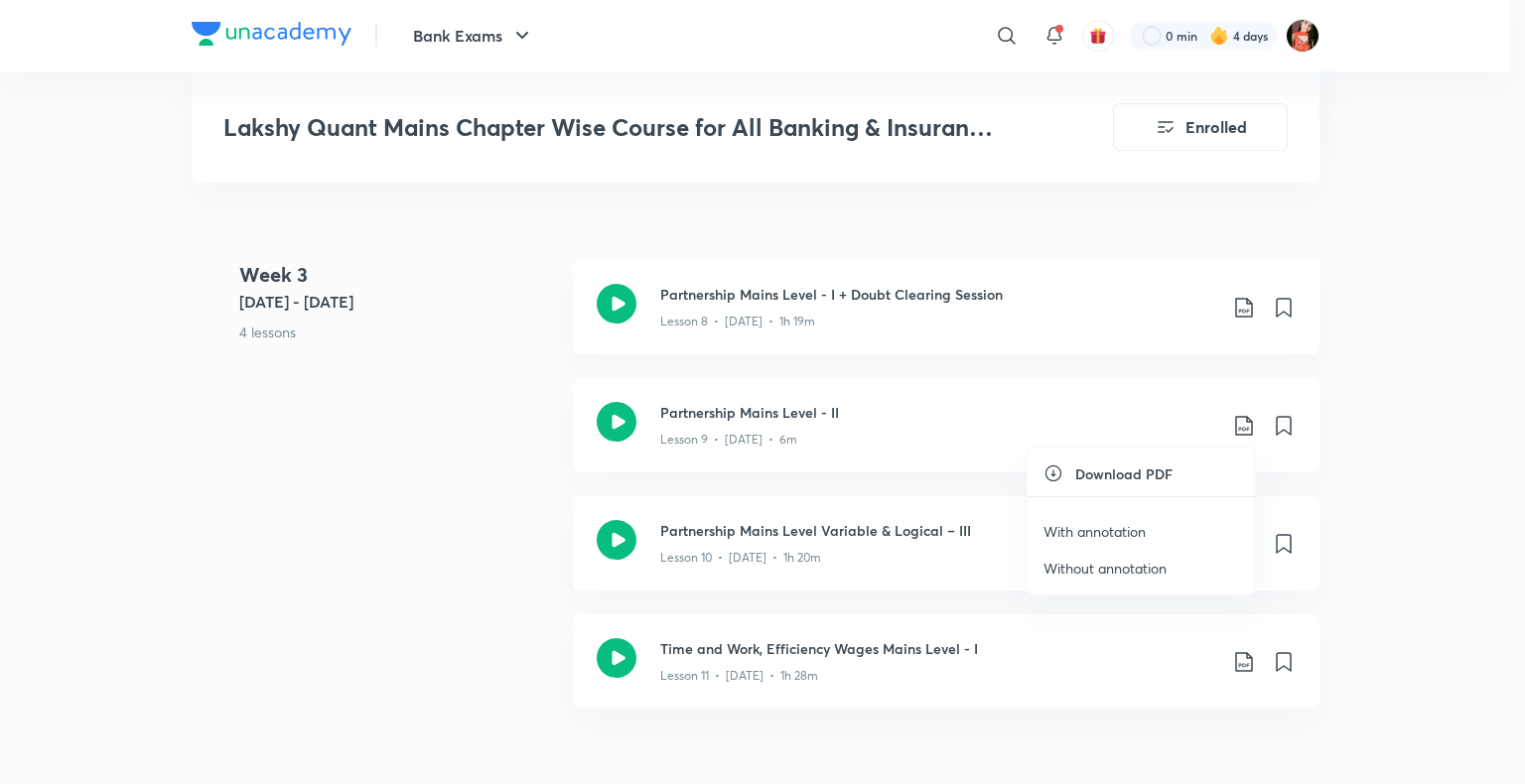 click on "With annotation" at bounding box center [1094, 531] 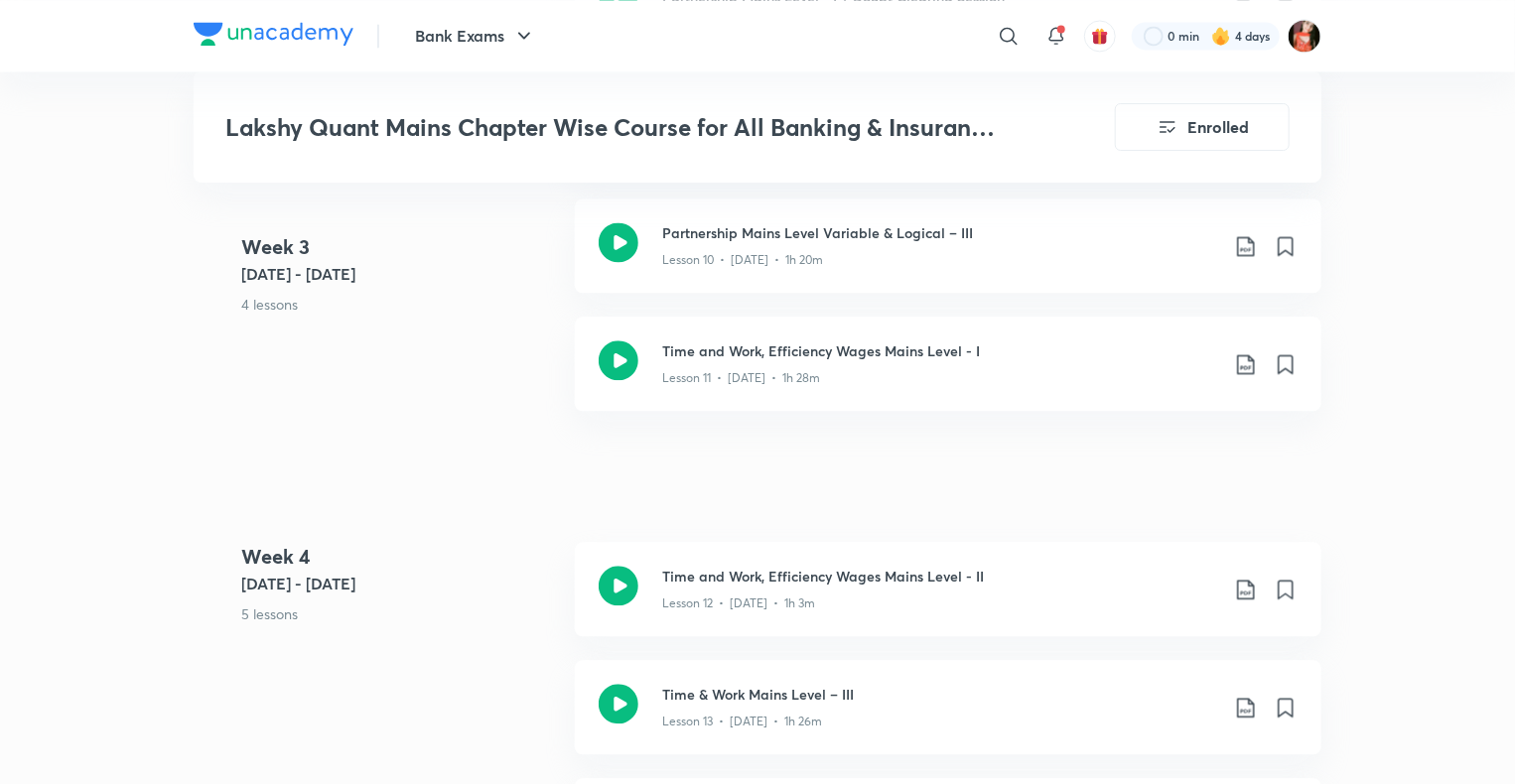 scroll, scrollTop: 1687, scrollLeft: 0, axis: vertical 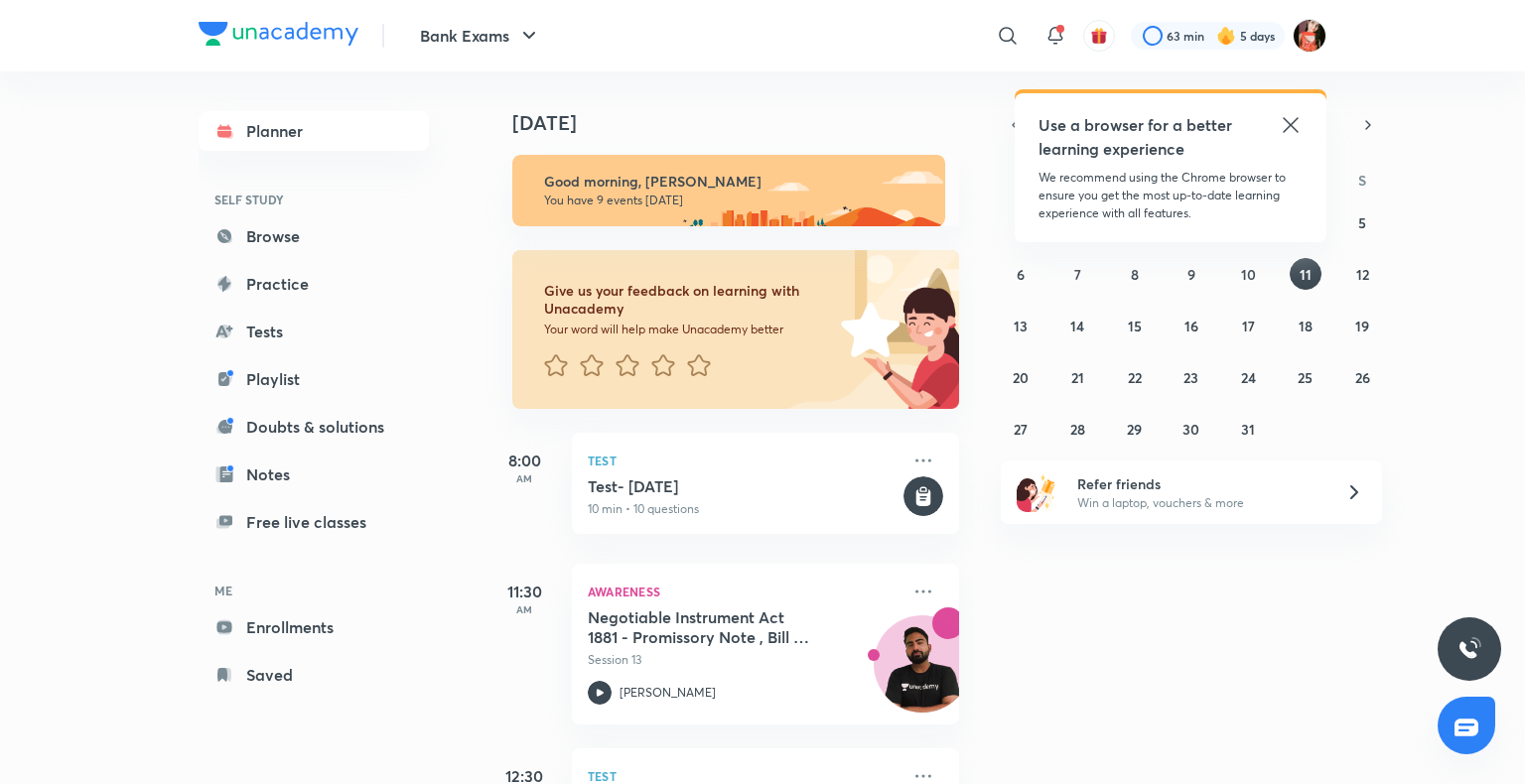 click 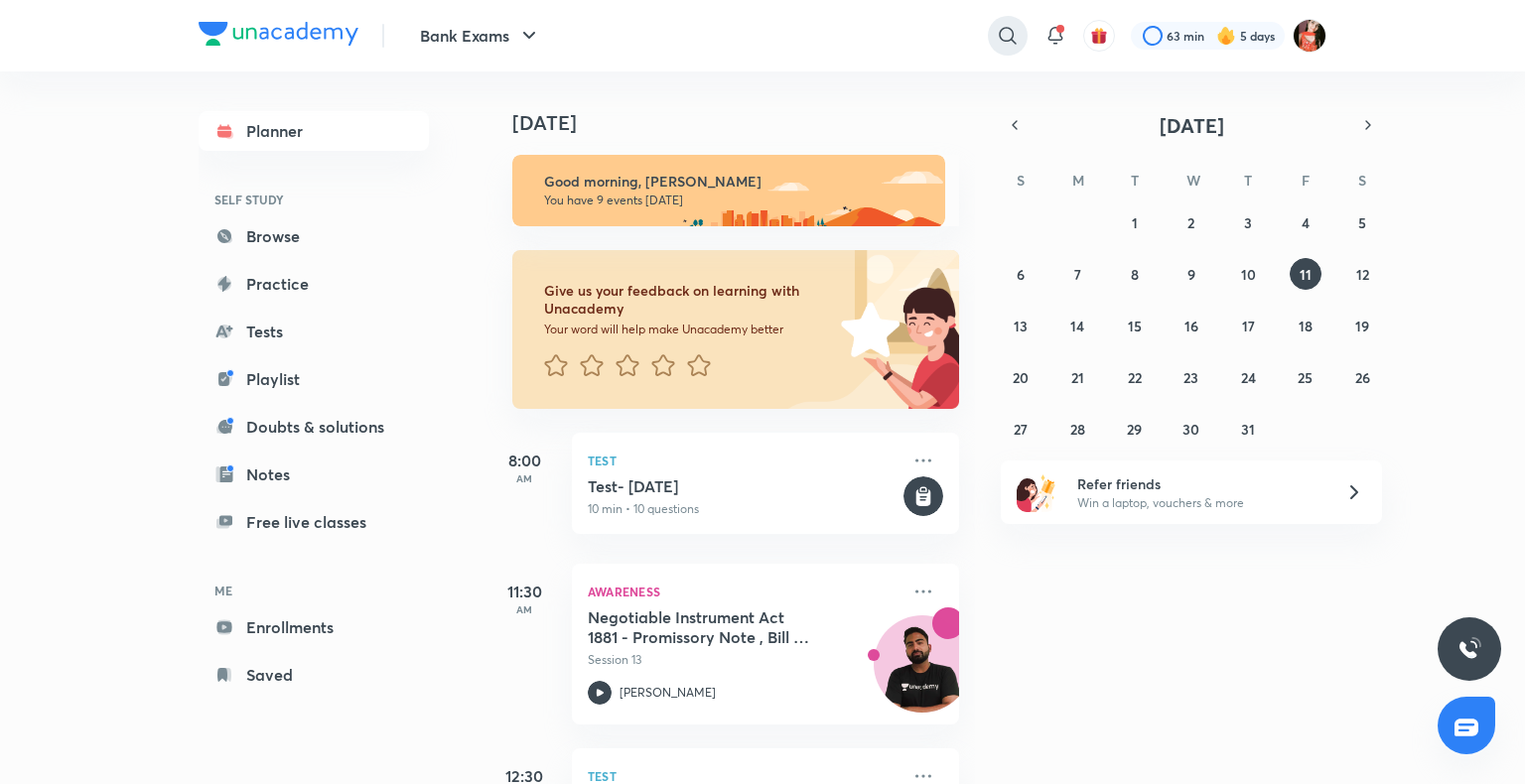 click 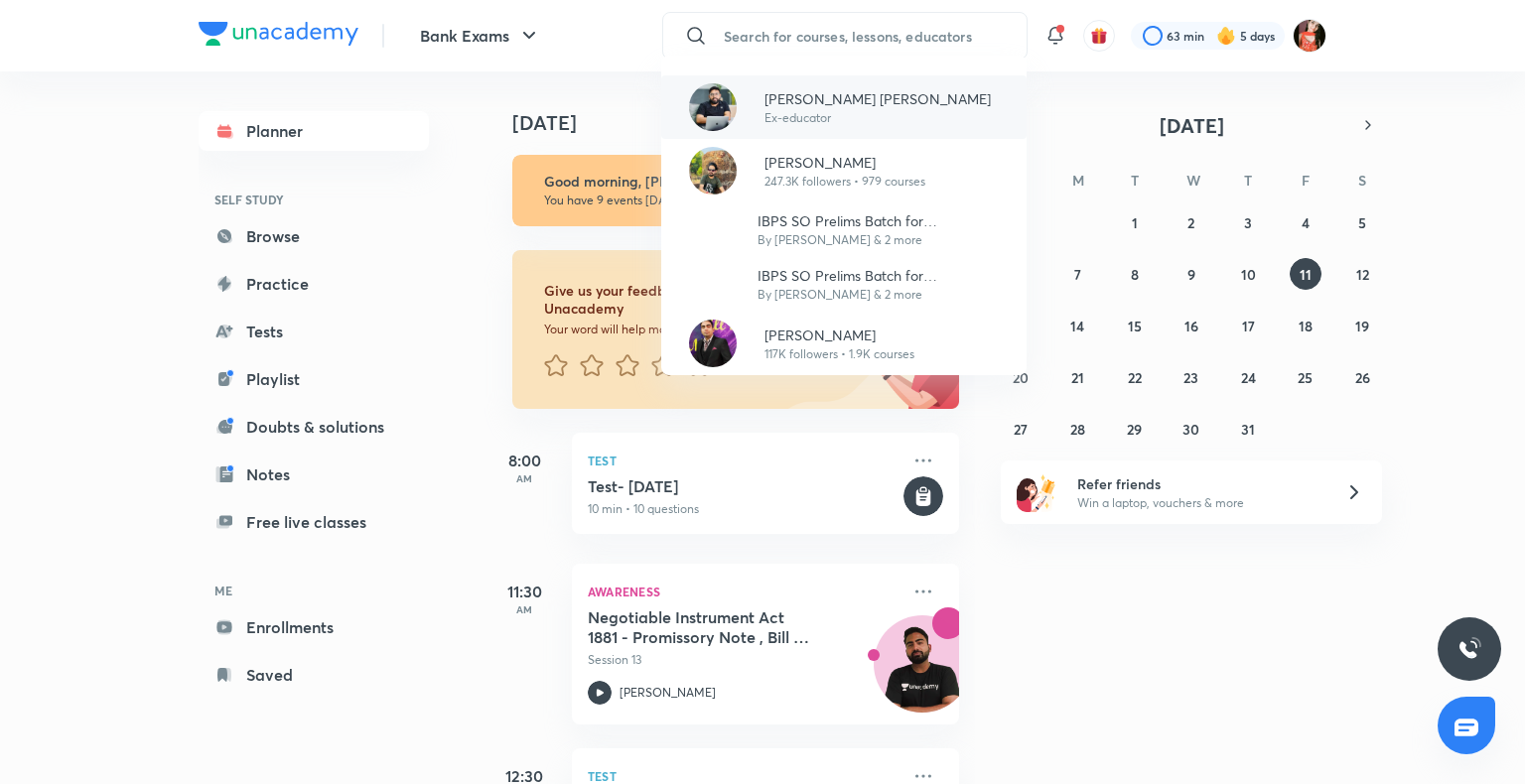 click at bounding box center [713, 107] 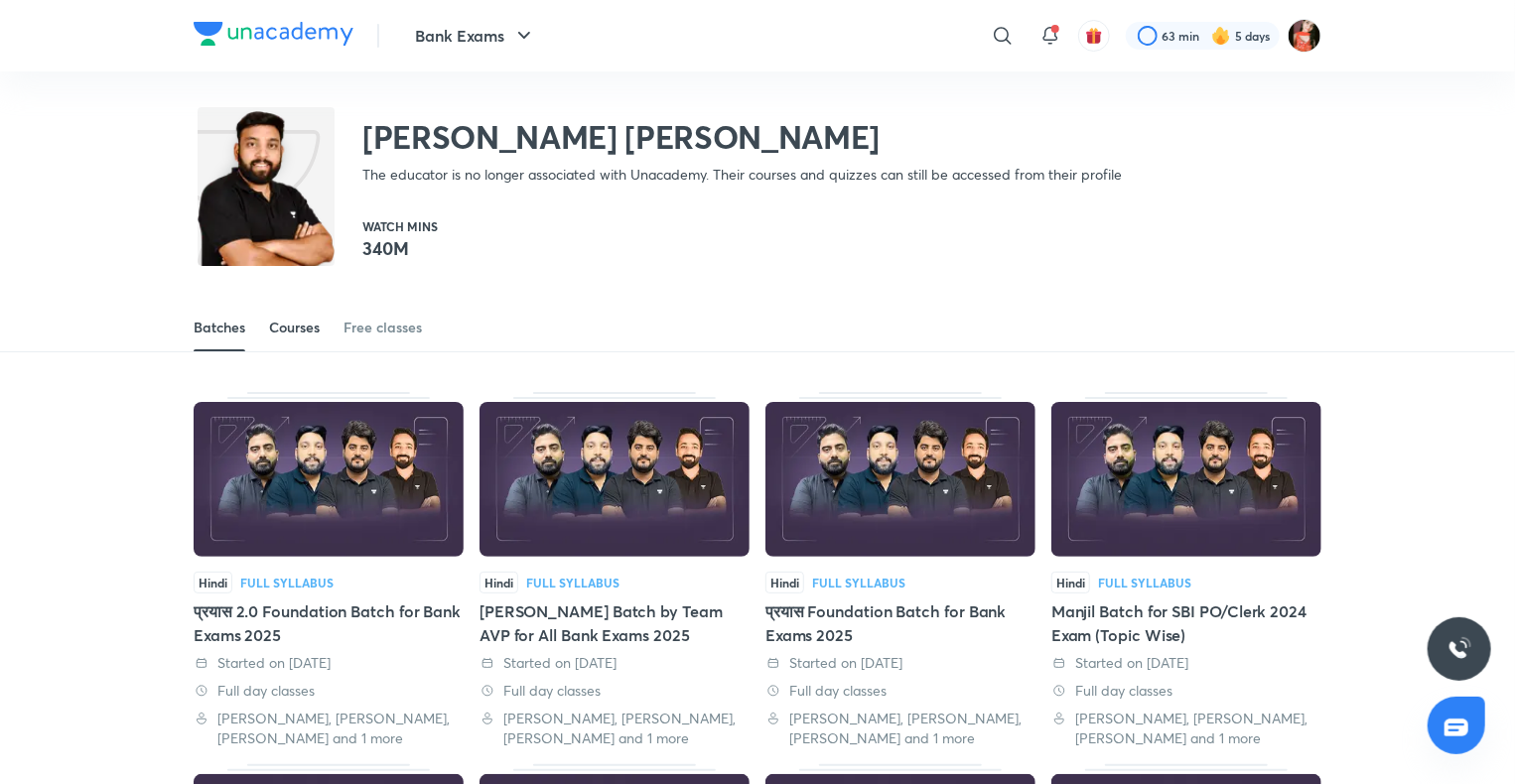 click on "Courses" at bounding box center [294, 327] 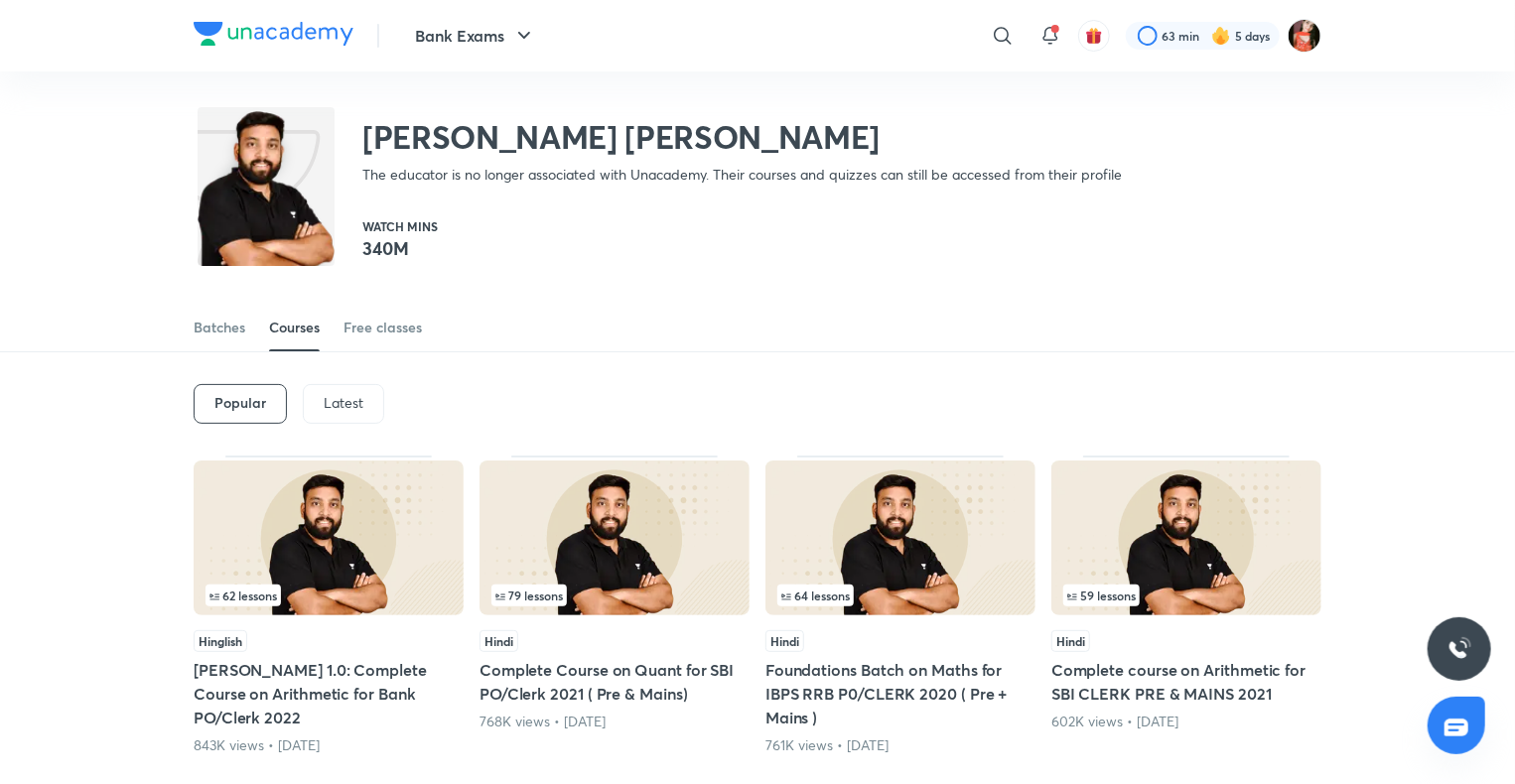 click on "Latest" at bounding box center [344, 403] 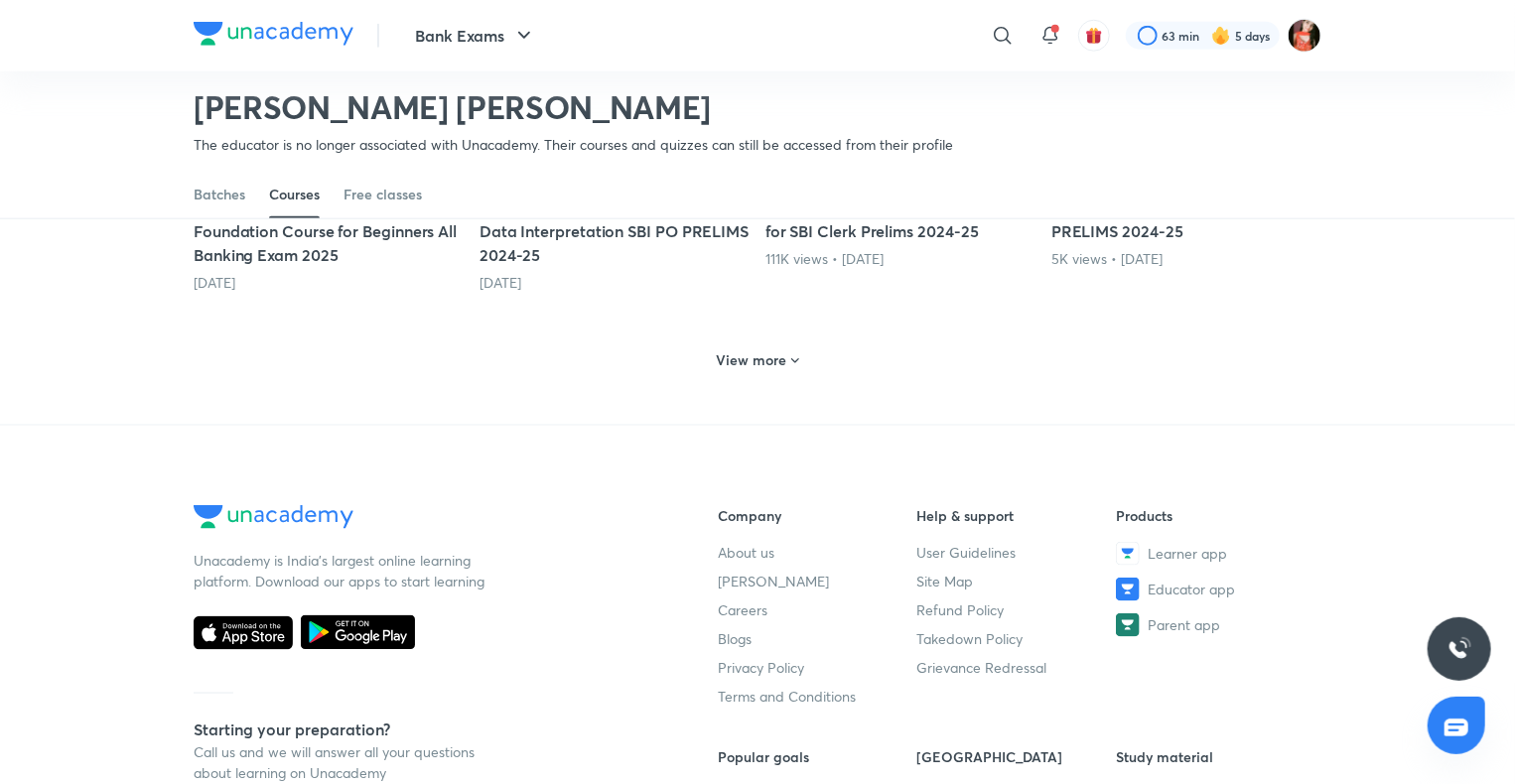 scroll, scrollTop: 1078, scrollLeft: 0, axis: vertical 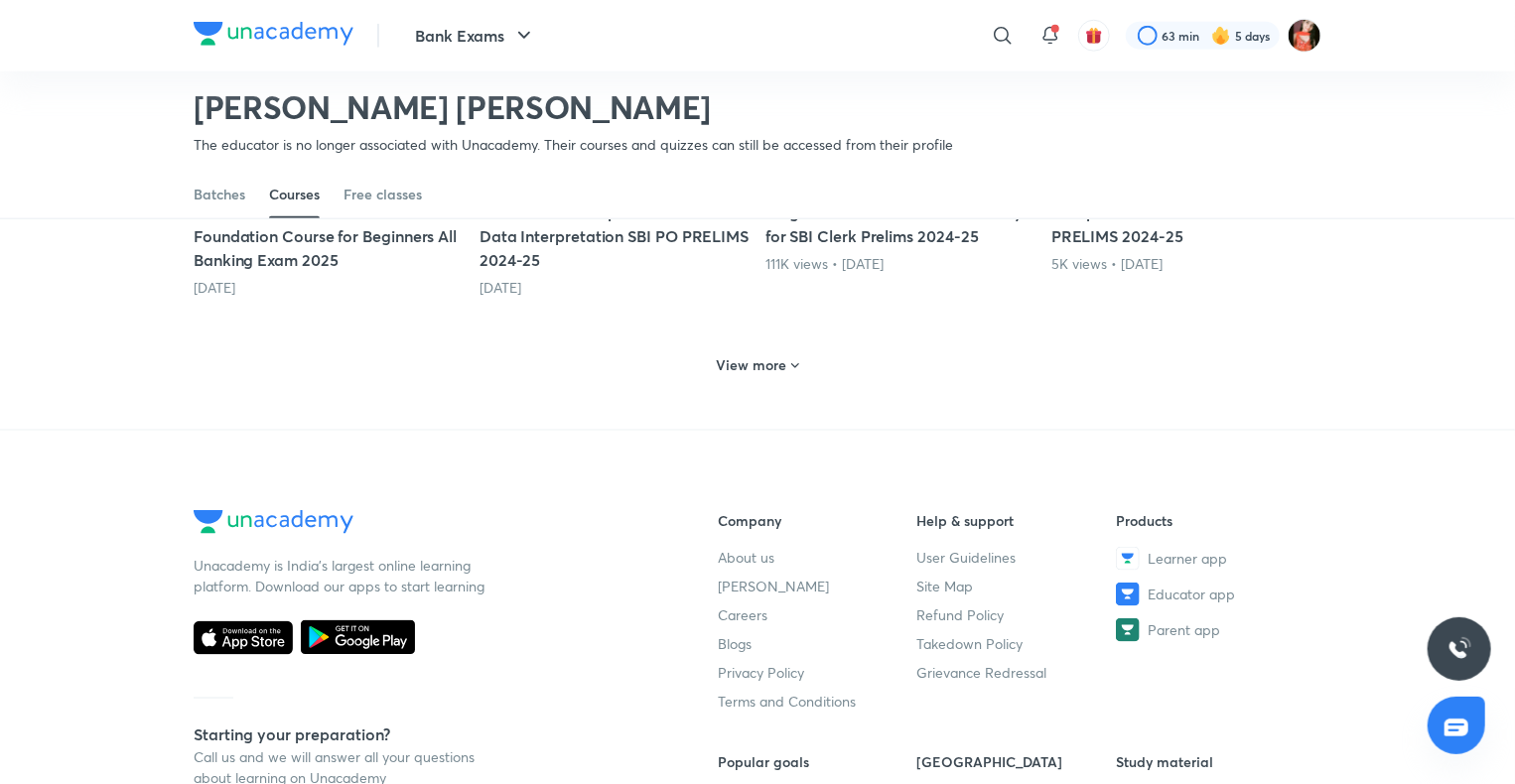 click on "View more" at bounding box center [758, 363] 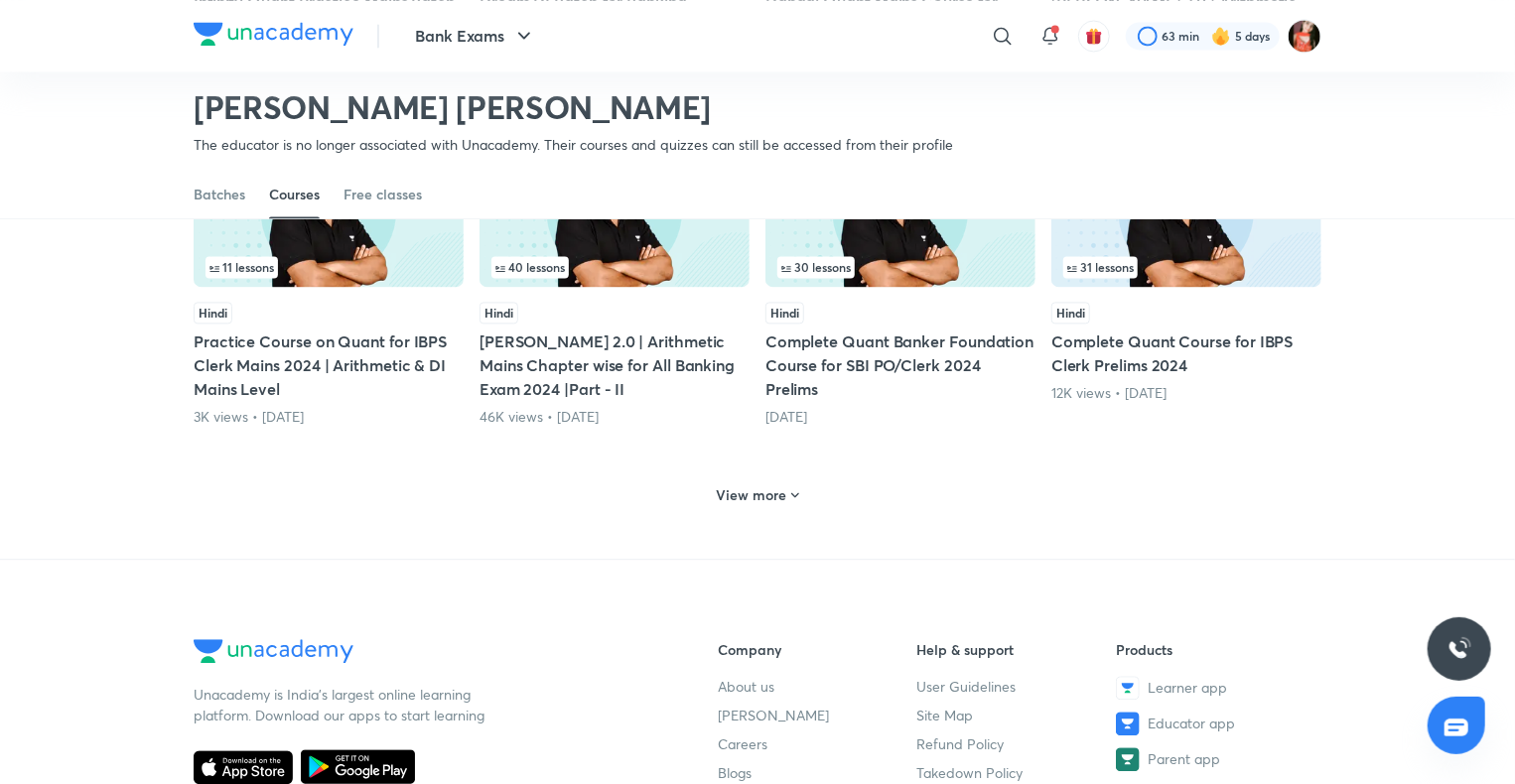 scroll, scrollTop: 1971, scrollLeft: 0, axis: vertical 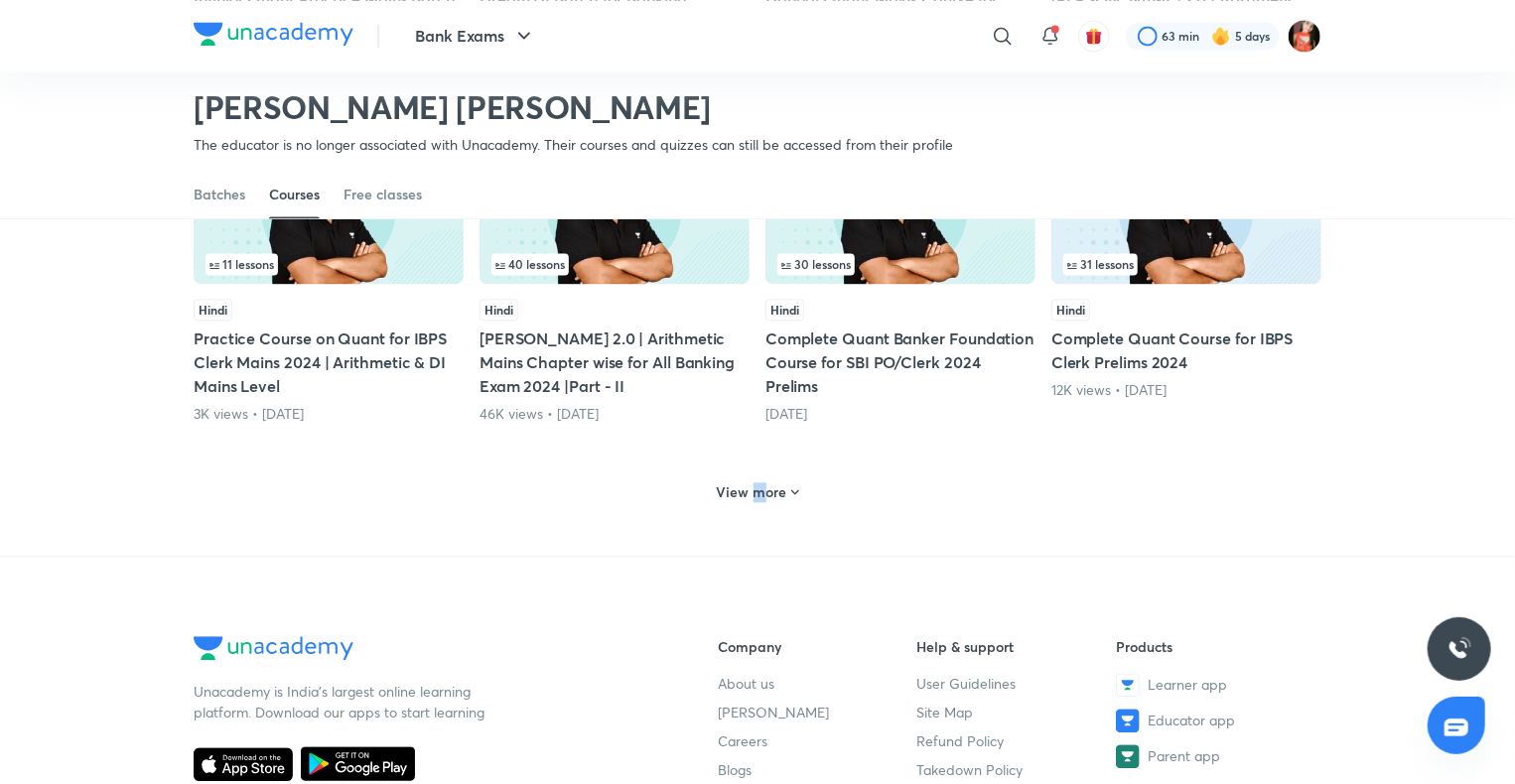 drag, startPoint x: 761, startPoint y: 488, endPoint x: 758, endPoint y: 502, distance: 14.3178211 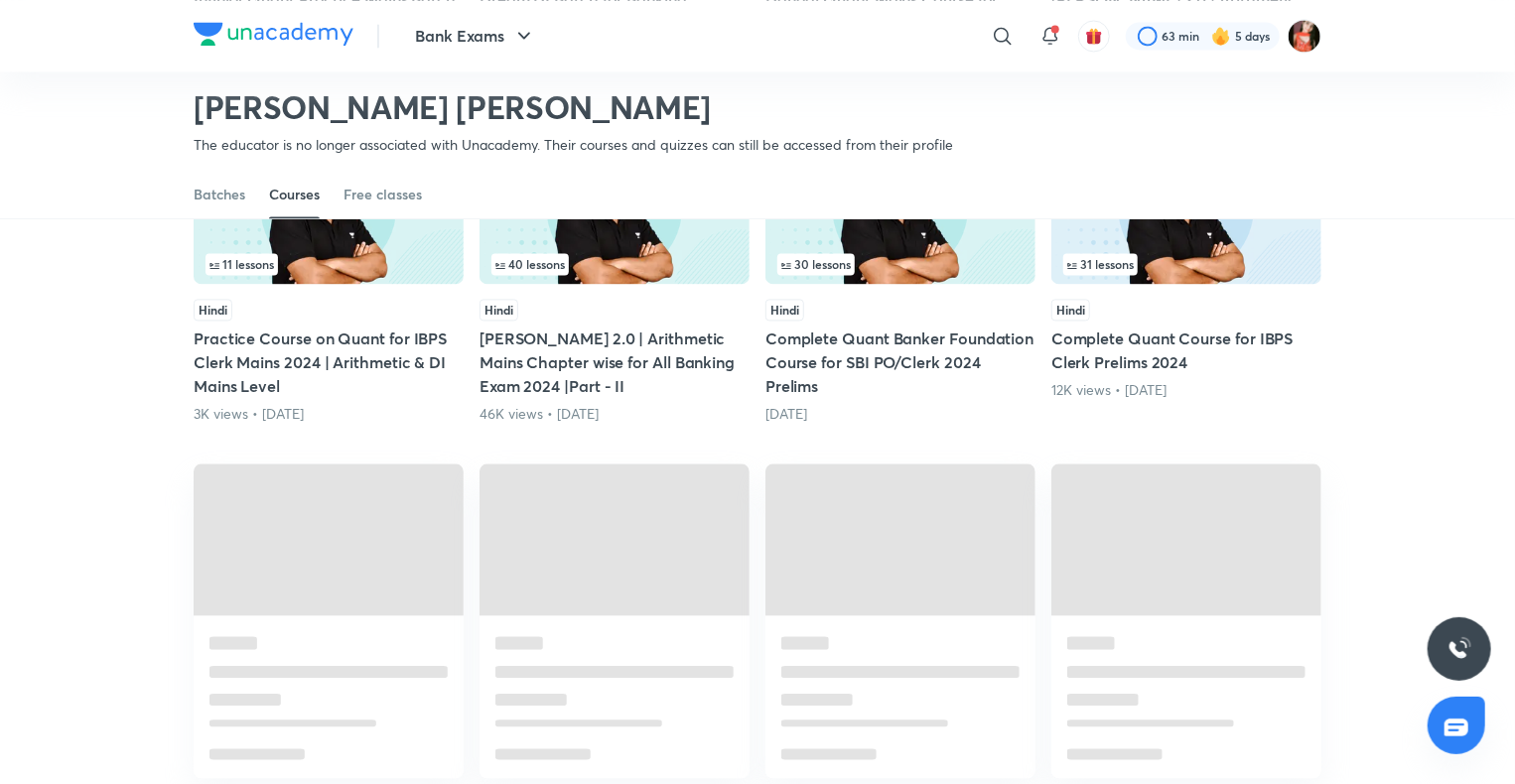 click on "Lakshay 2.0 | Arithmetic Mains Chapter wise for All Banking Exam 2024 |Part - II" at bounding box center (615, 362) 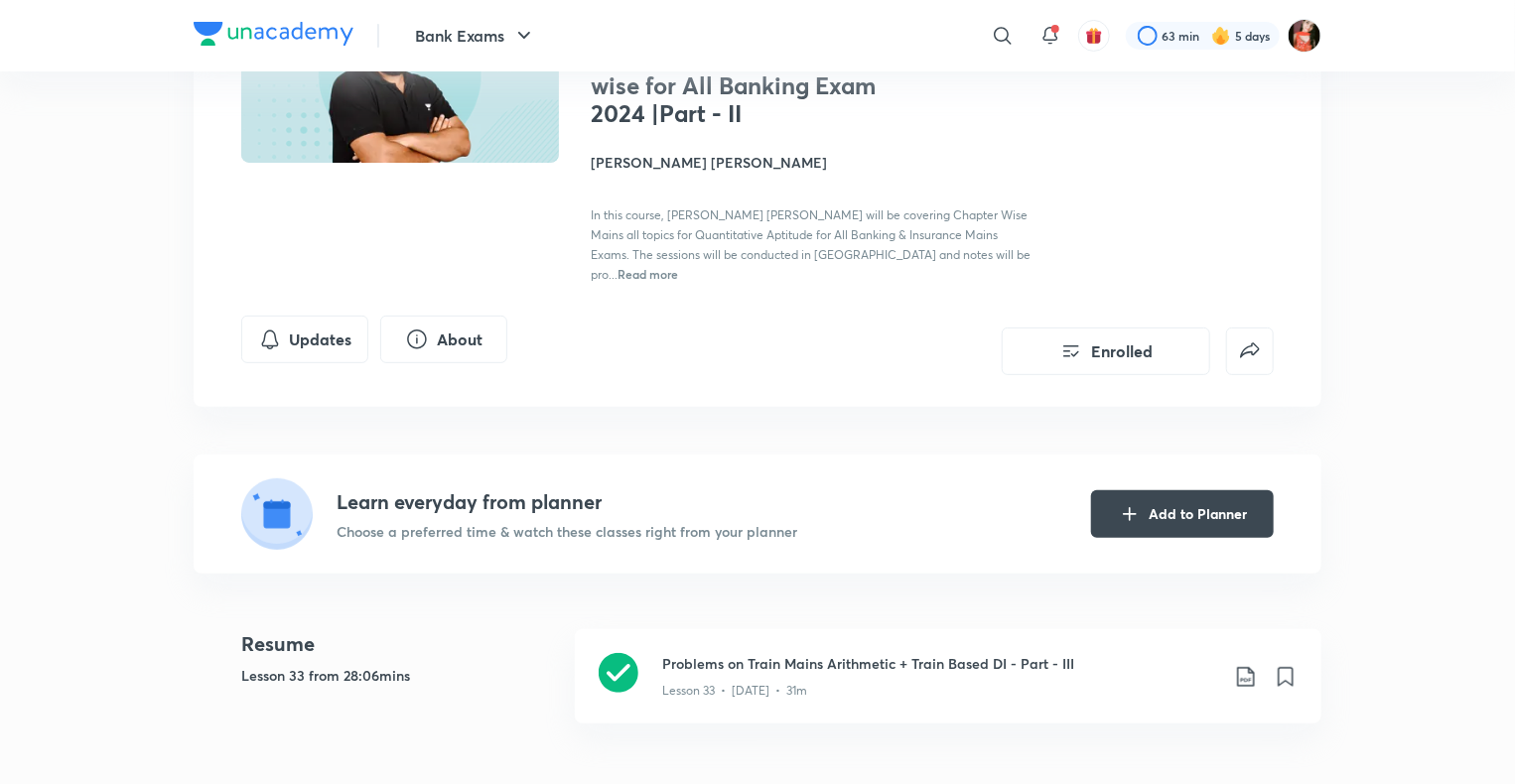 scroll, scrollTop: 0, scrollLeft: 0, axis: both 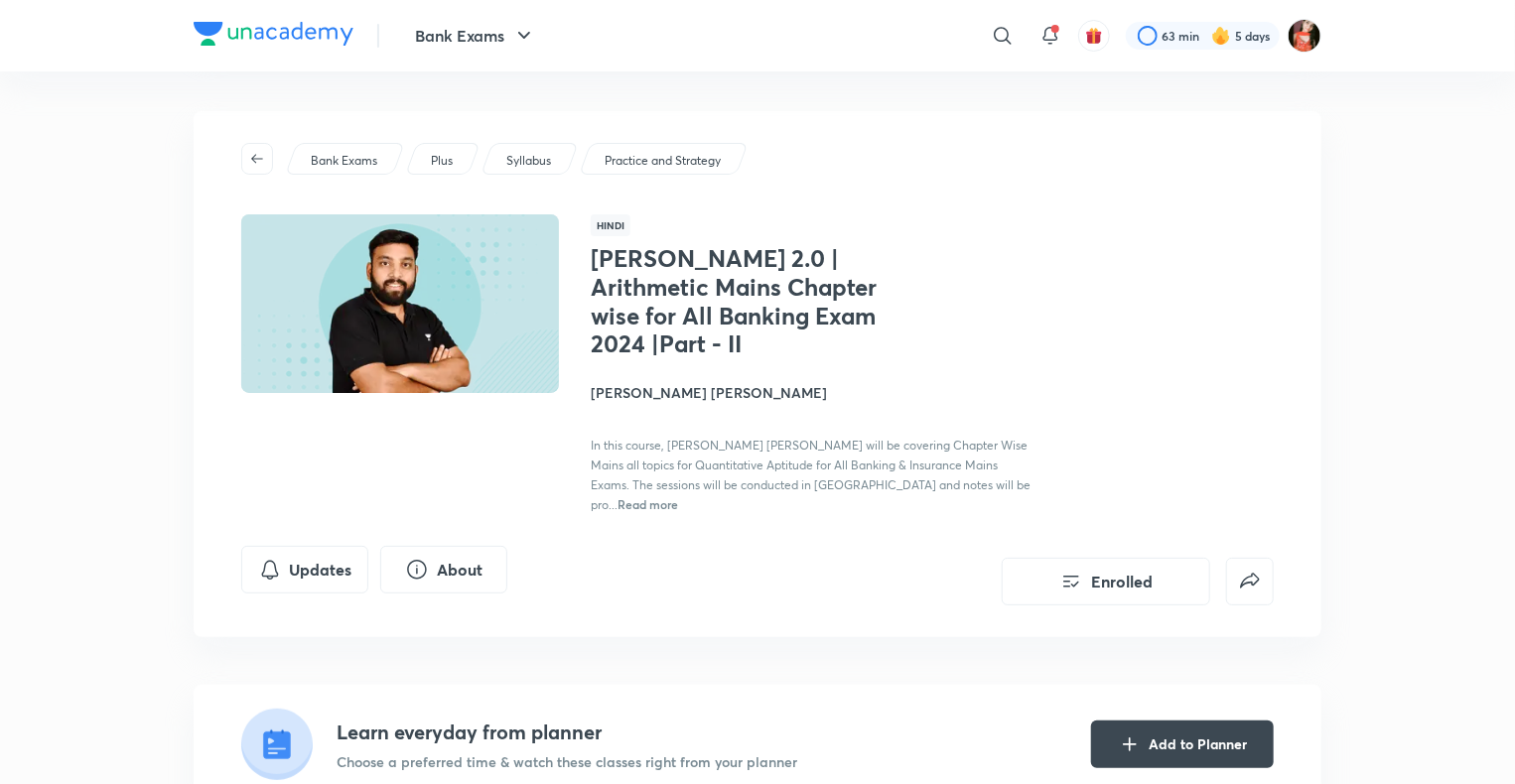 click on "Arun Singh Rawat" at bounding box center (813, 392) 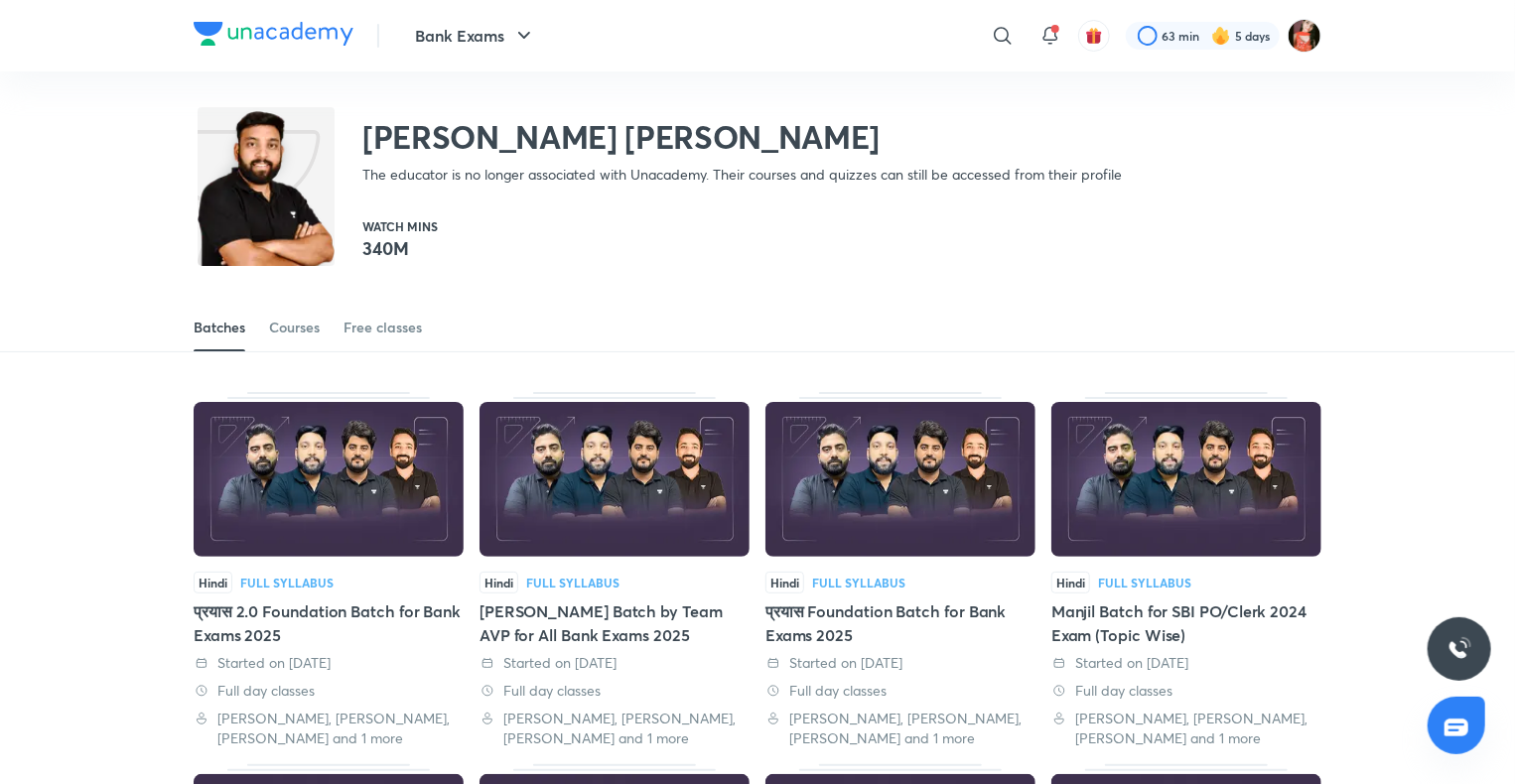 click on "Batches Courses Free classes" at bounding box center [758, 327] 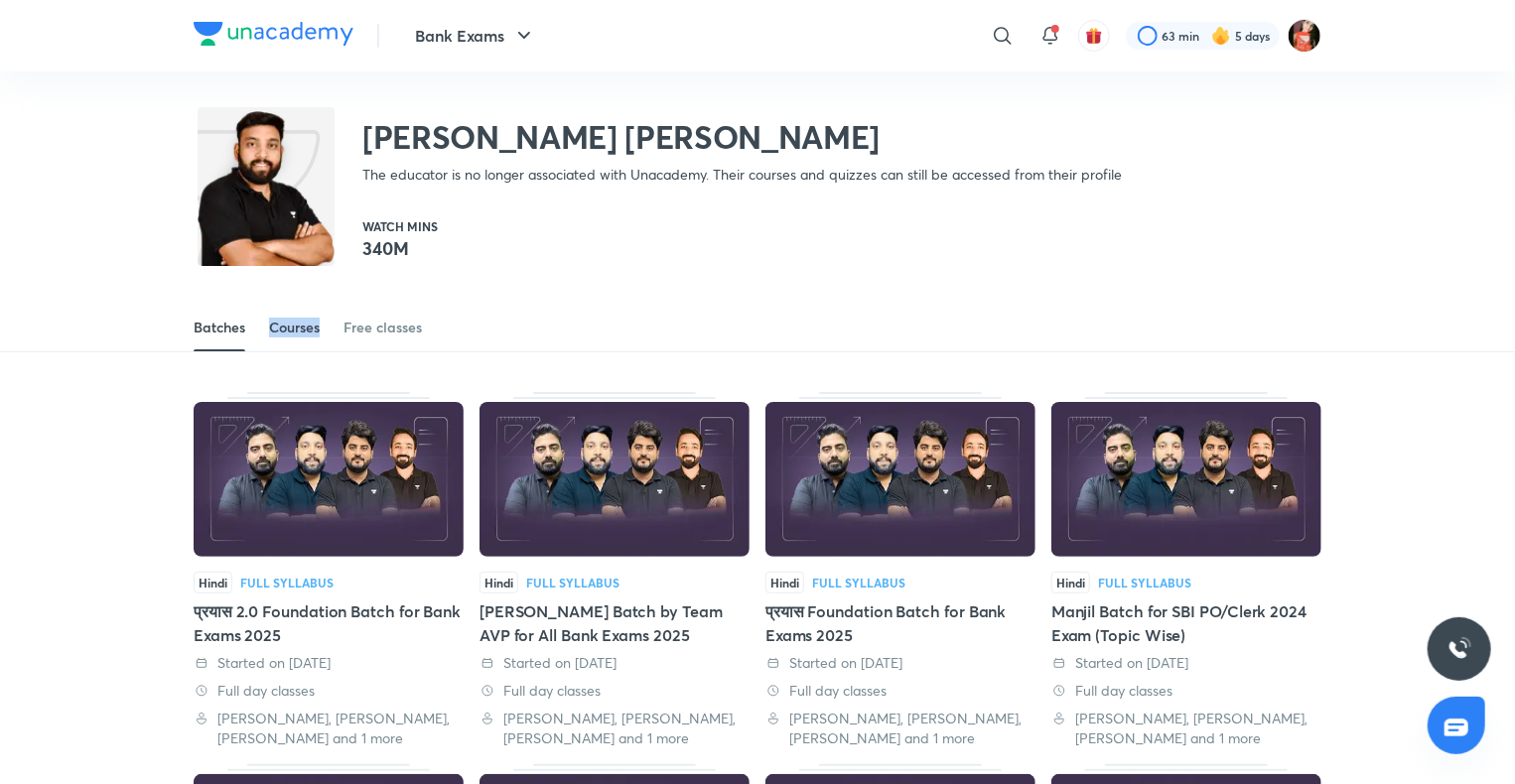 click on "Batches Courses Free classes" at bounding box center [758, 327] 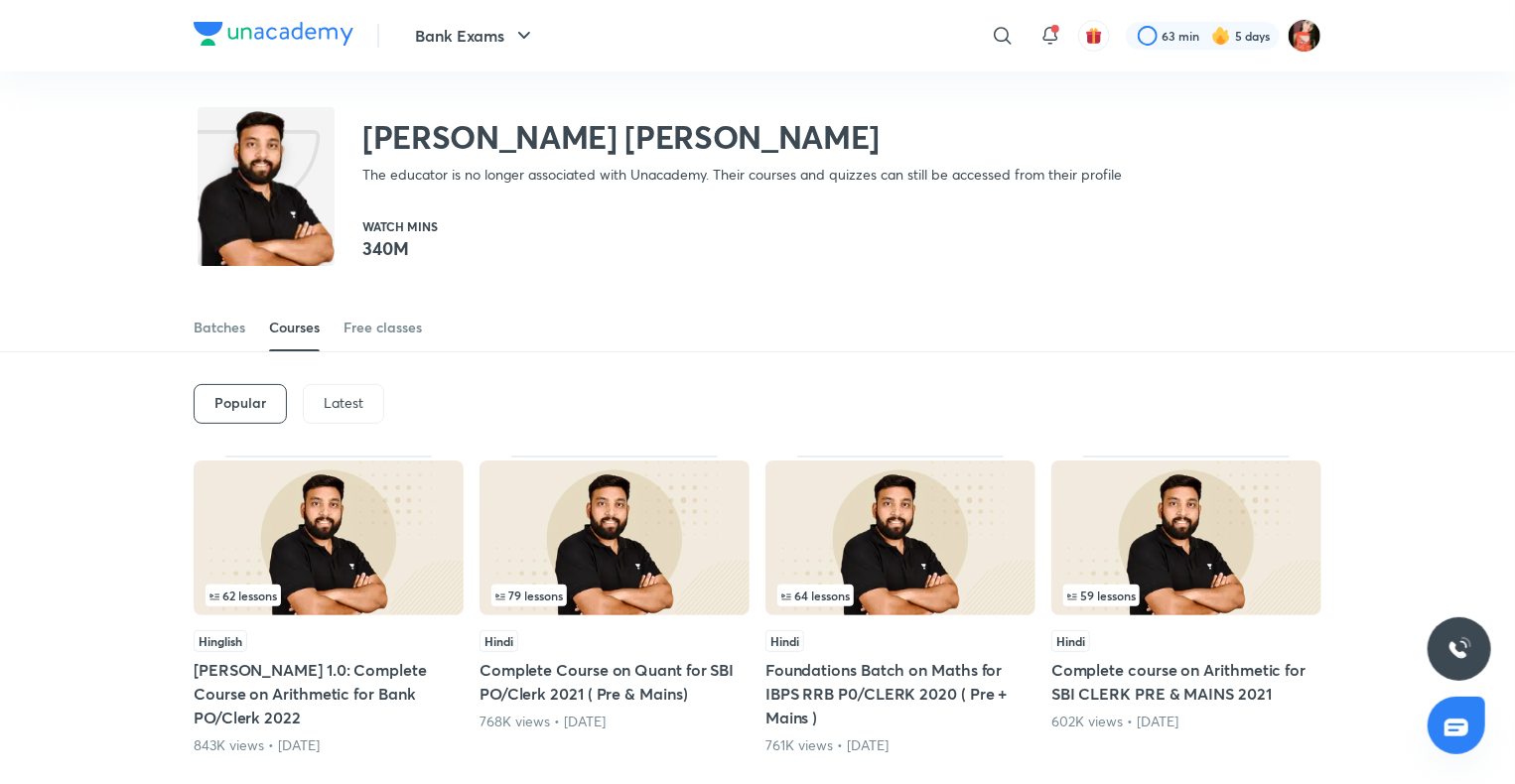 click on "Popular Latest" at bounding box center (758, 404) 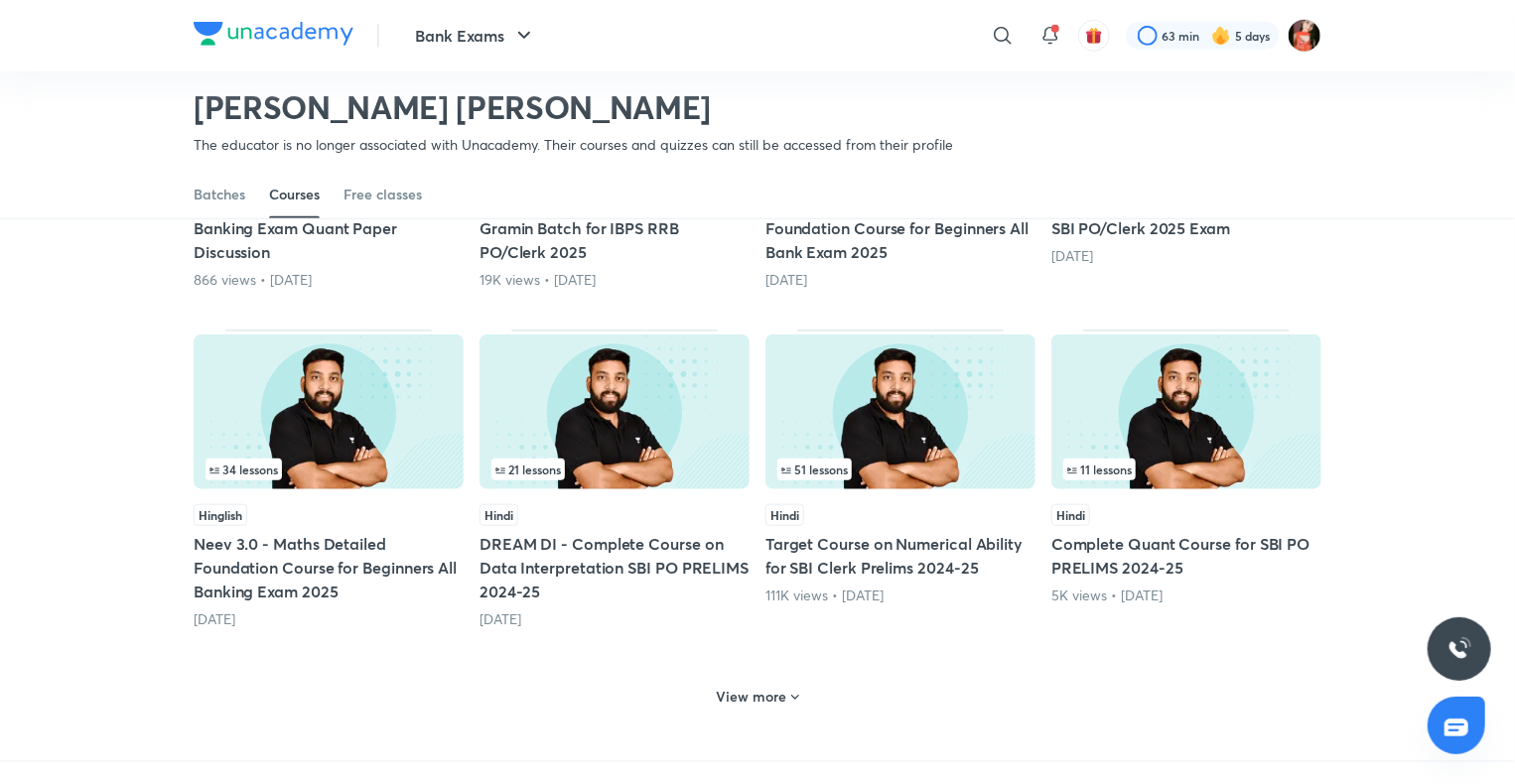 scroll, scrollTop: 780, scrollLeft: 0, axis: vertical 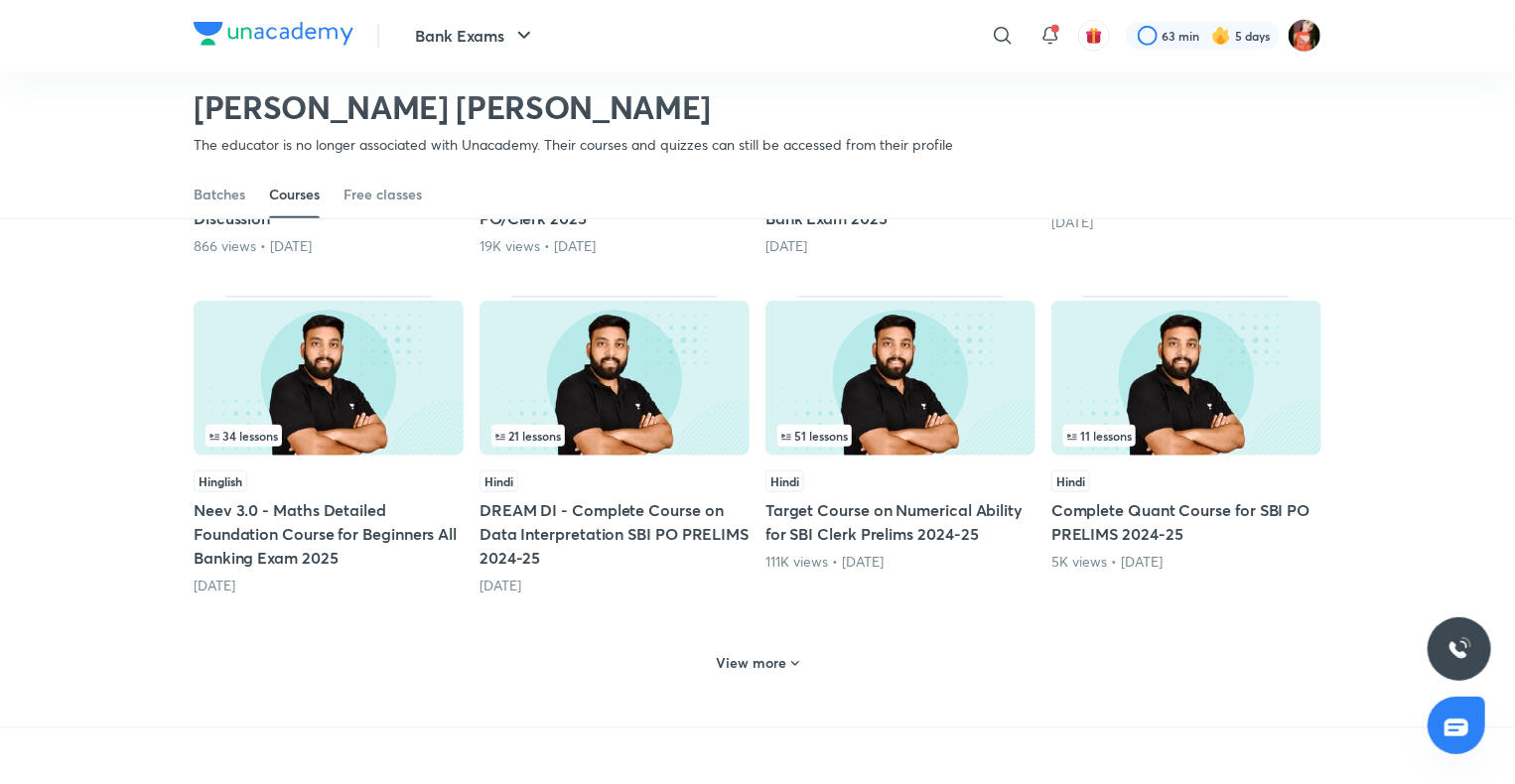 click on "View more" at bounding box center [752, 663] 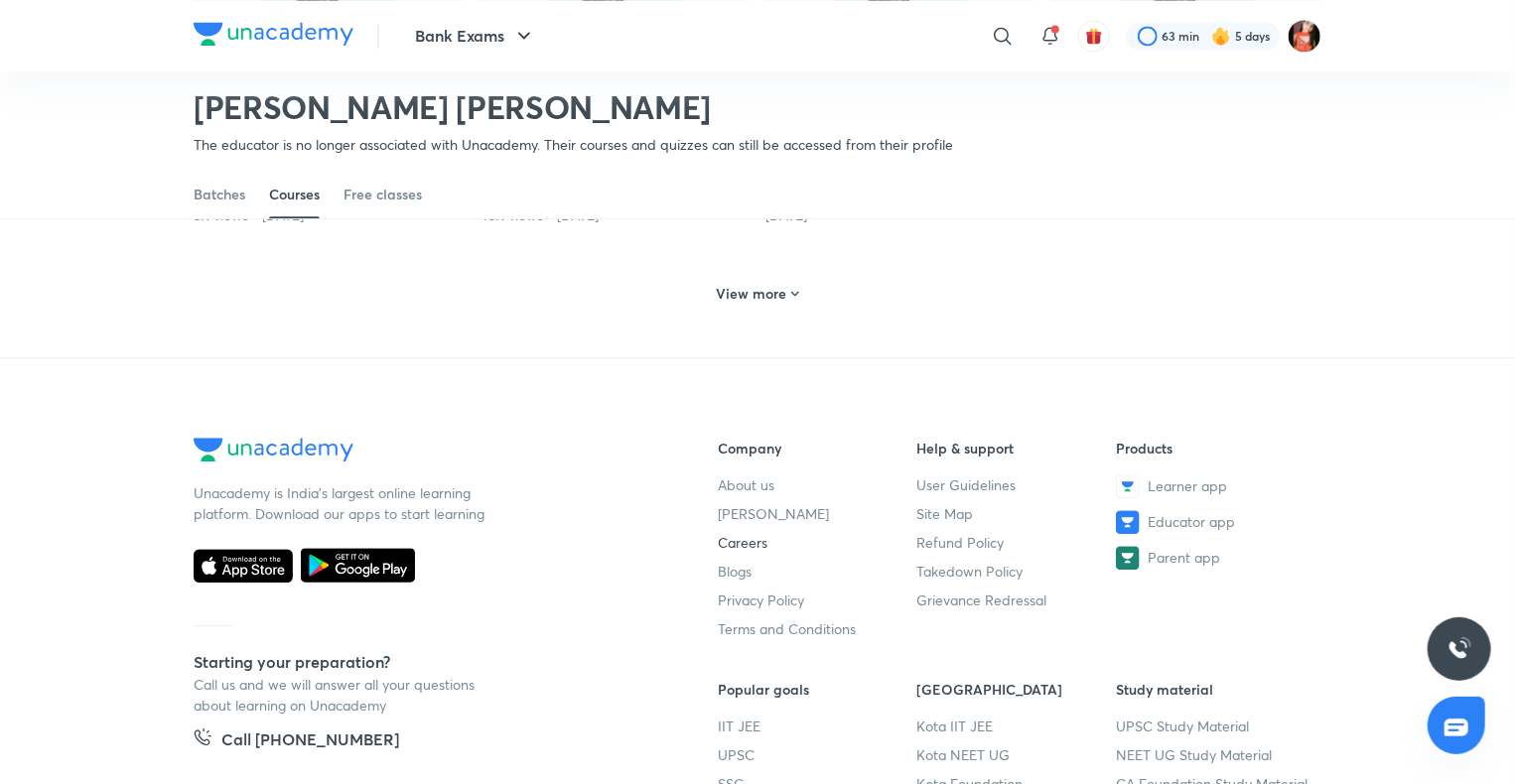 scroll, scrollTop: 1971, scrollLeft: 0, axis: vertical 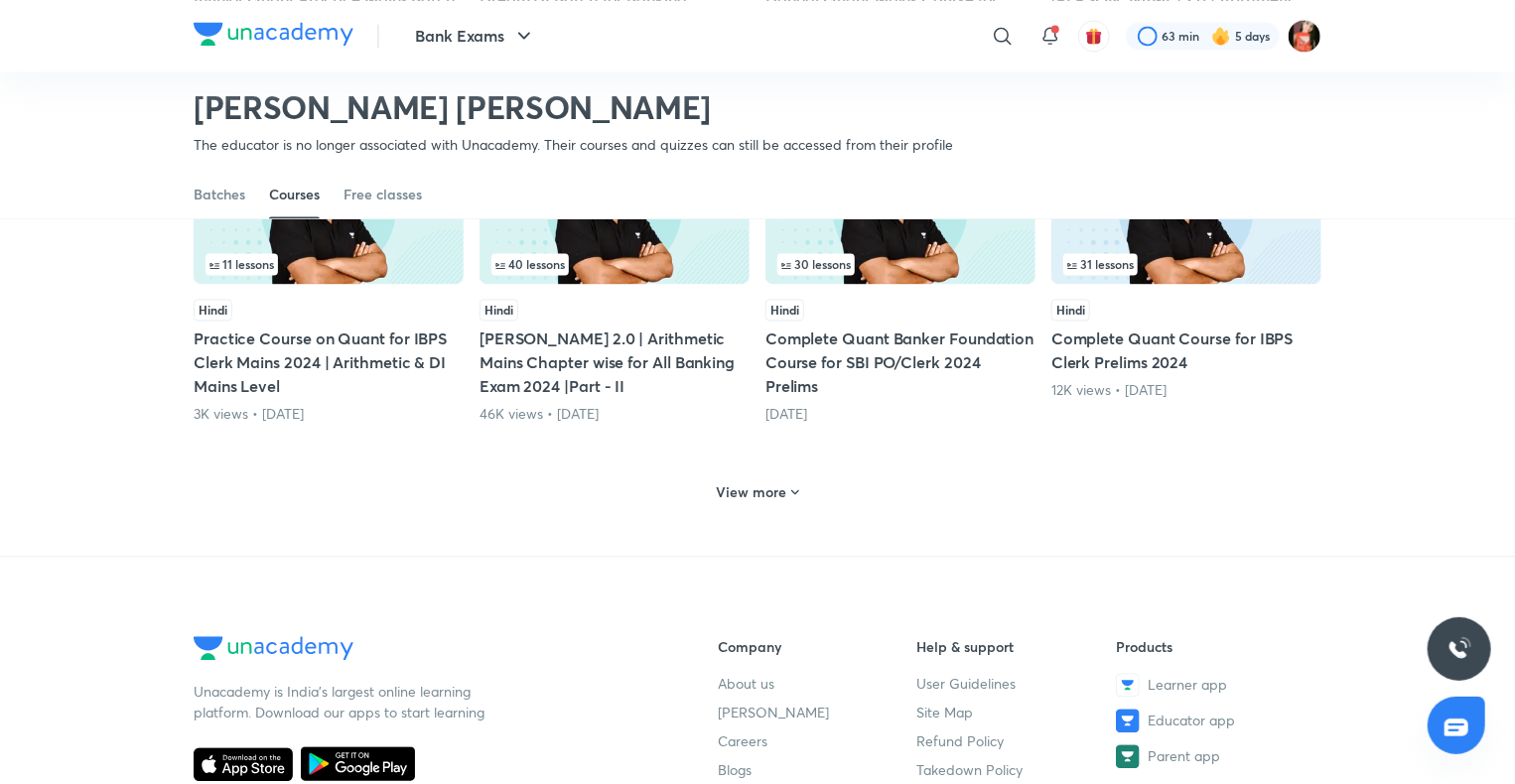 click on "View more" at bounding box center [752, 492] 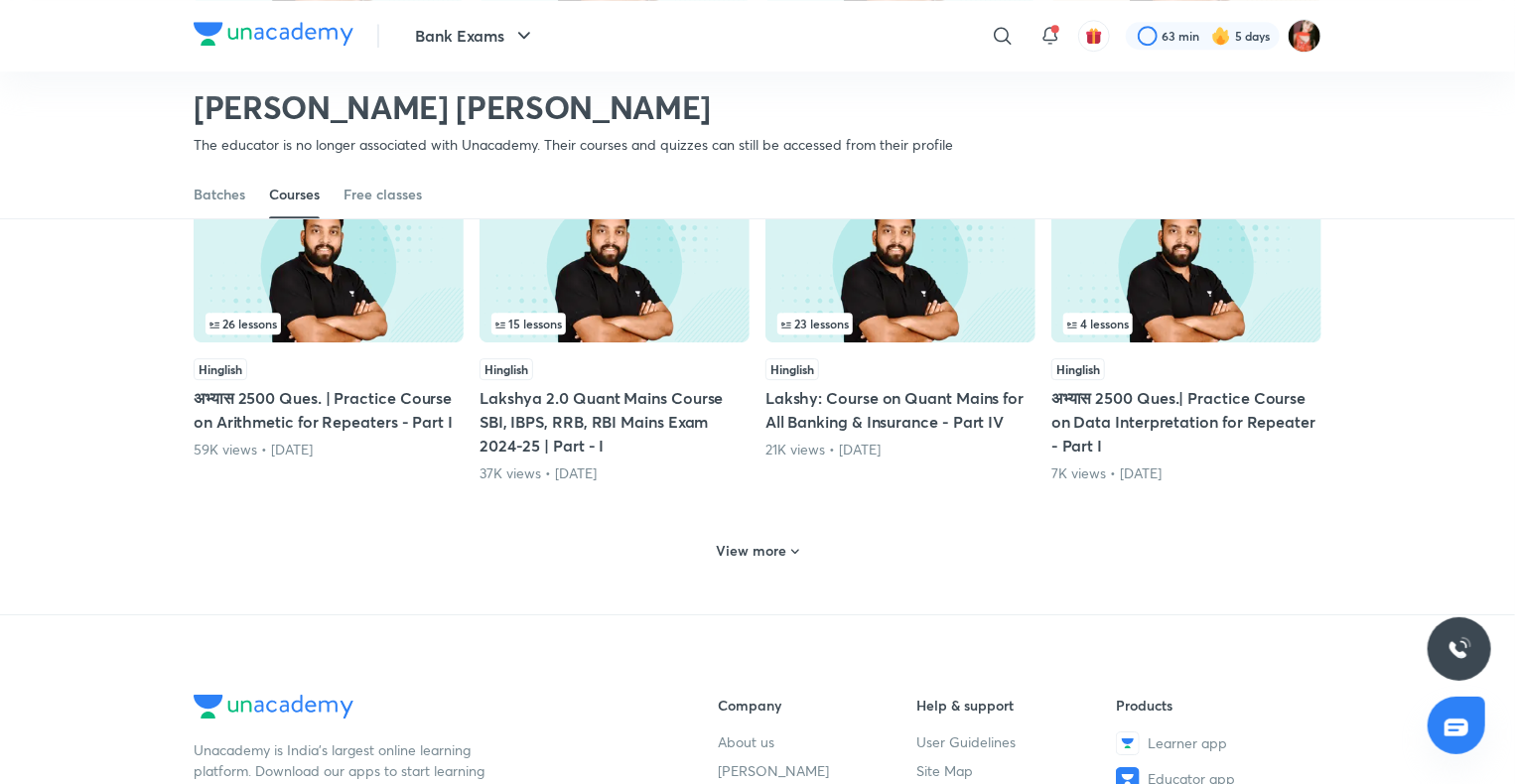 scroll, scrollTop: 2864, scrollLeft: 0, axis: vertical 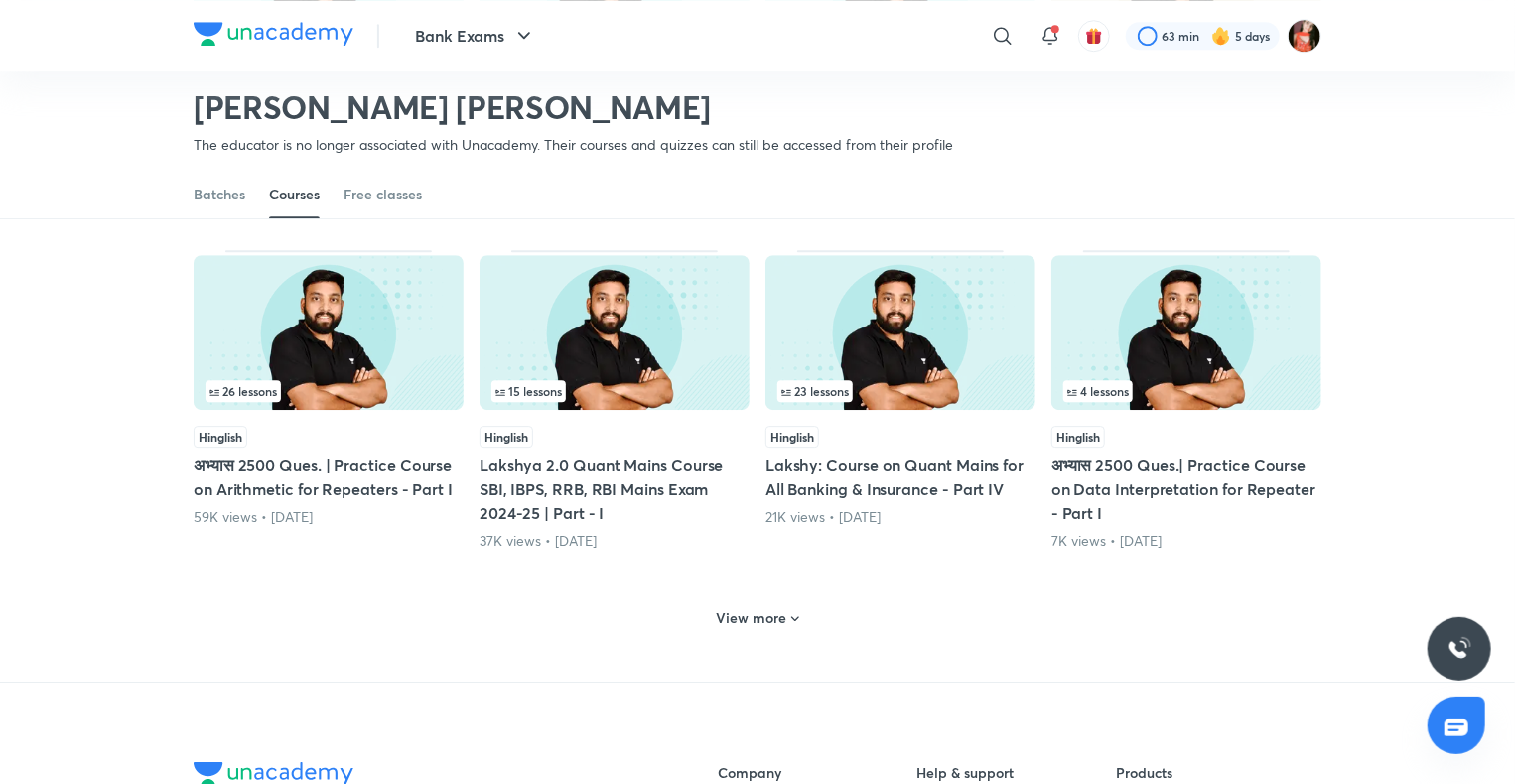 click on "View more" at bounding box center [752, 618] 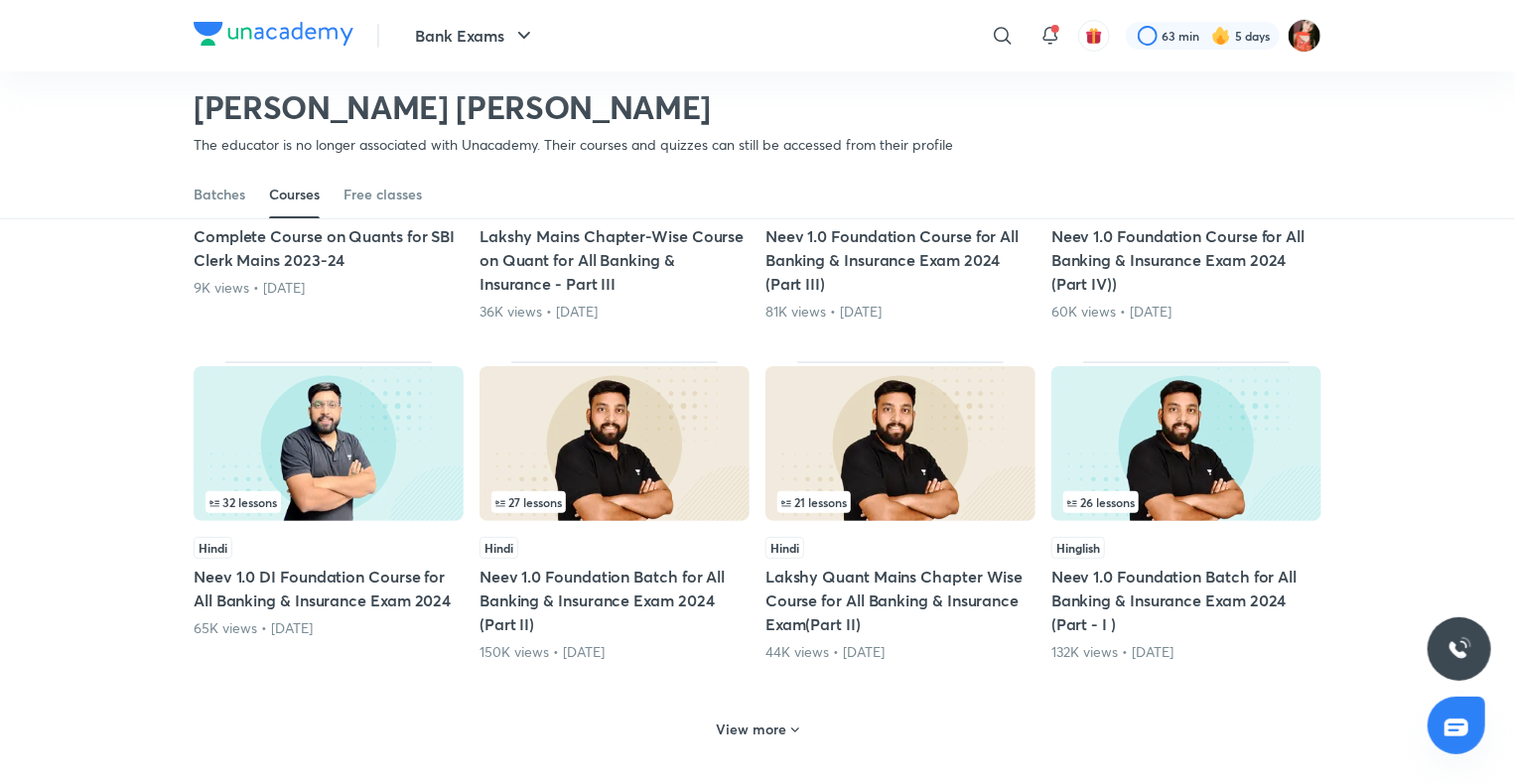 scroll, scrollTop: 3757, scrollLeft: 0, axis: vertical 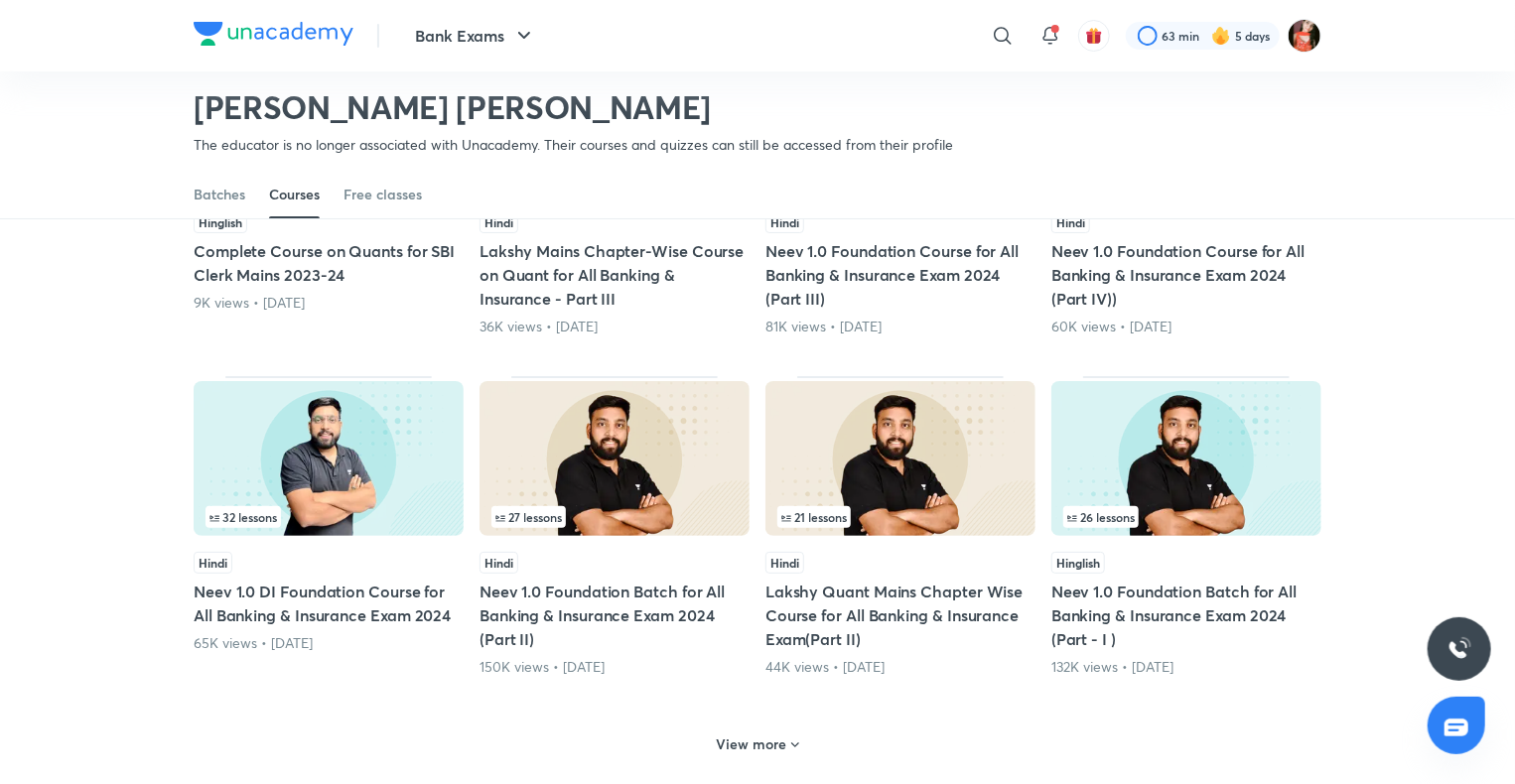 click on "View more" at bounding box center (752, 744) 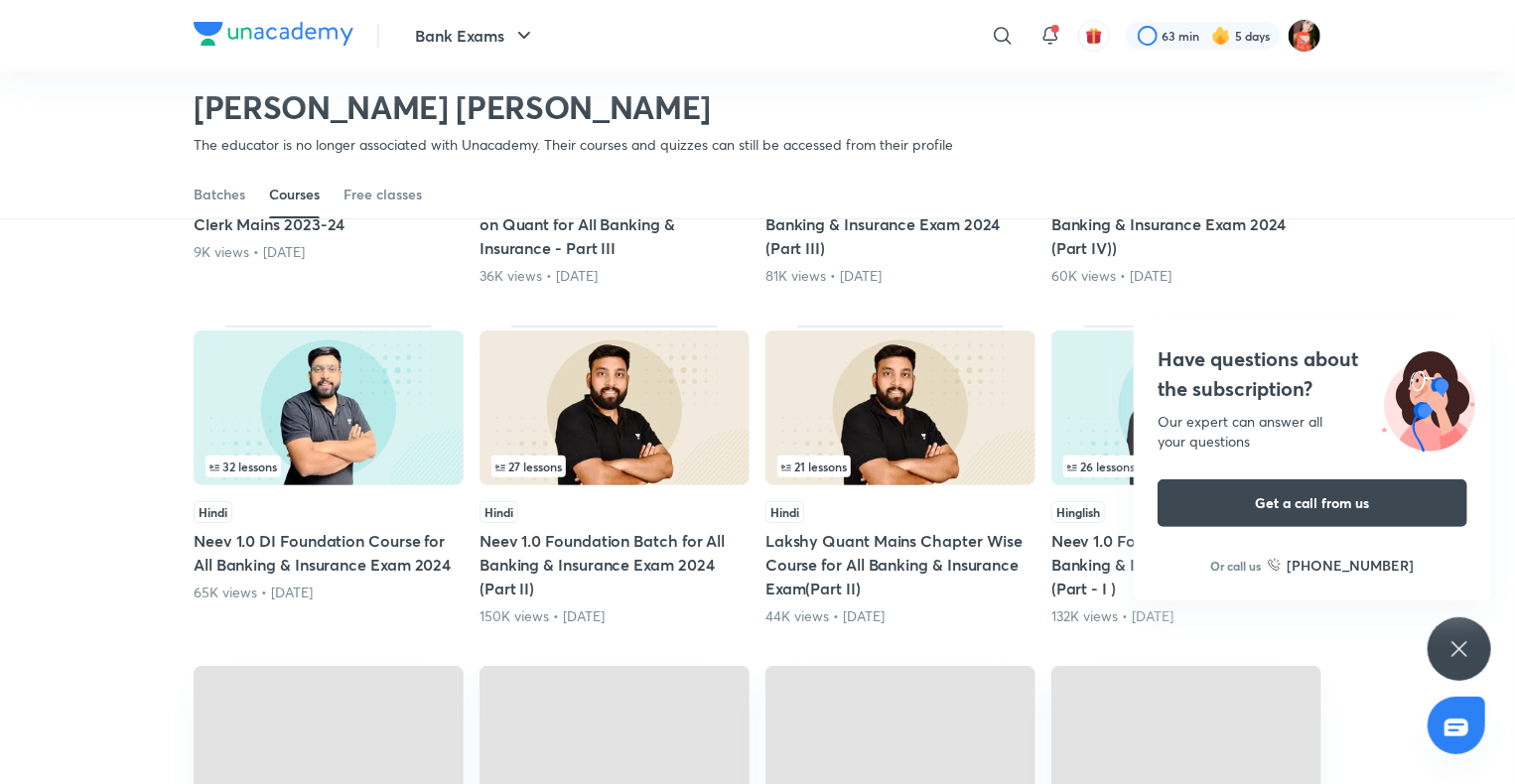 scroll, scrollTop: 3856, scrollLeft: 0, axis: vertical 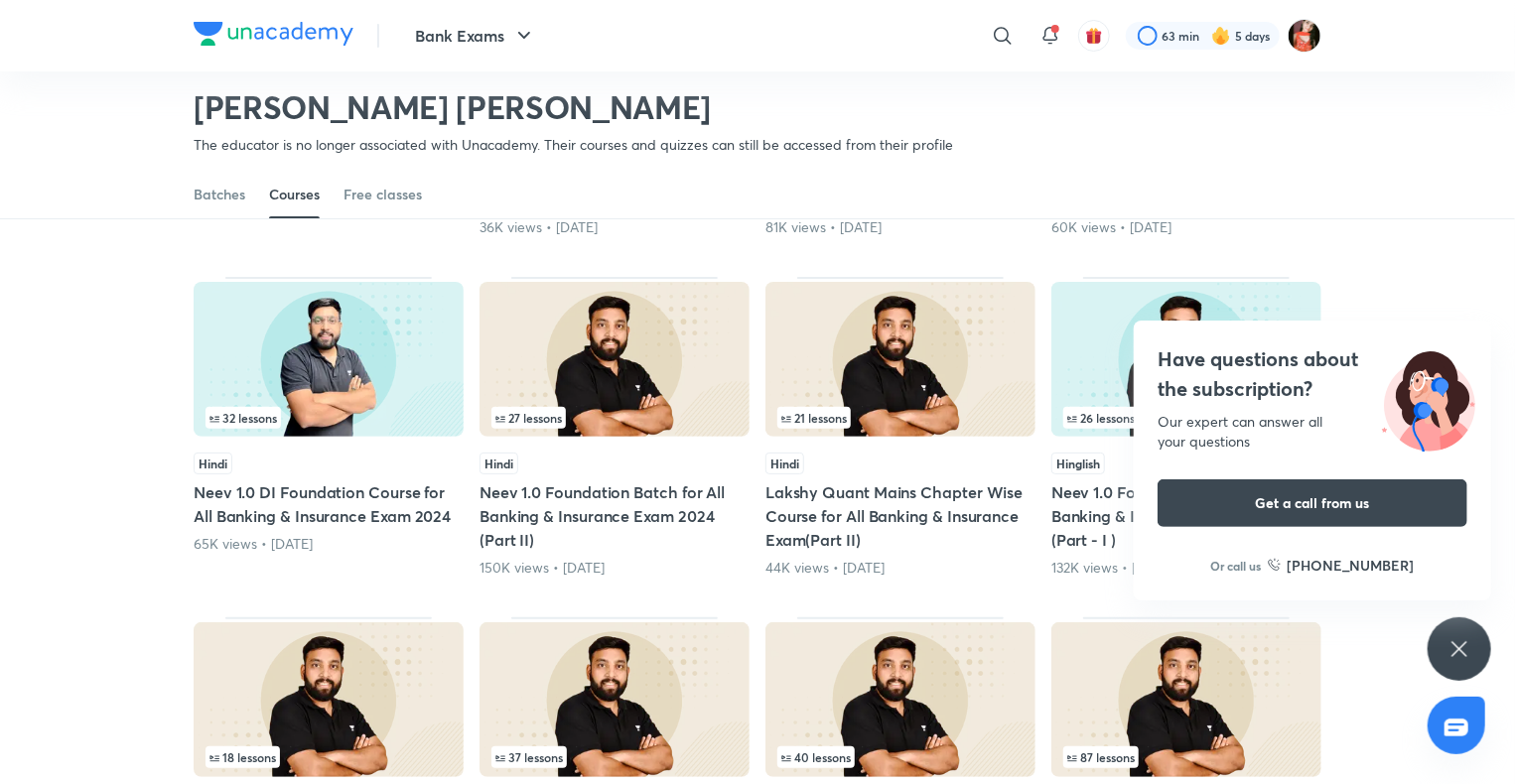 click 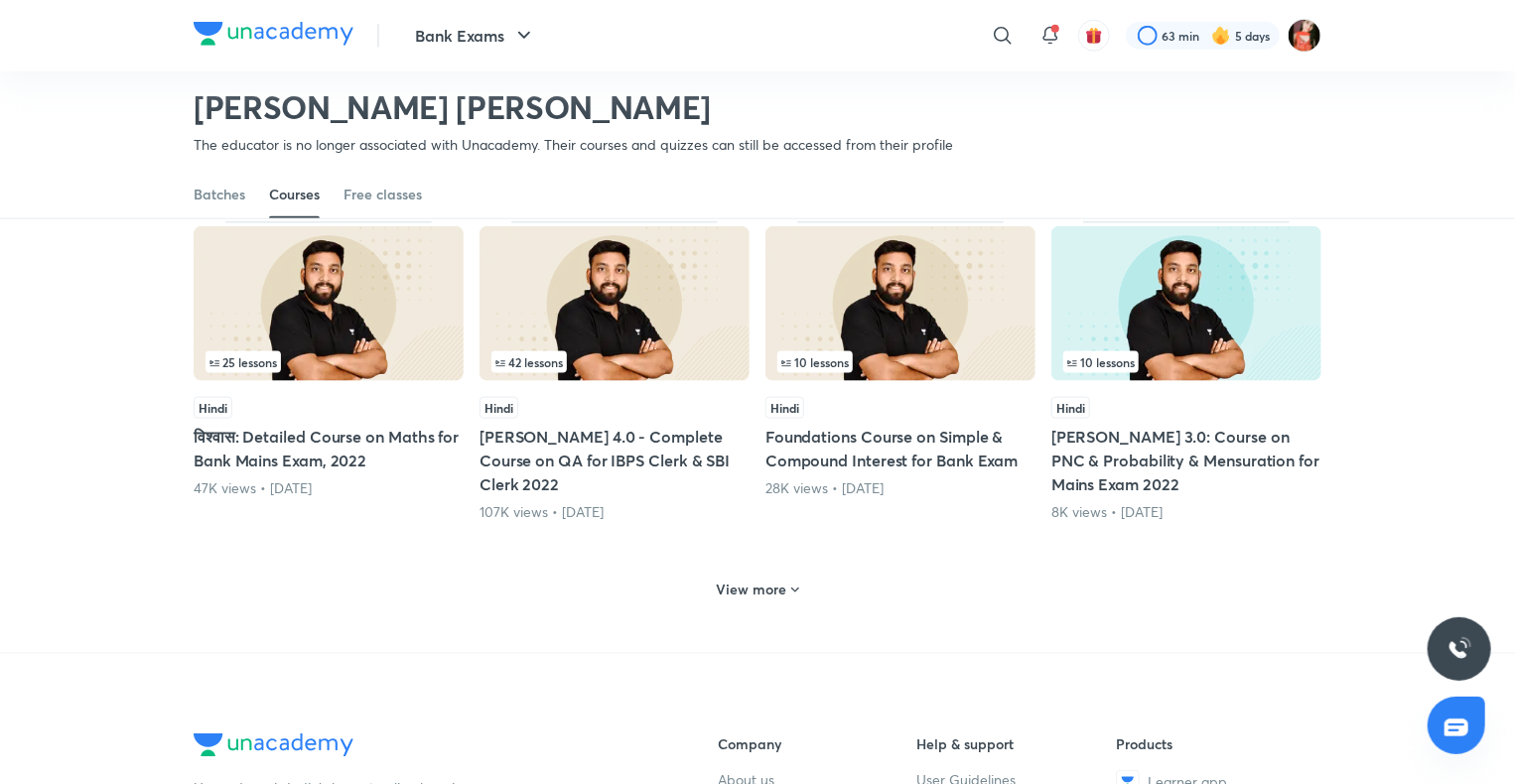 scroll, scrollTop: 4948, scrollLeft: 0, axis: vertical 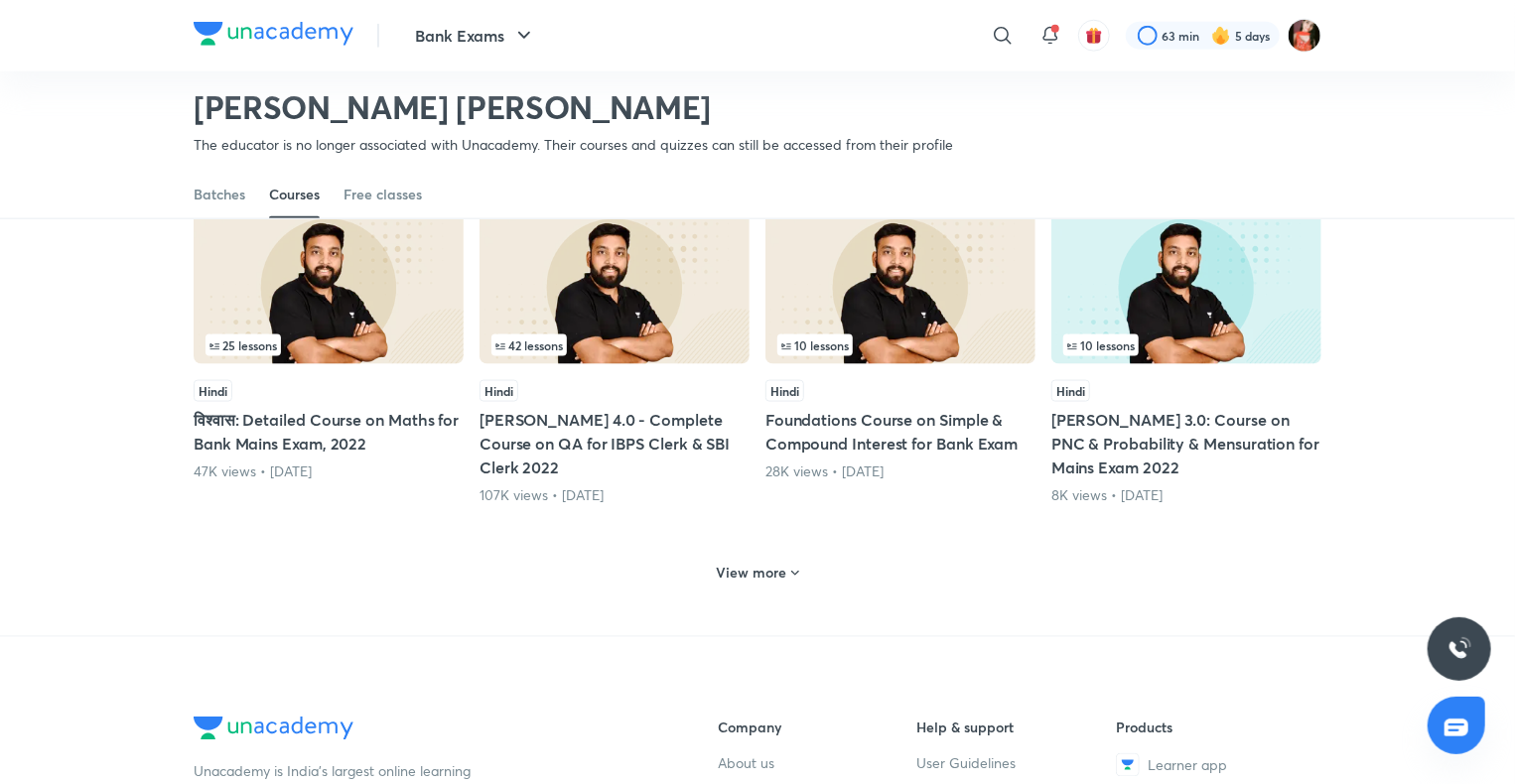 click on "View more" at bounding box center (752, 573) 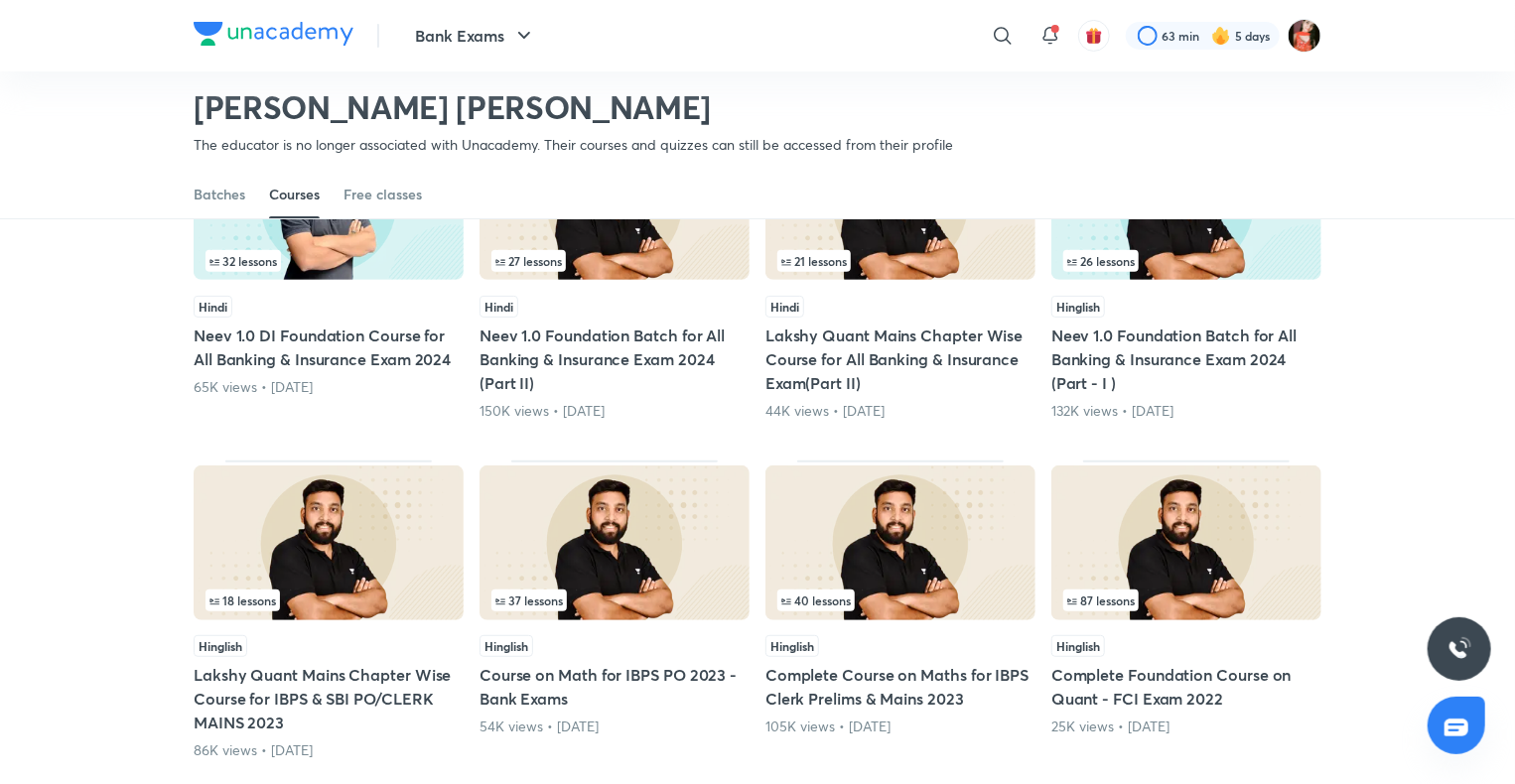 scroll, scrollTop: 3956, scrollLeft: 0, axis: vertical 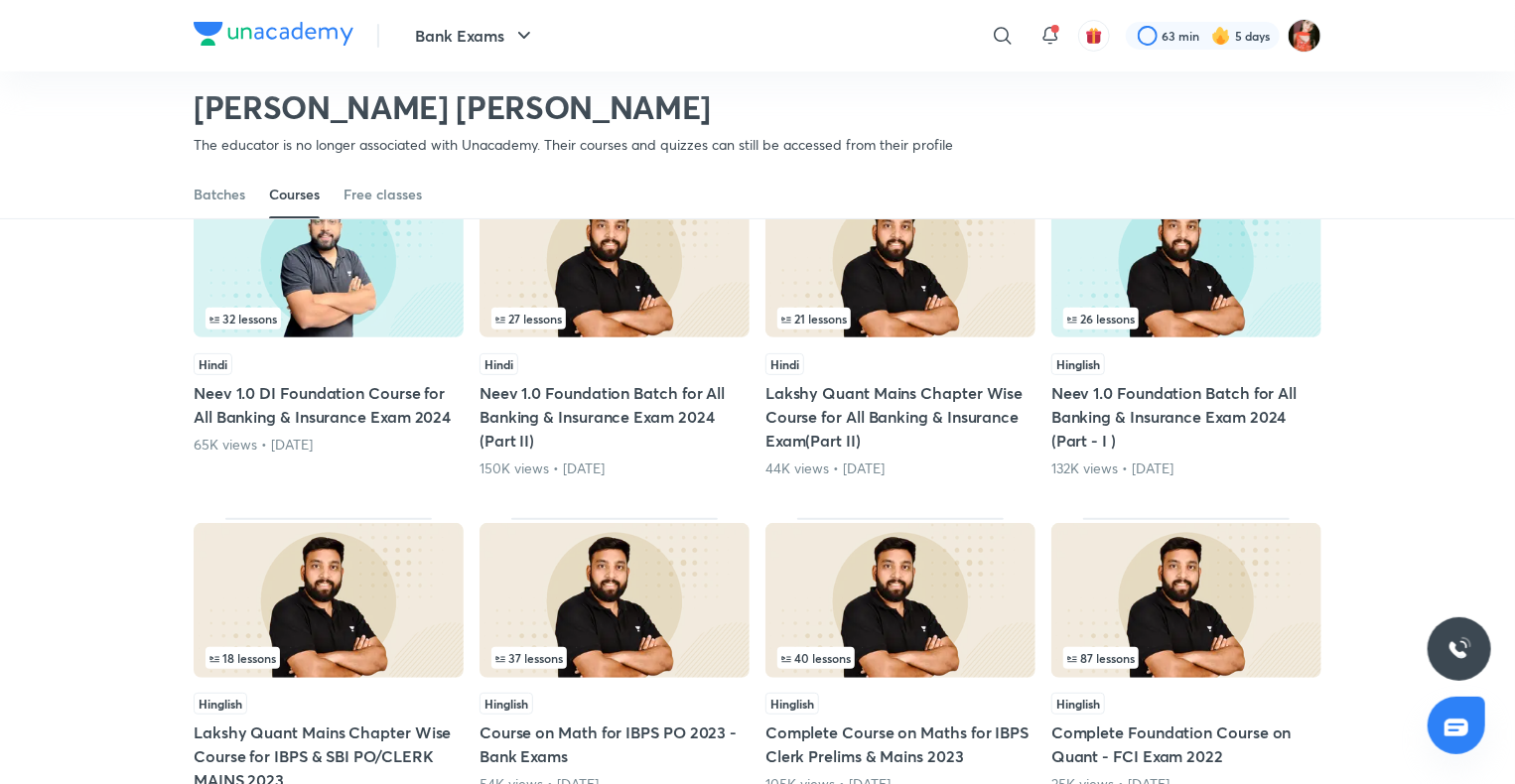 click on "Lakshy Quant Mains Chapter Wise Course for All Banking & Insurance Exam(Part II)" at bounding box center [900, 417] 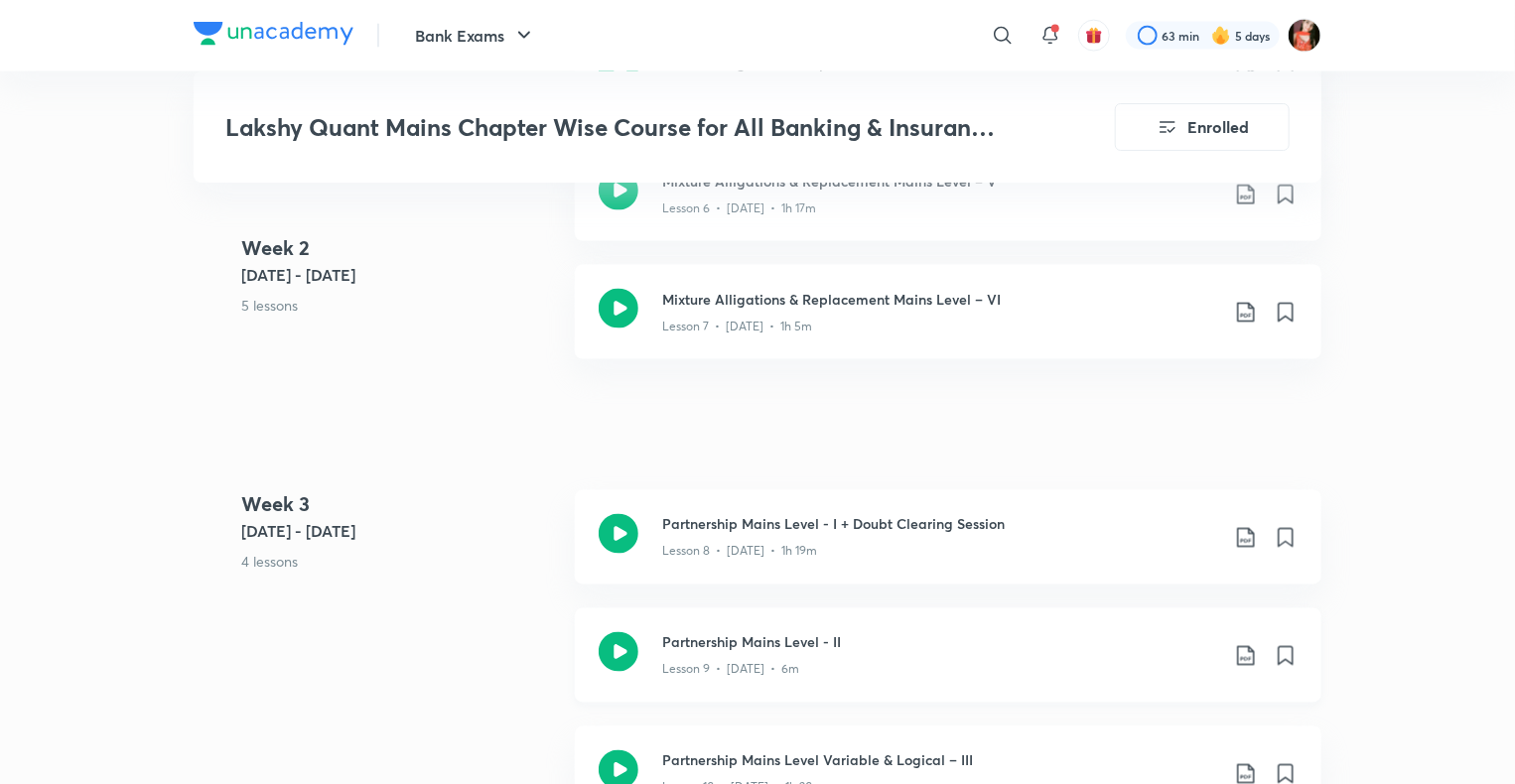 scroll, scrollTop: 1781, scrollLeft: 0, axis: vertical 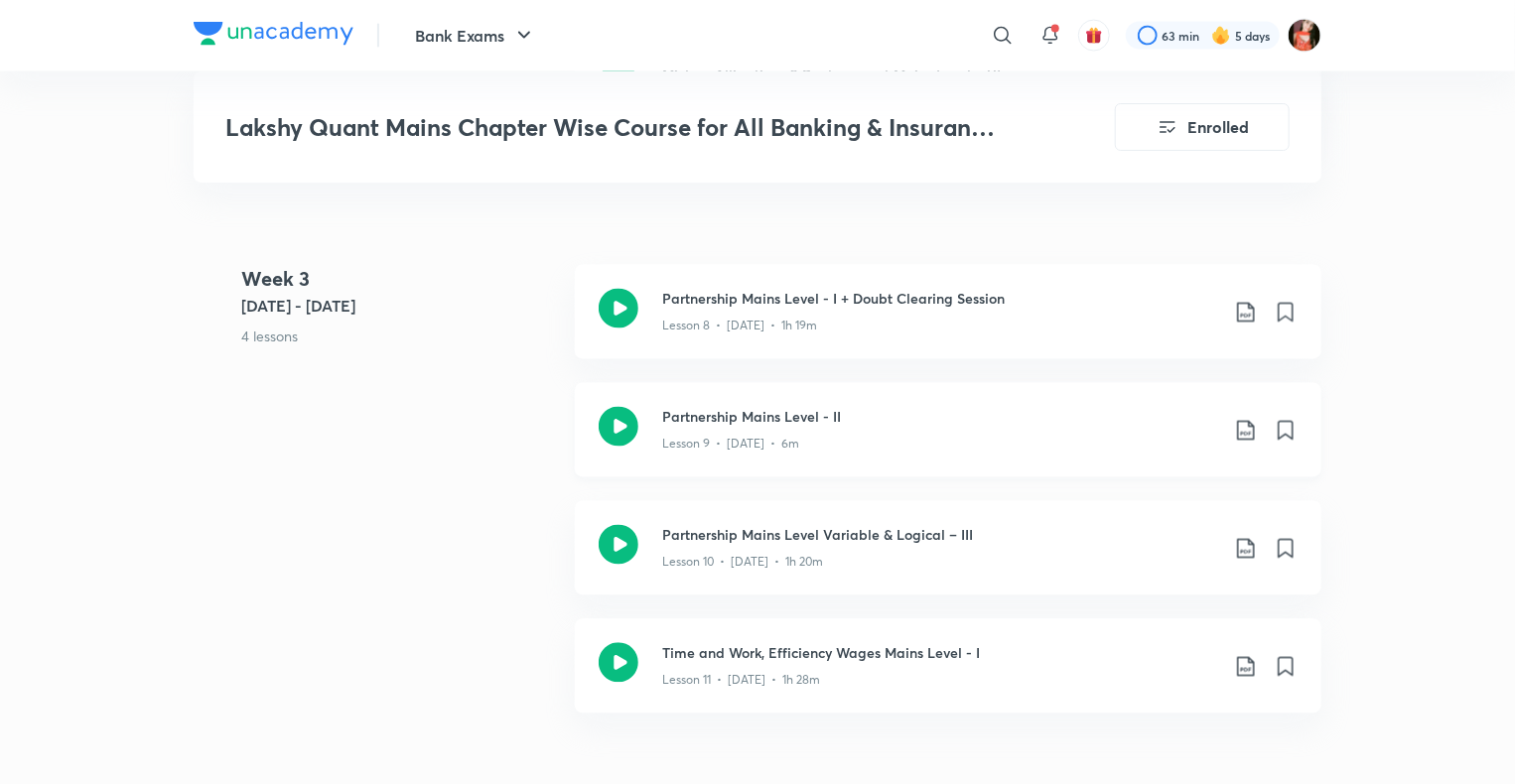 click 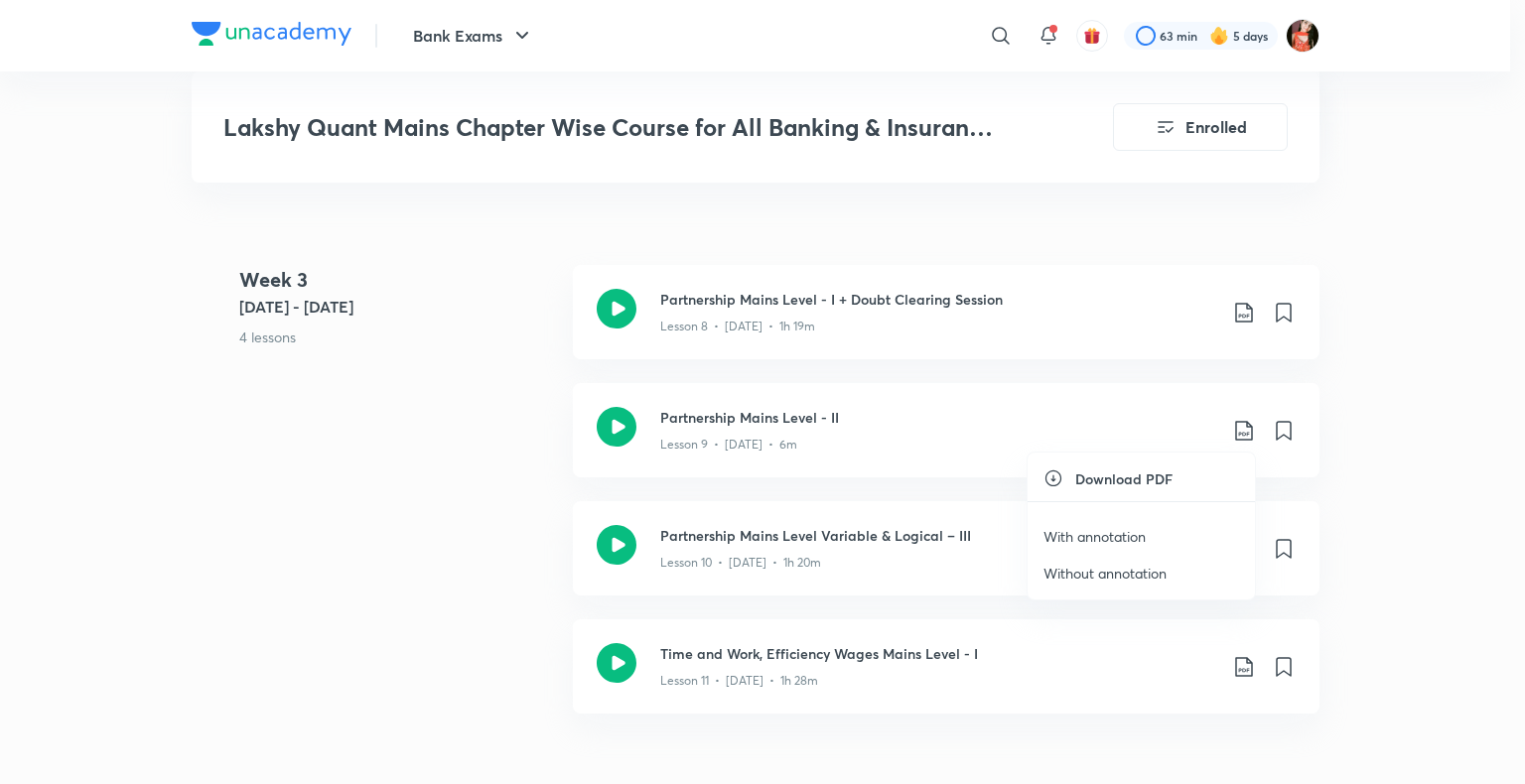 click on "With annotation" at bounding box center (1094, 536) 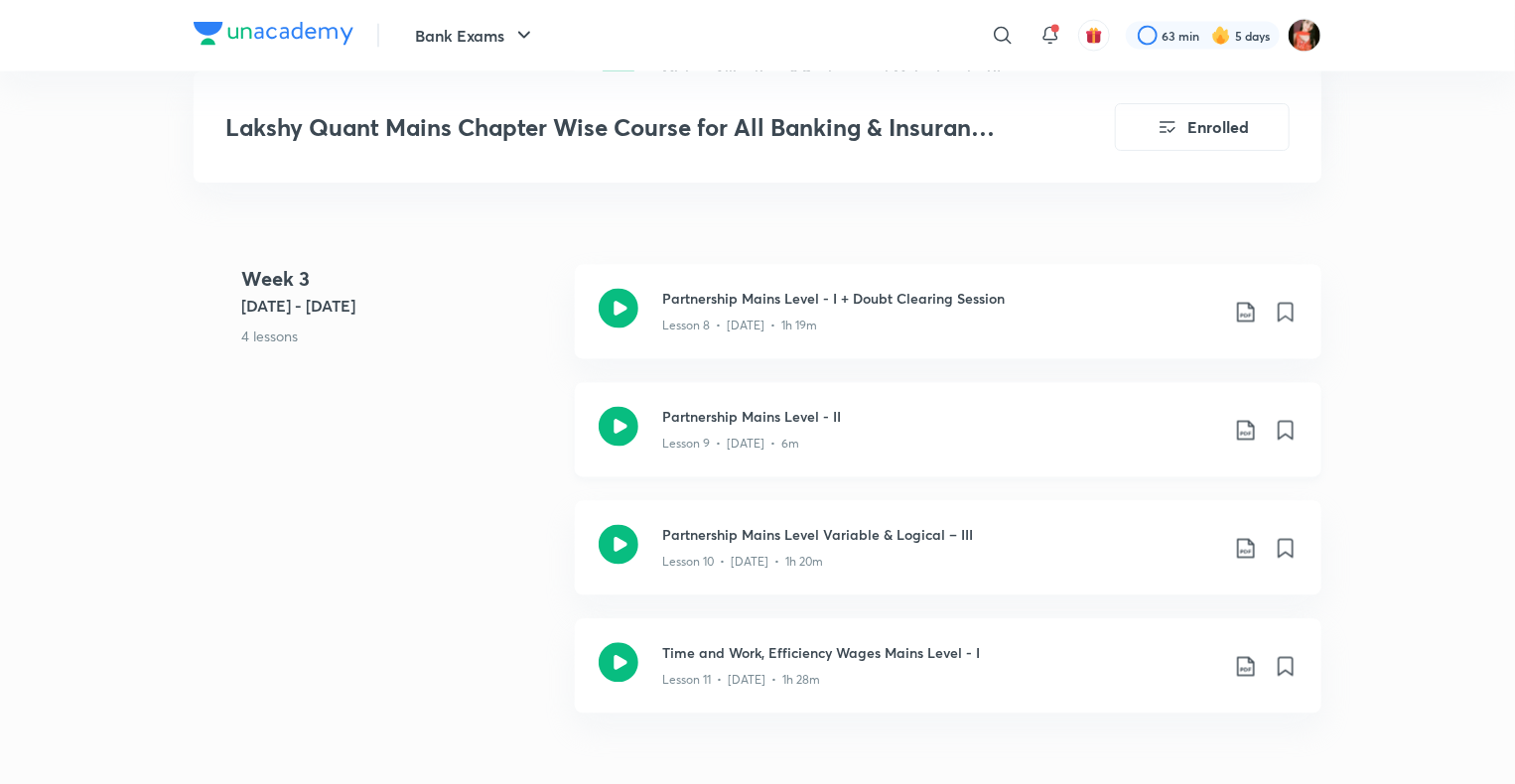 click 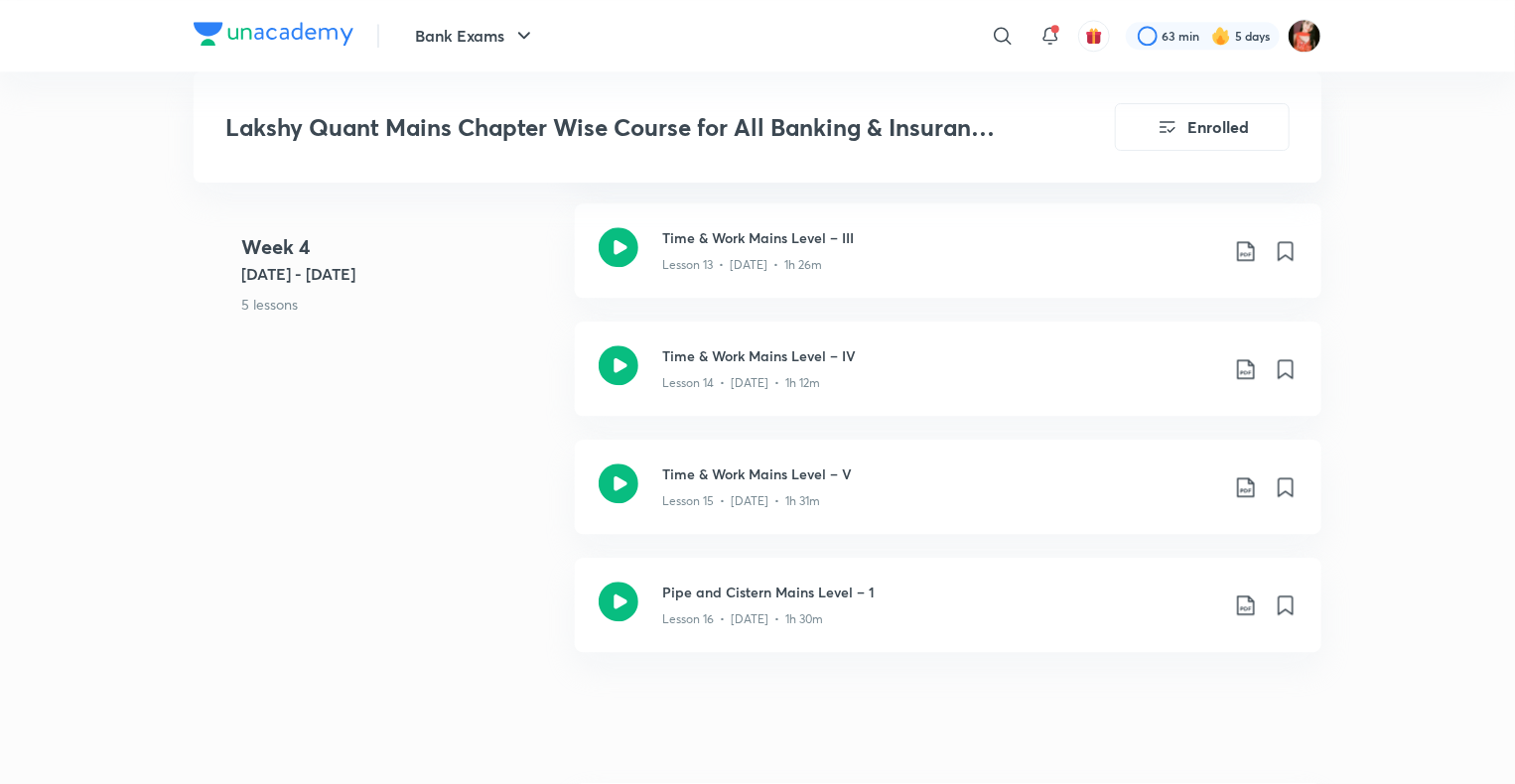 scroll, scrollTop: 2575, scrollLeft: 0, axis: vertical 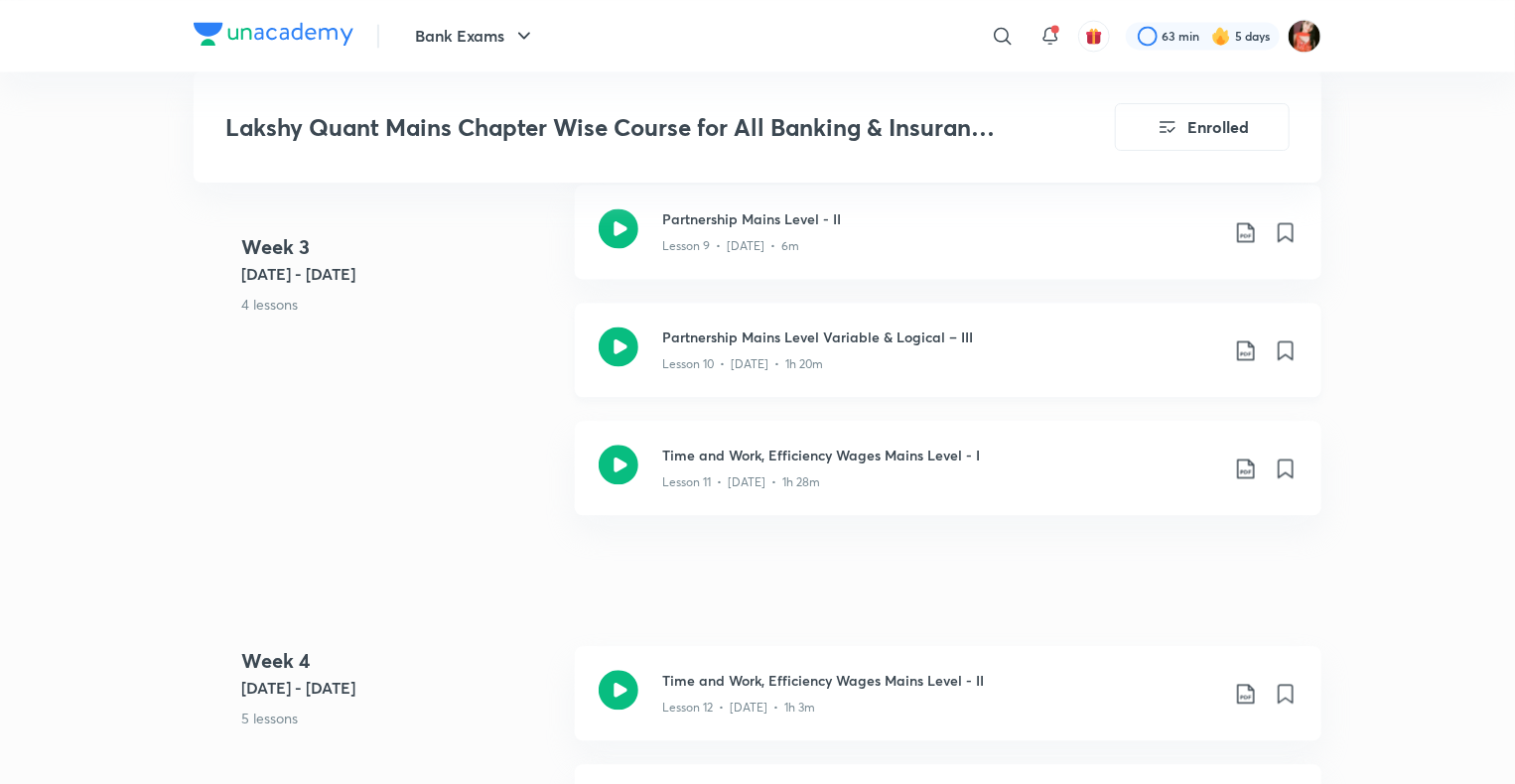 click 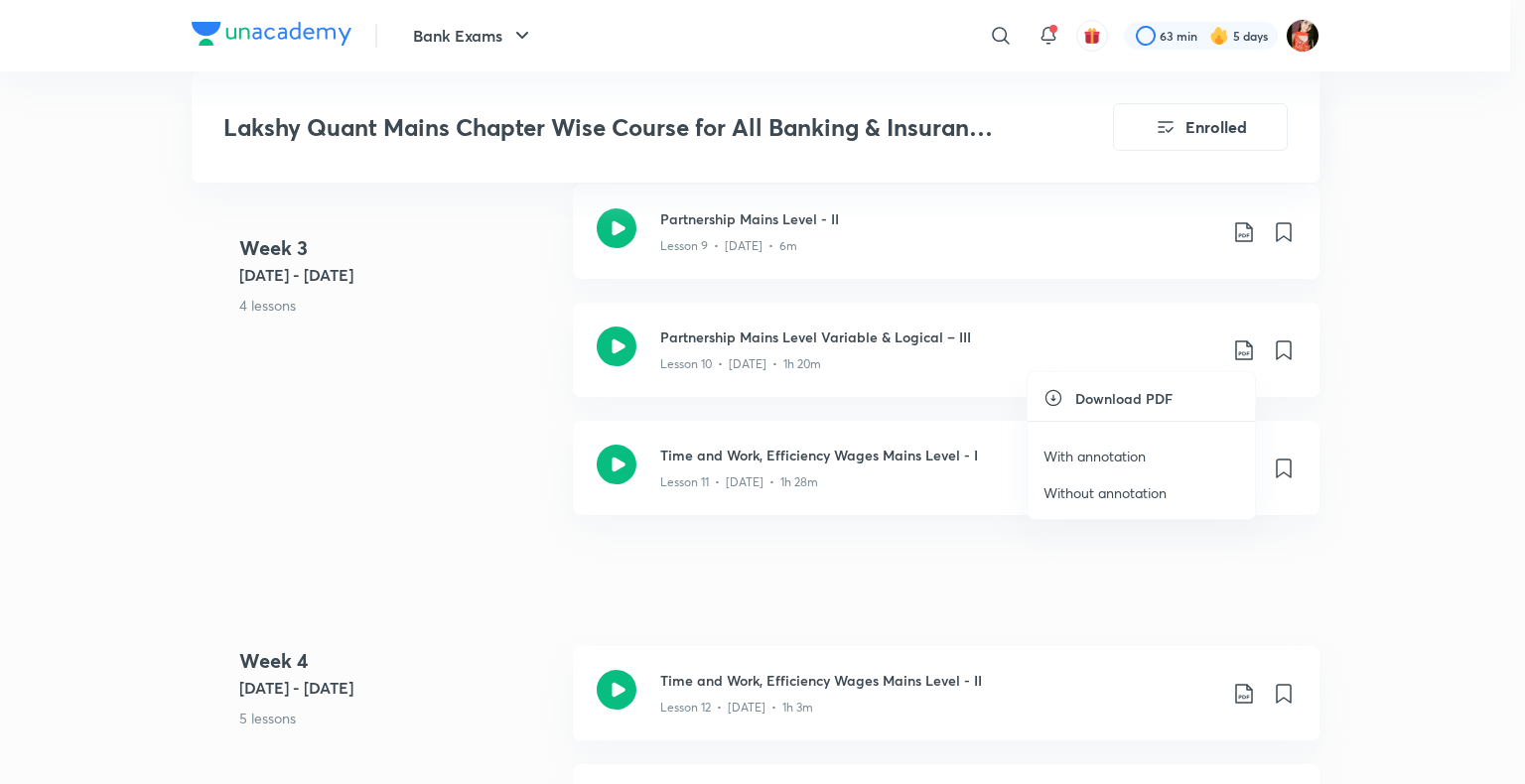 click on "With annotation" at bounding box center (1094, 456) 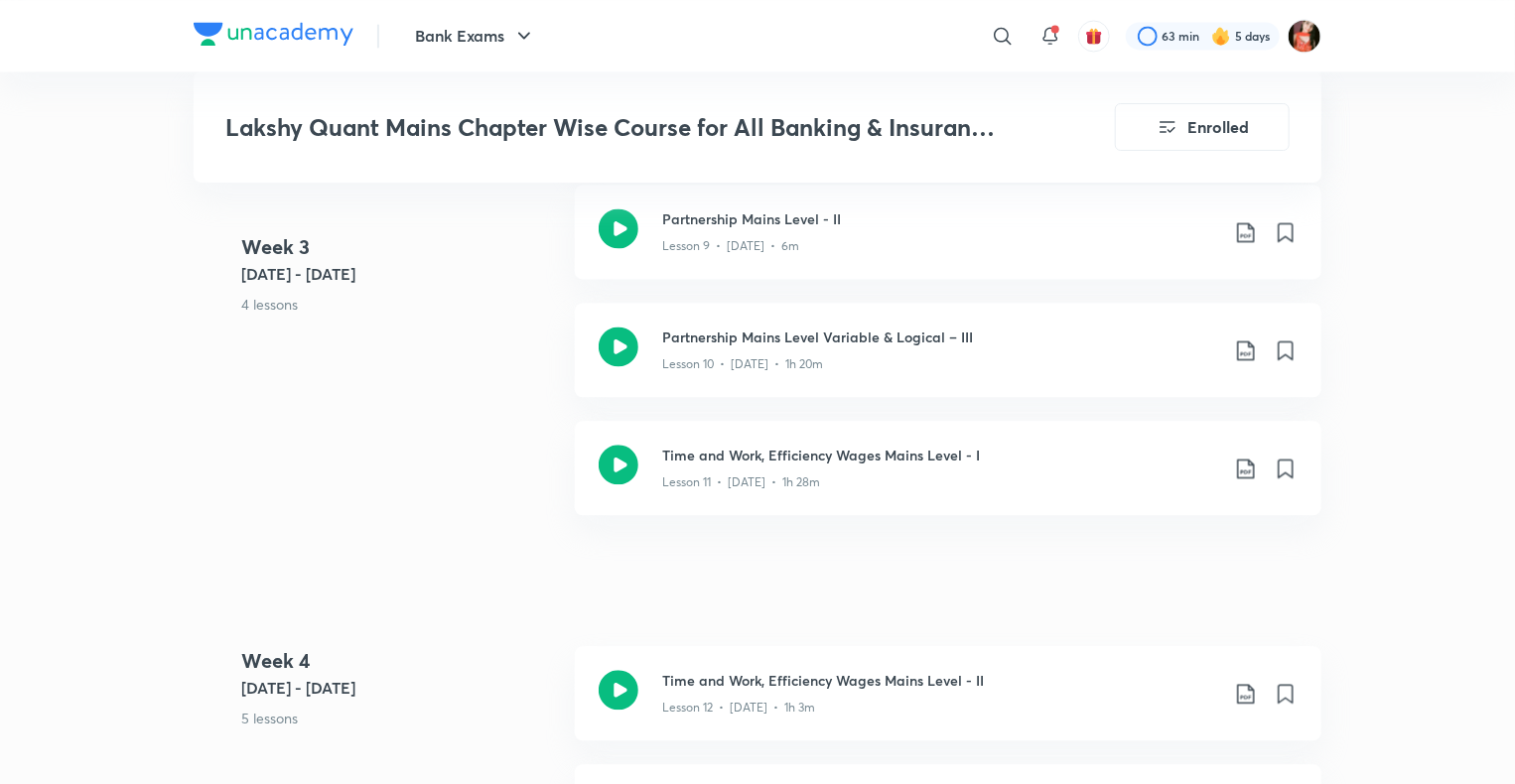 click on "Bank Exams ​ 63 min 5 days Lakshy Quant Mains Chapter Wise Course for All Banking & Insurance Exam(Part II) Enrolled Bank Exams Plus Syllabus Practice and Strategy Hindi Lakshy Quant Mains Chapter Wise Course for All Banking & Insurance Exam(Part II) Arun Singh Rawat In this Arun Singh Rawat sir will cover syllabus for Mains Level Data Interpretations, Arithmetic chapter wise and Number system and Quadratic Based mains Level Questions. All doubts related to the topic will be...  Read more Updates About Enrolled Added to your planner From 11 Nov 2023 · 1 class every day at 6:00 AM Resume Lesson 8 from 79:15mins Partnership Mains Level - I + Doubt Clearing Session Lesson 8  •  Oct 16  •  1h 19m  Week 1 Oct 2 - 8 2 lessons Ratio and Proportions Mains Level Lesson 1  •  Oct 5  •  1h 10m  Mixture Alligations & Replacement Mains Level - I Lesson 2  •  Oct 6  •  1h 15m  Week 2 Oct 9 - 15 5 lessons Mixture Alligations & Replacement Mains Level - II Week 3 Oct 16 - 22 4 lessons" at bounding box center [758, 573] 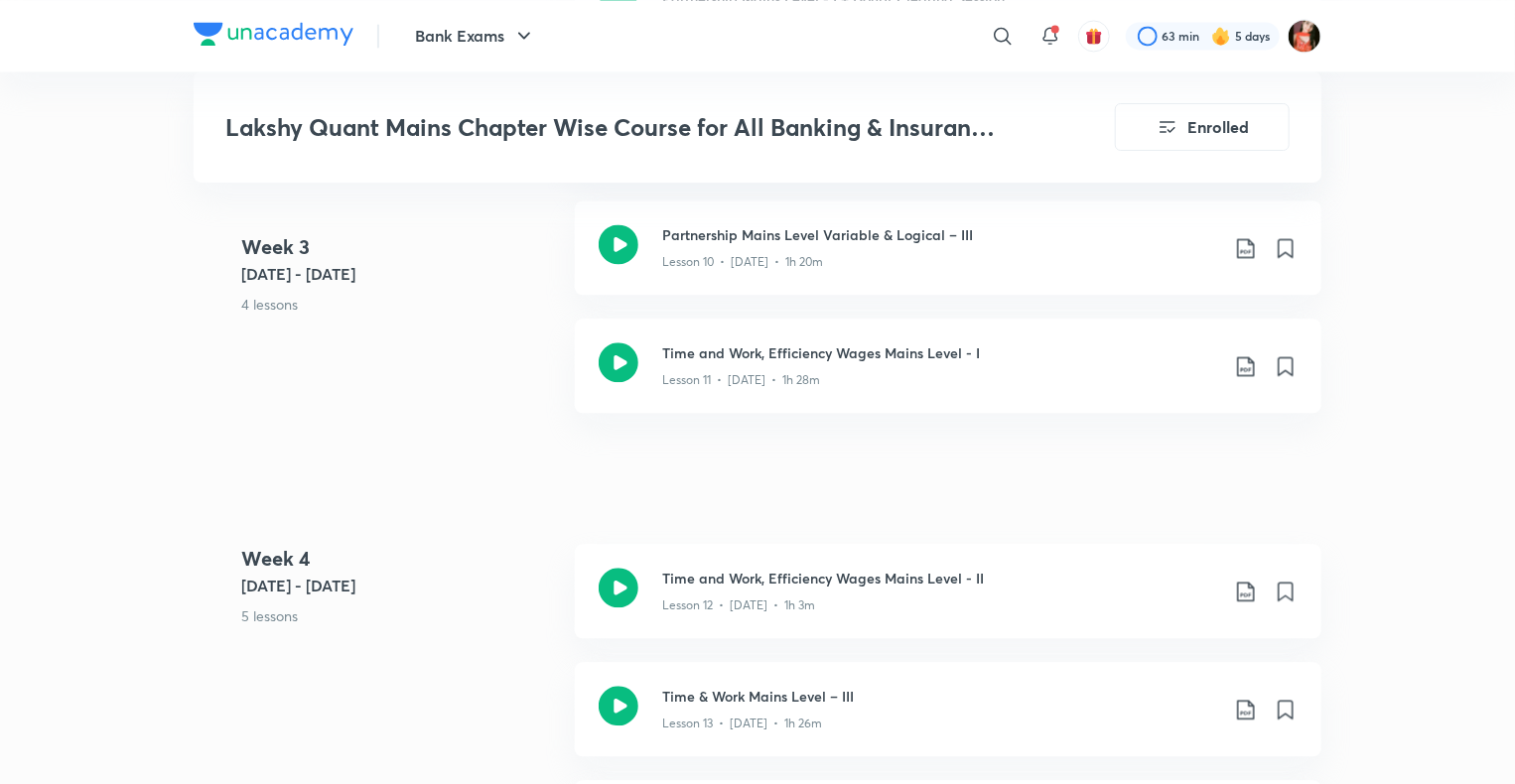scroll, scrollTop: 2476, scrollLeft: 0, axis: vertical 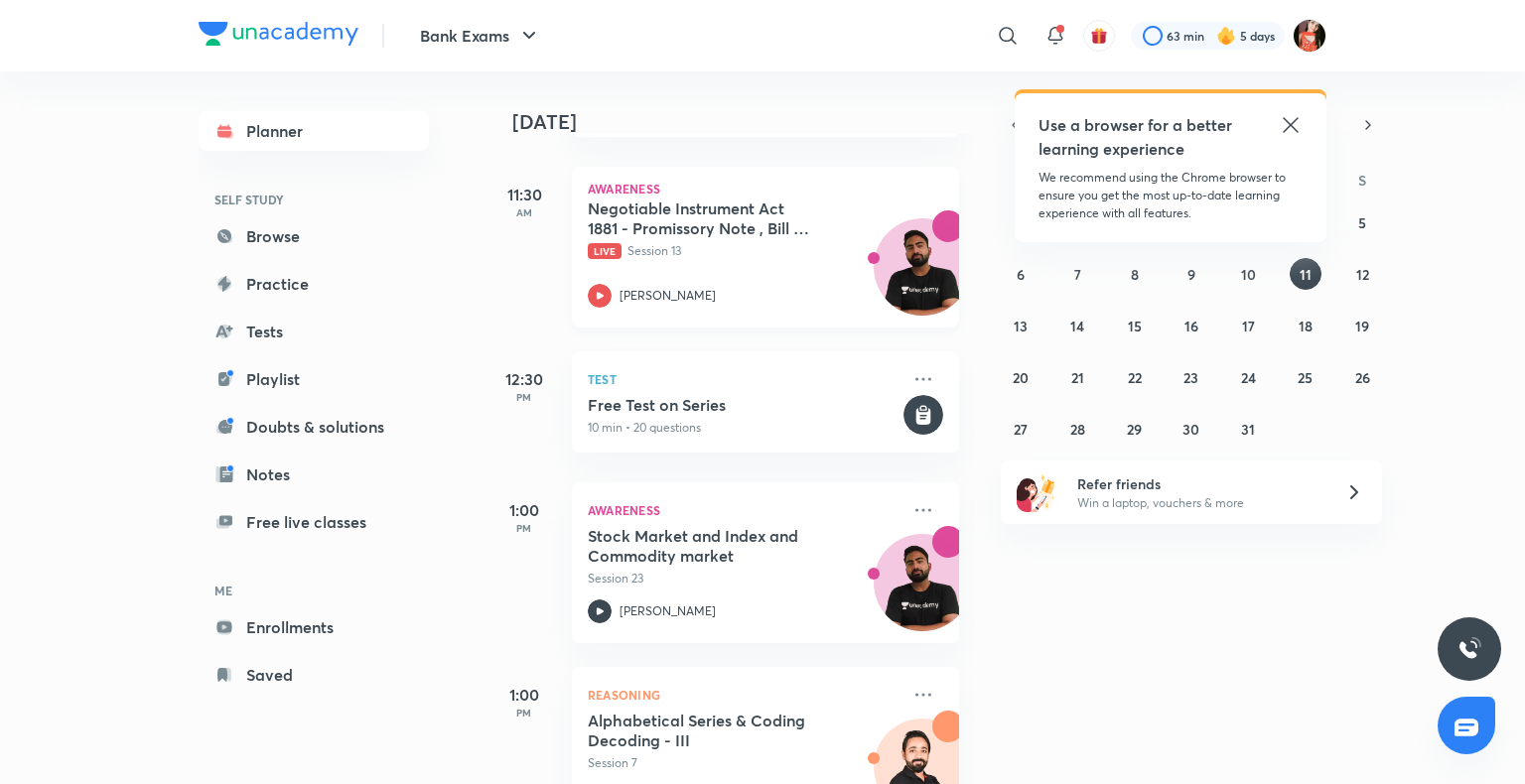 click 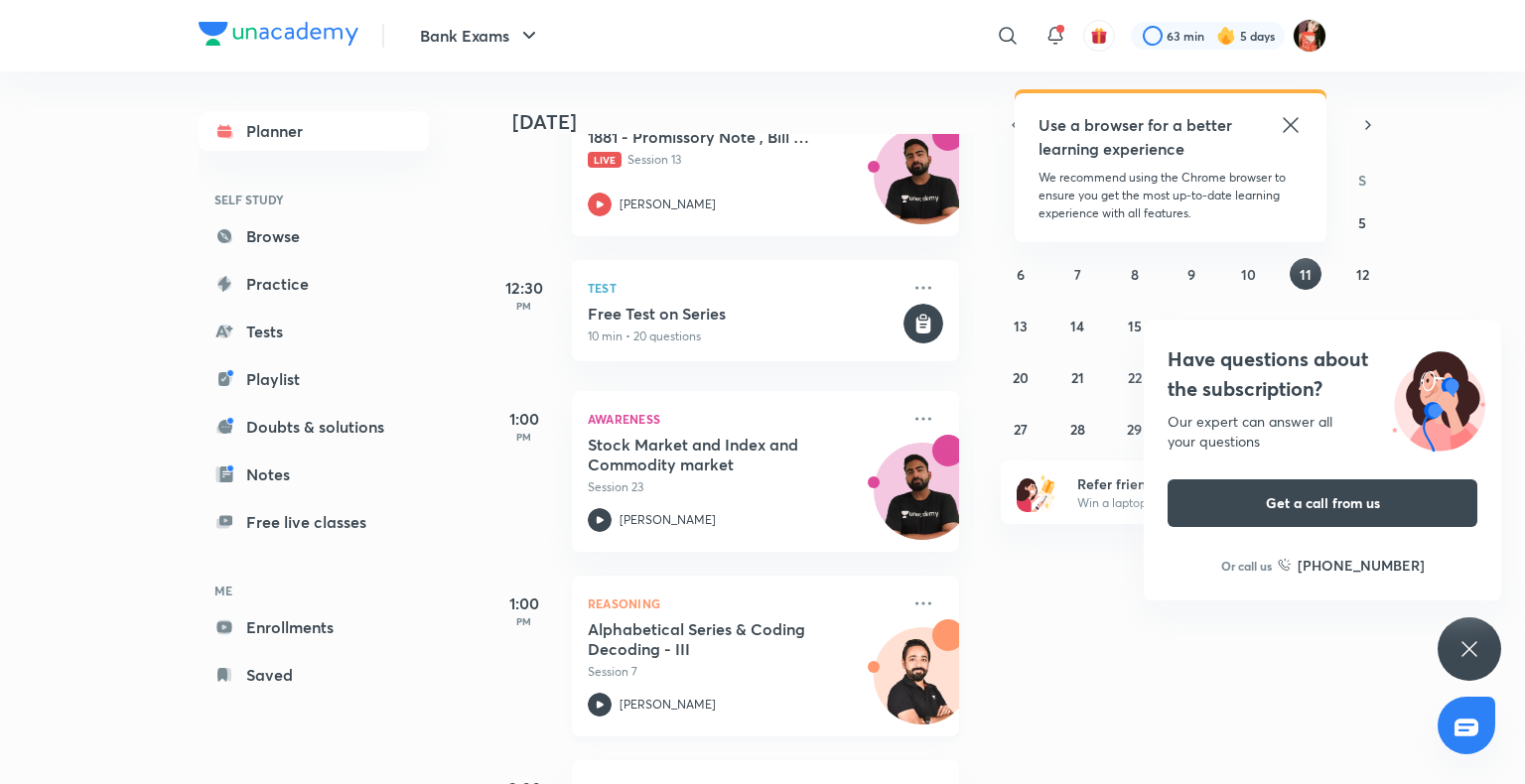 scroll, scrollTop: 595, scrollLeft: 0, axis: vertical 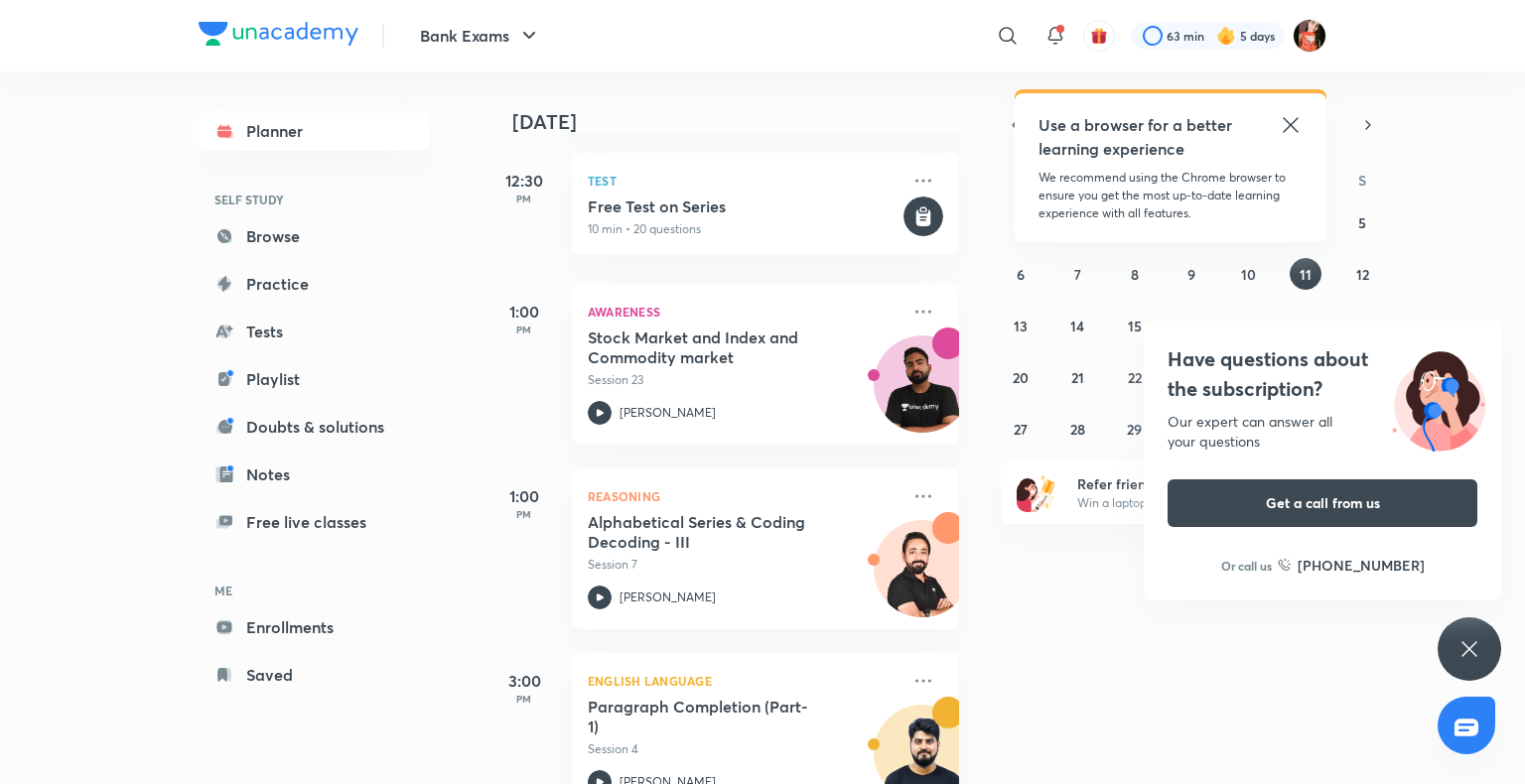 click on "Have questions about the subscription? Our expert can answer all your questions Get a call from us Or call us [PHONE_NUMBER]" at bounding box center (1469, 649) 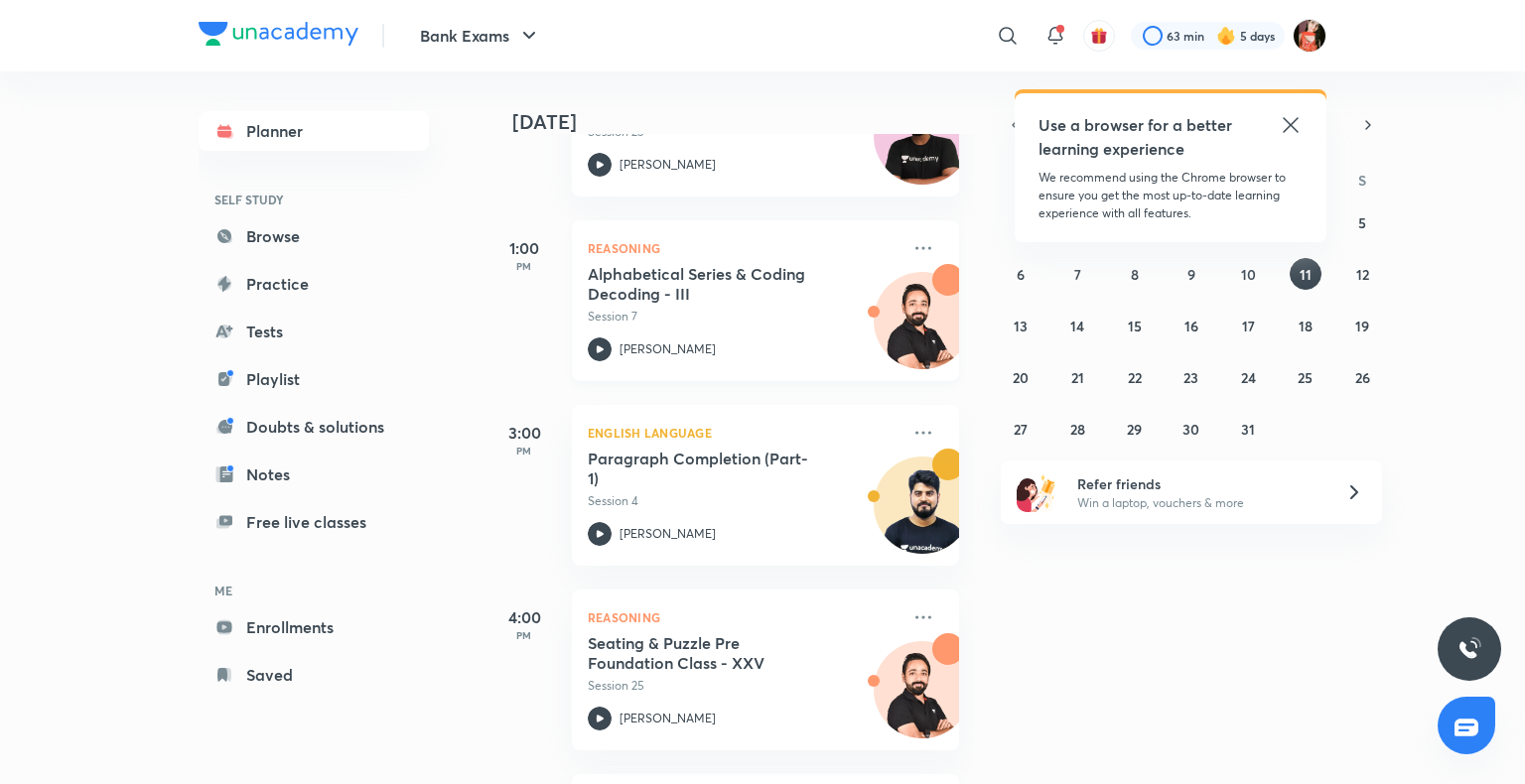 scroll, scrollTop: 813, scrollLeft: 0, axis: vertical 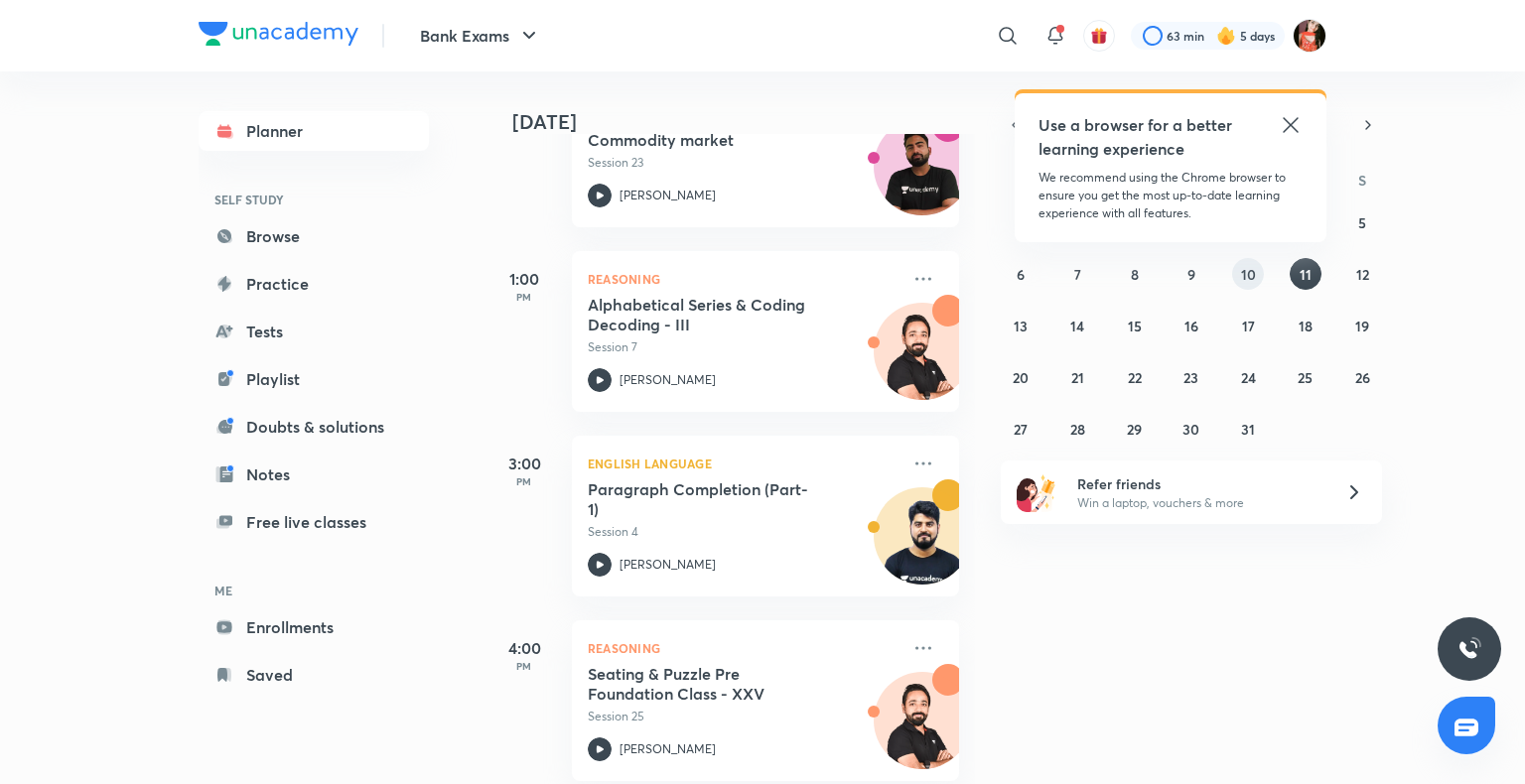 click on "10" at bounding box center (1248, 274) 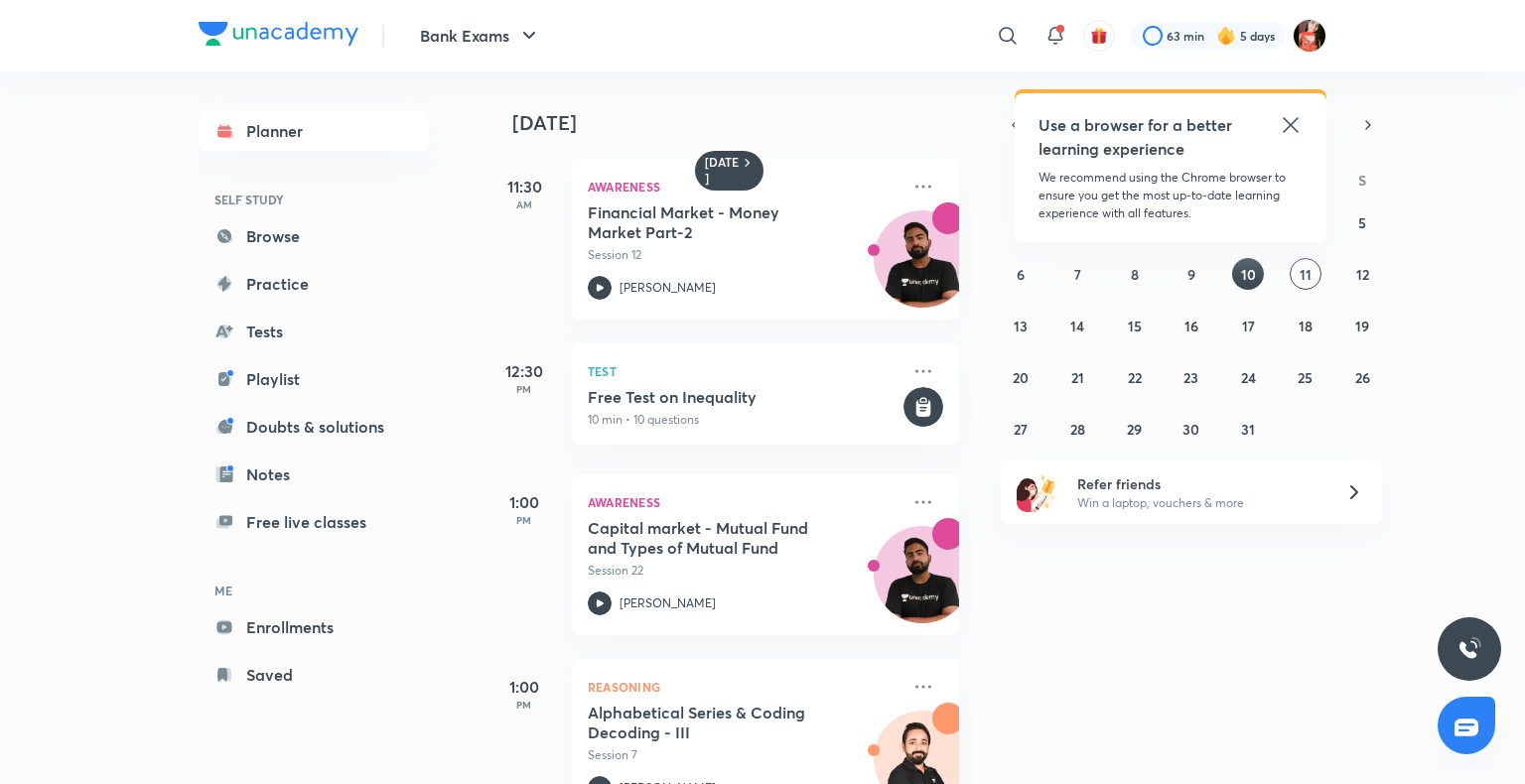 click 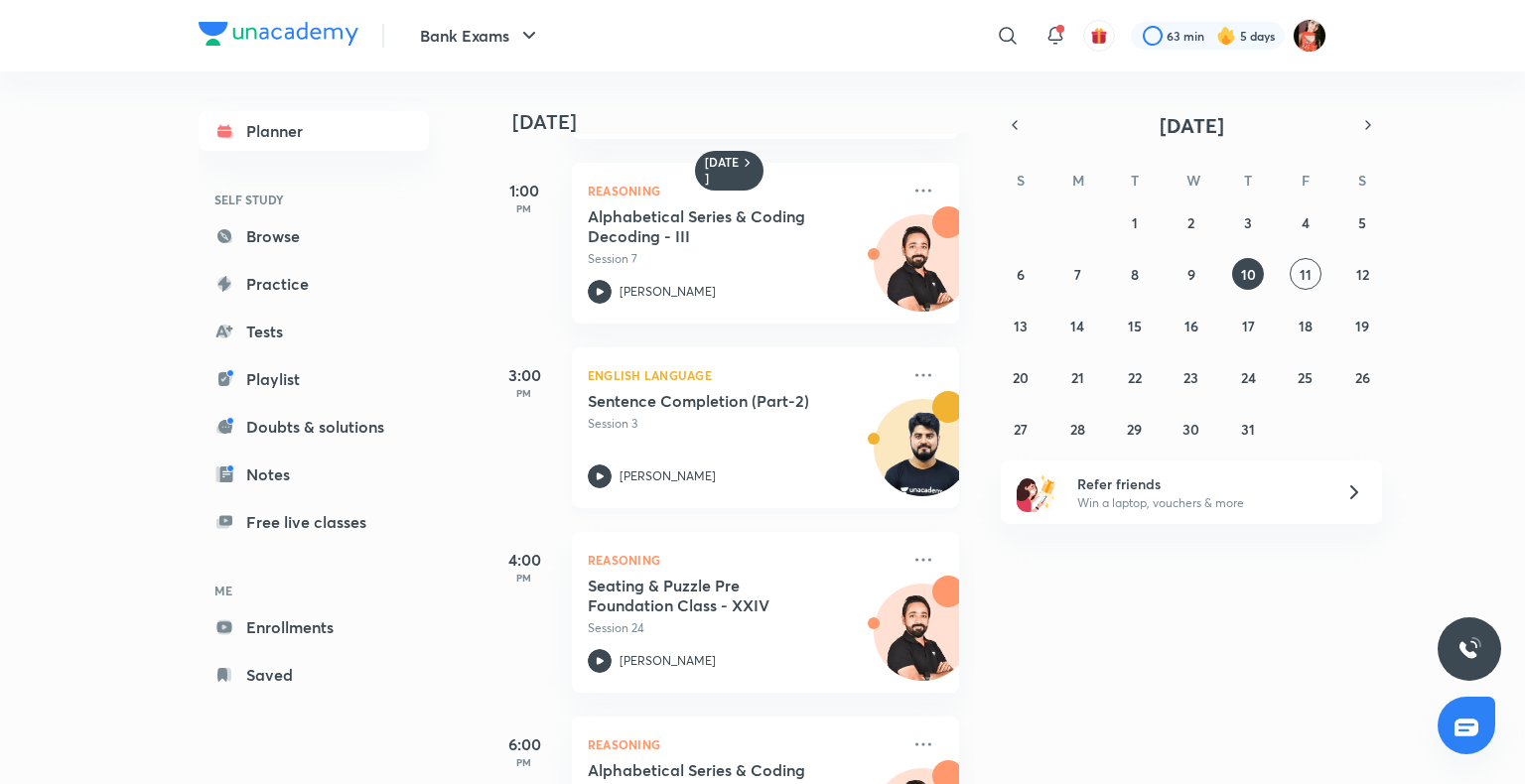 scroll, scrollTop: 492, scrollLeft: 0, axis: vertical 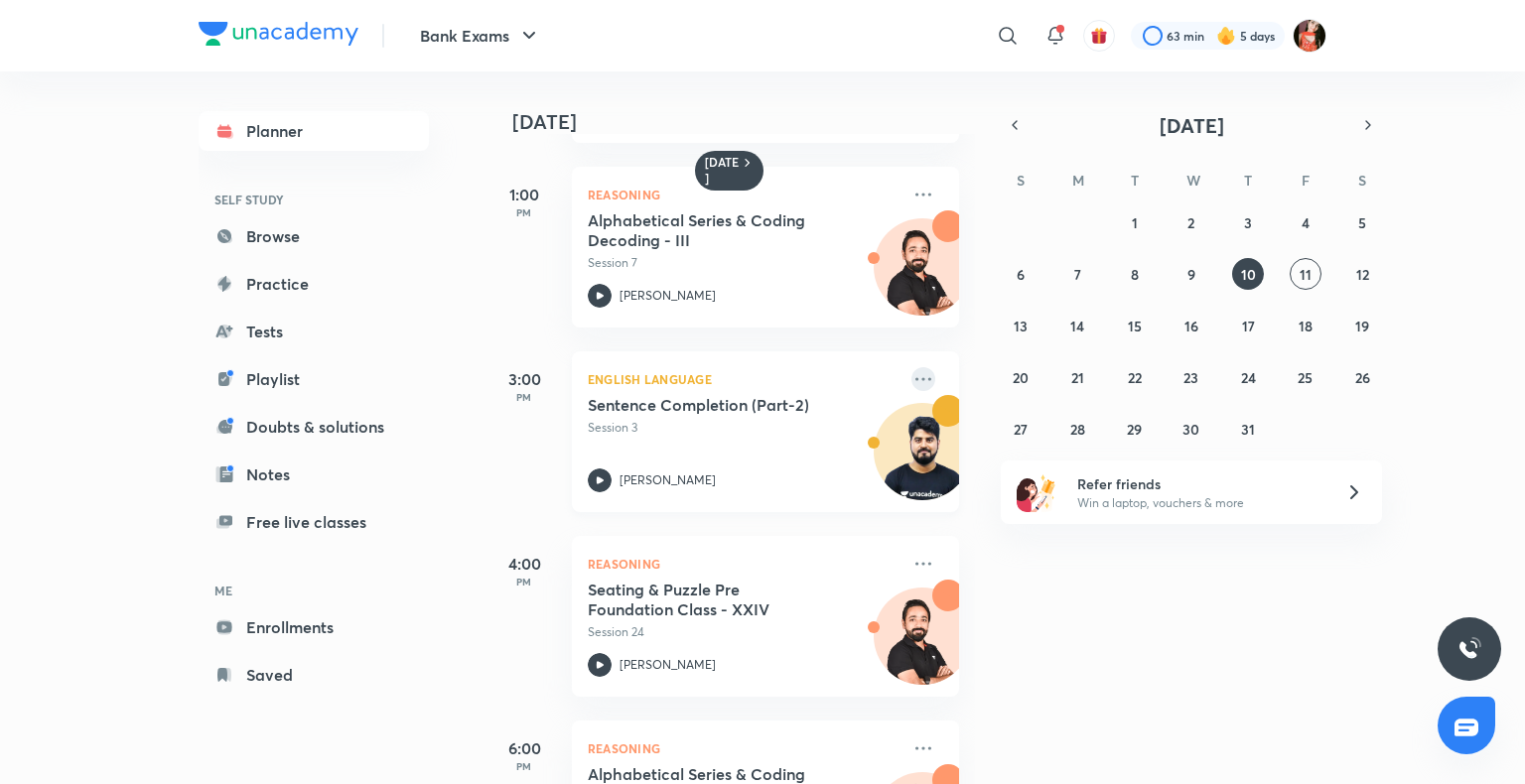 click 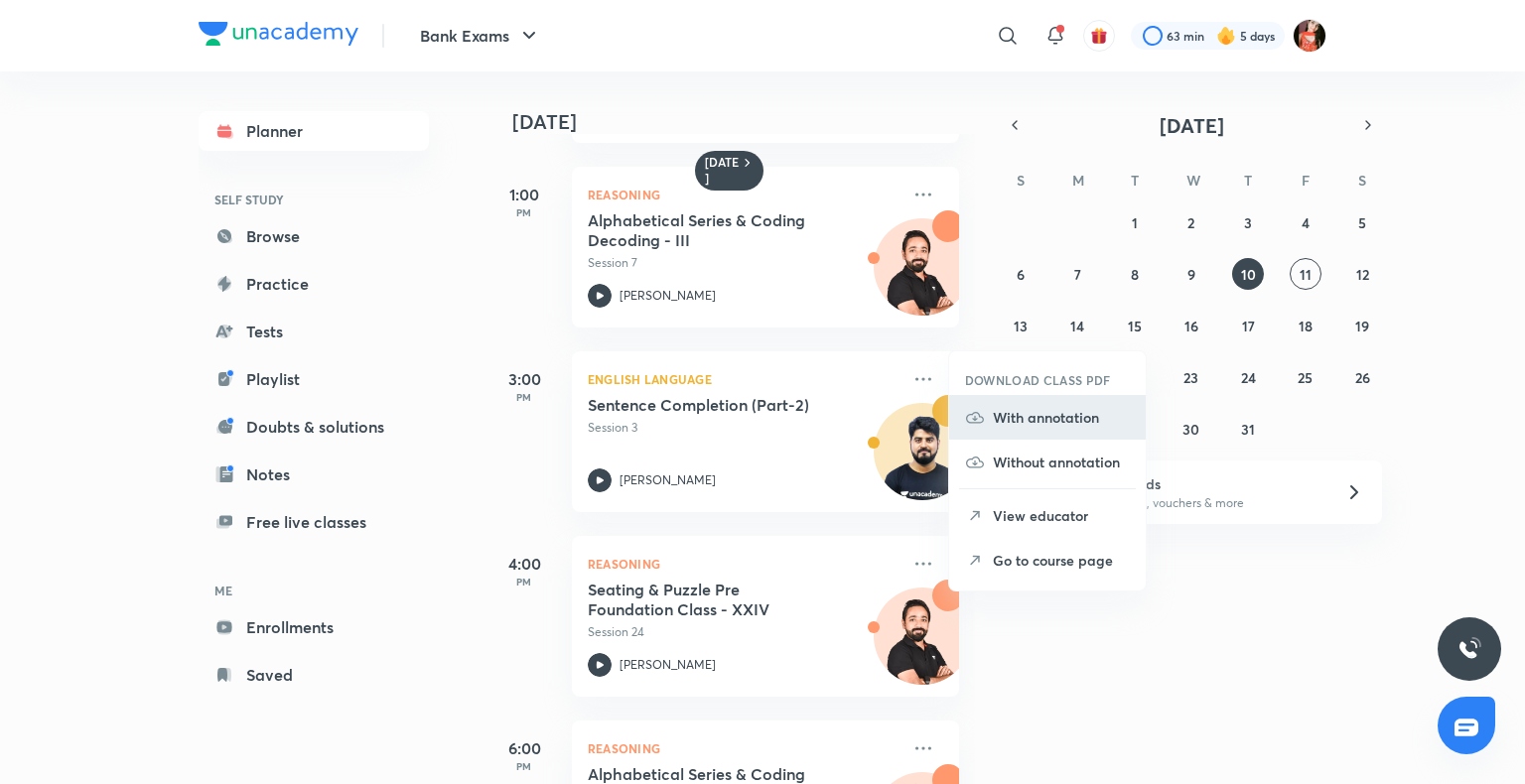 click on "With annotation" at bounding box center [1061, 417] 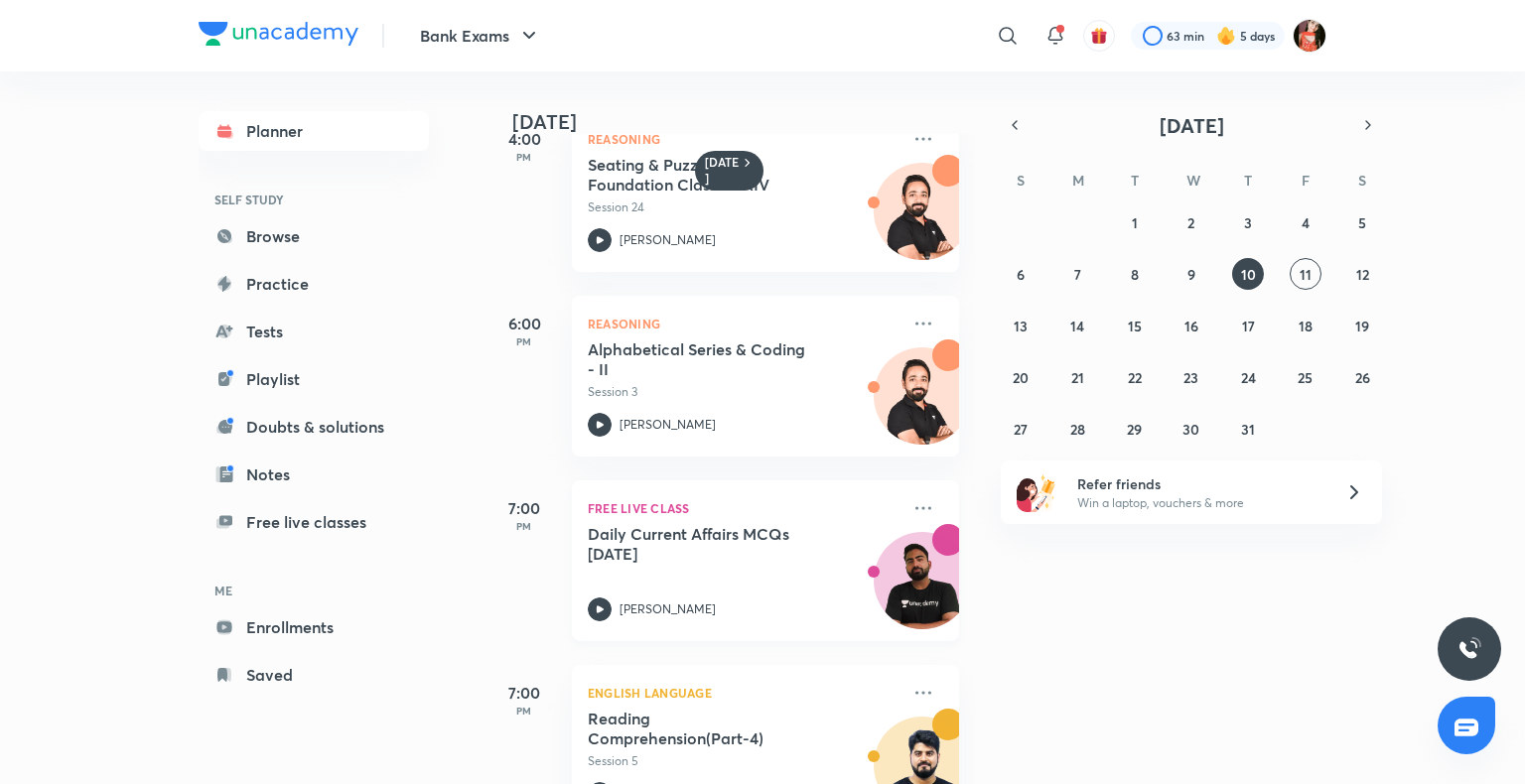 scroll, scrollTop: 988, scrollLeft: 0, axis: vertical 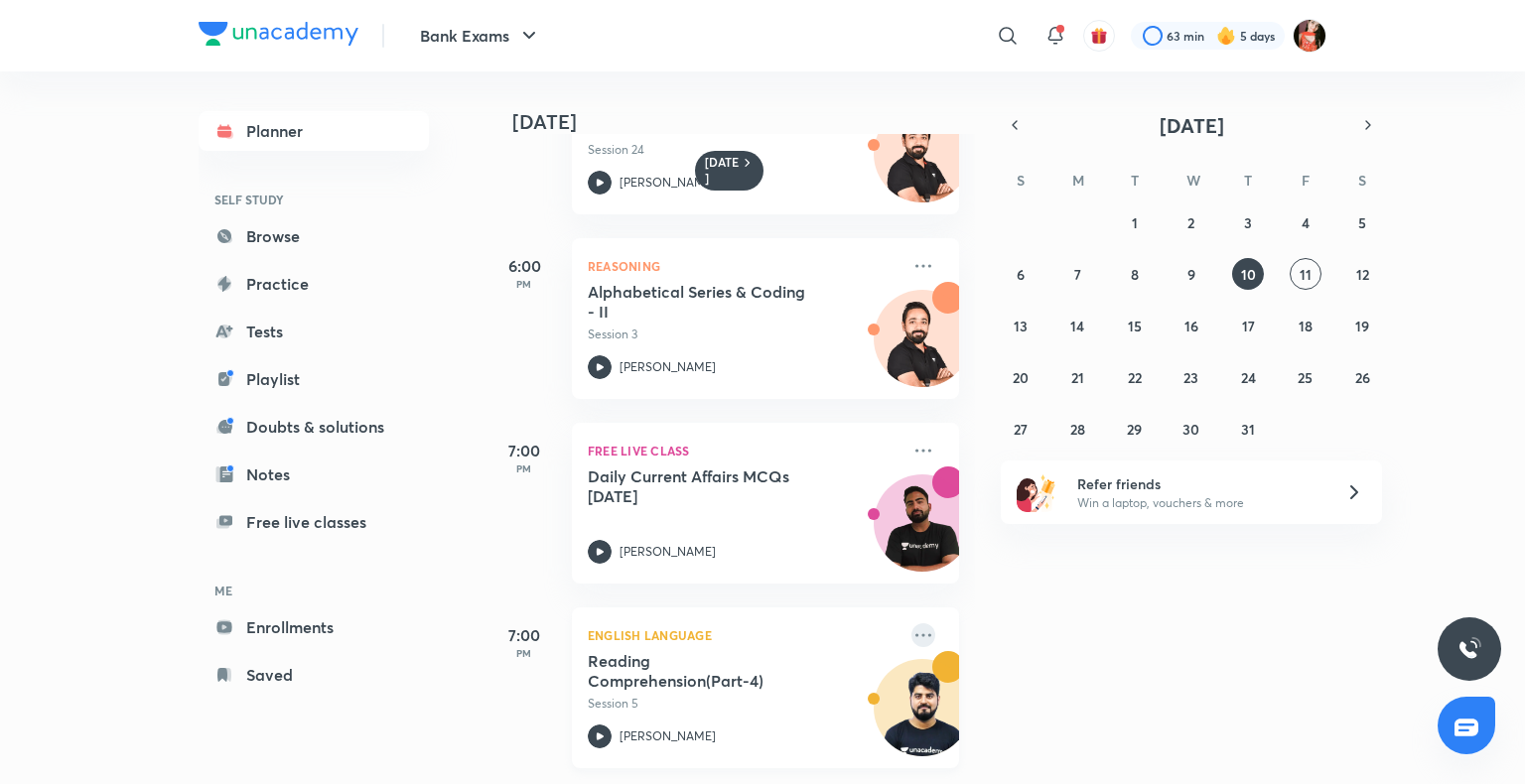 click 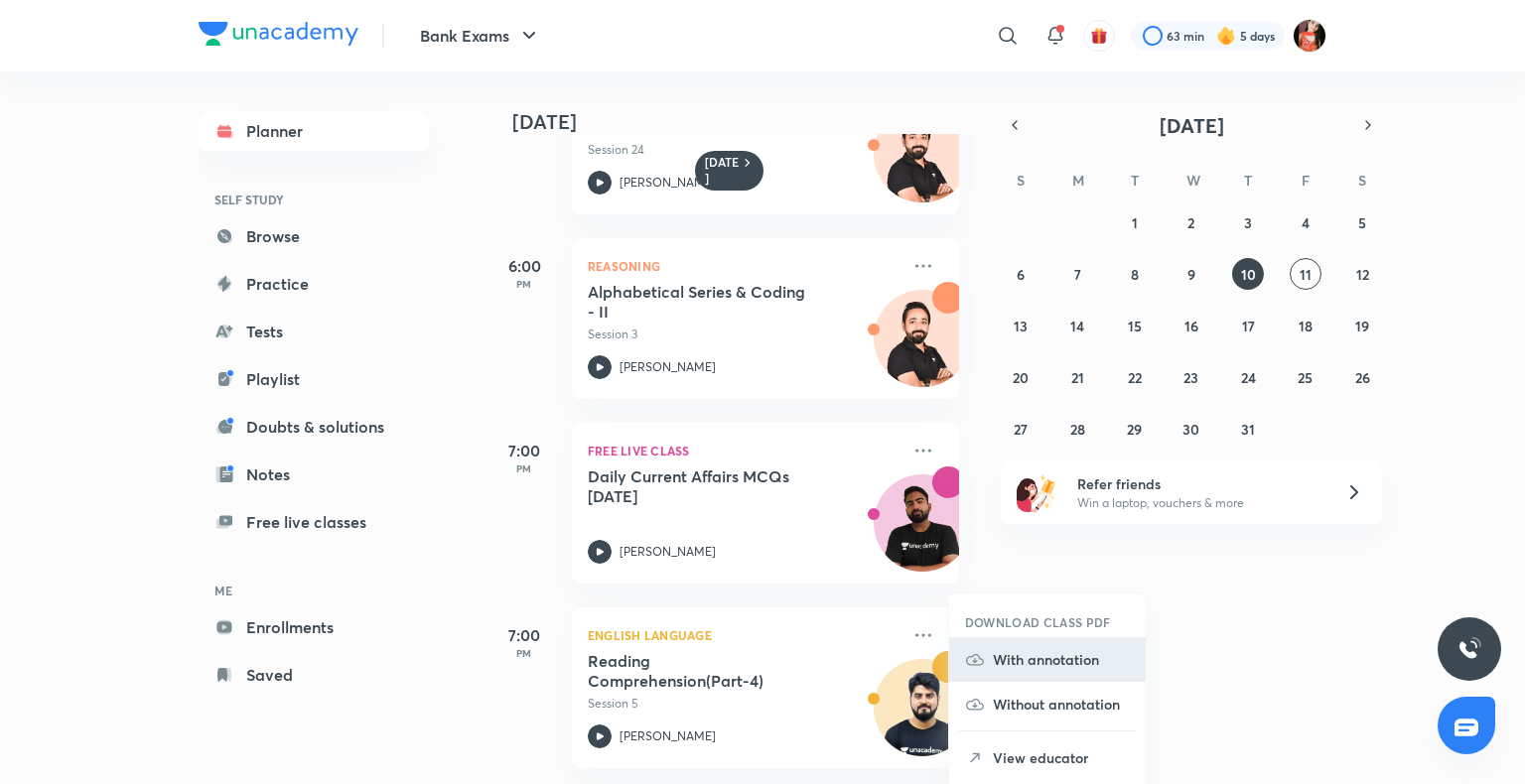click on "With annotation" at bounding box center [1061, 659] 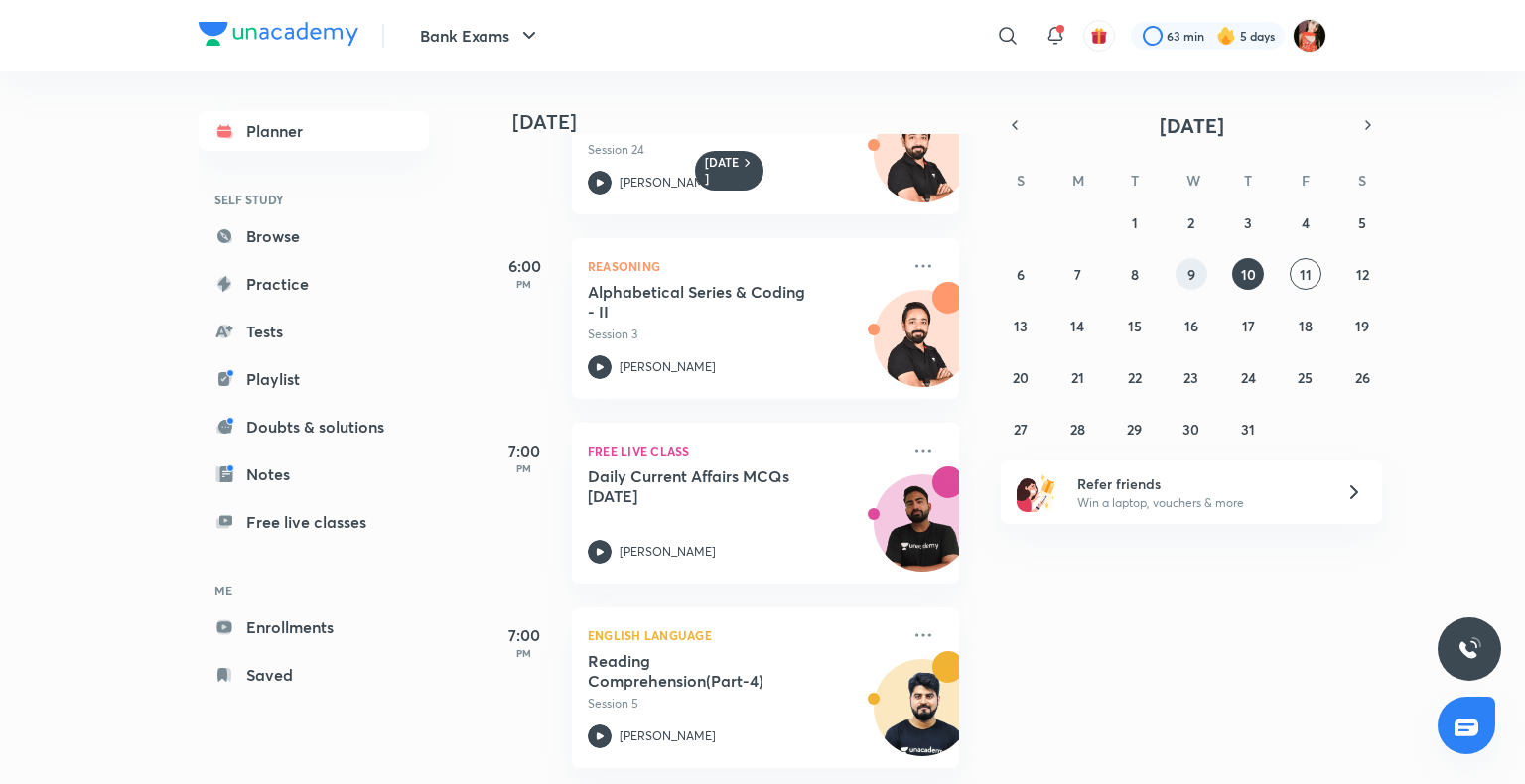 click on "9" at bounding box center [1191, 274] 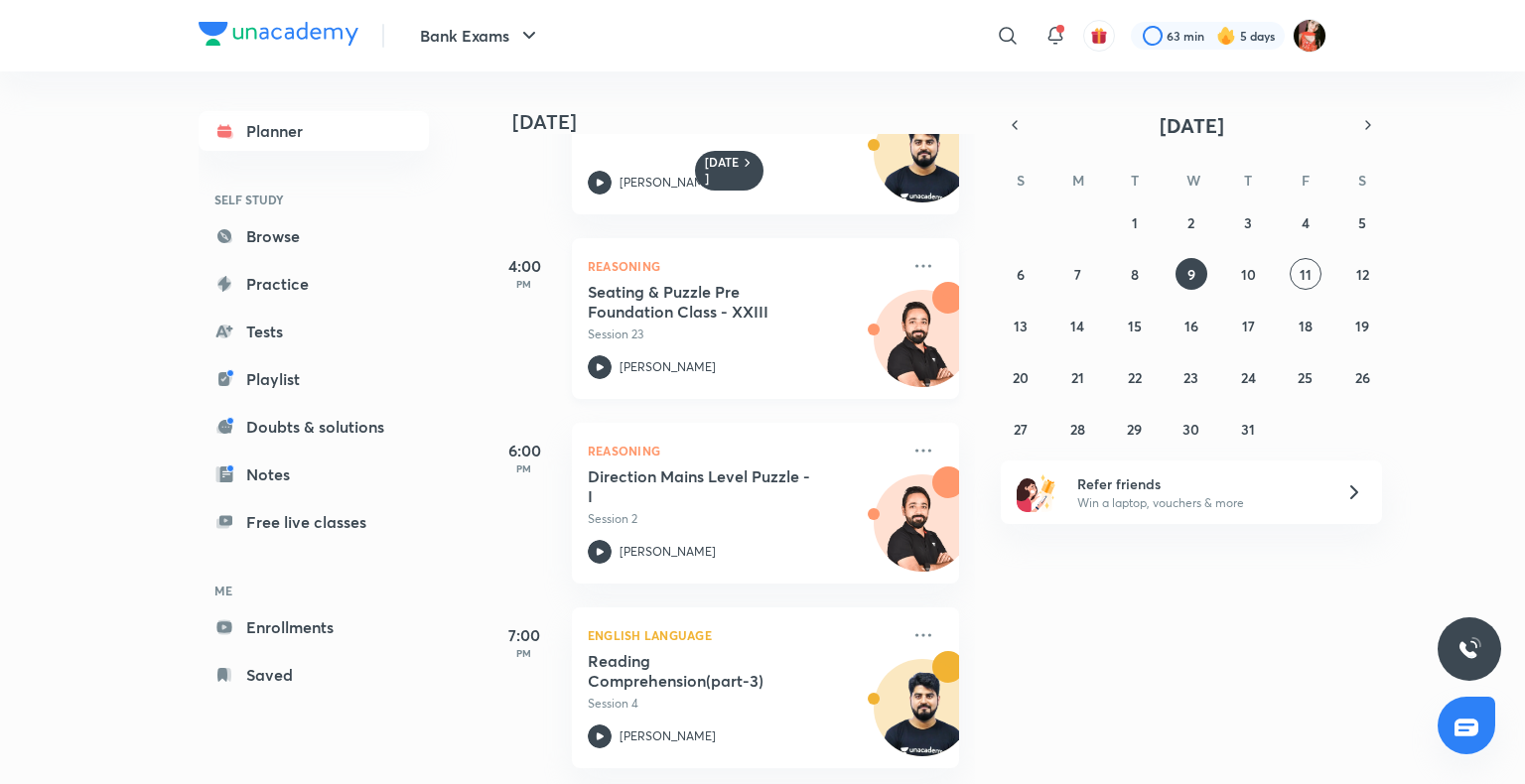 scroll, scrollTop: 936, scrollLeft: 0, axis: vertical 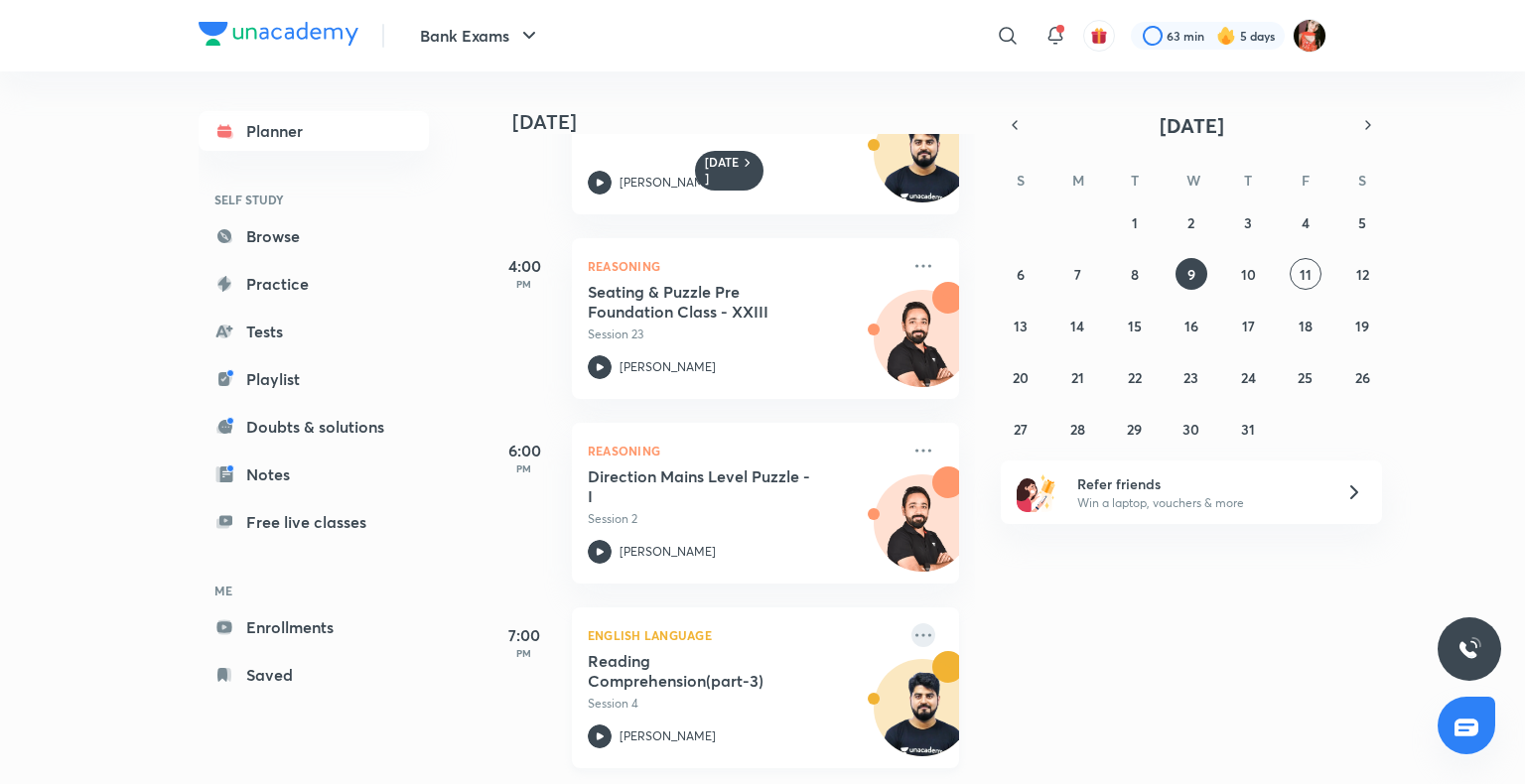 click 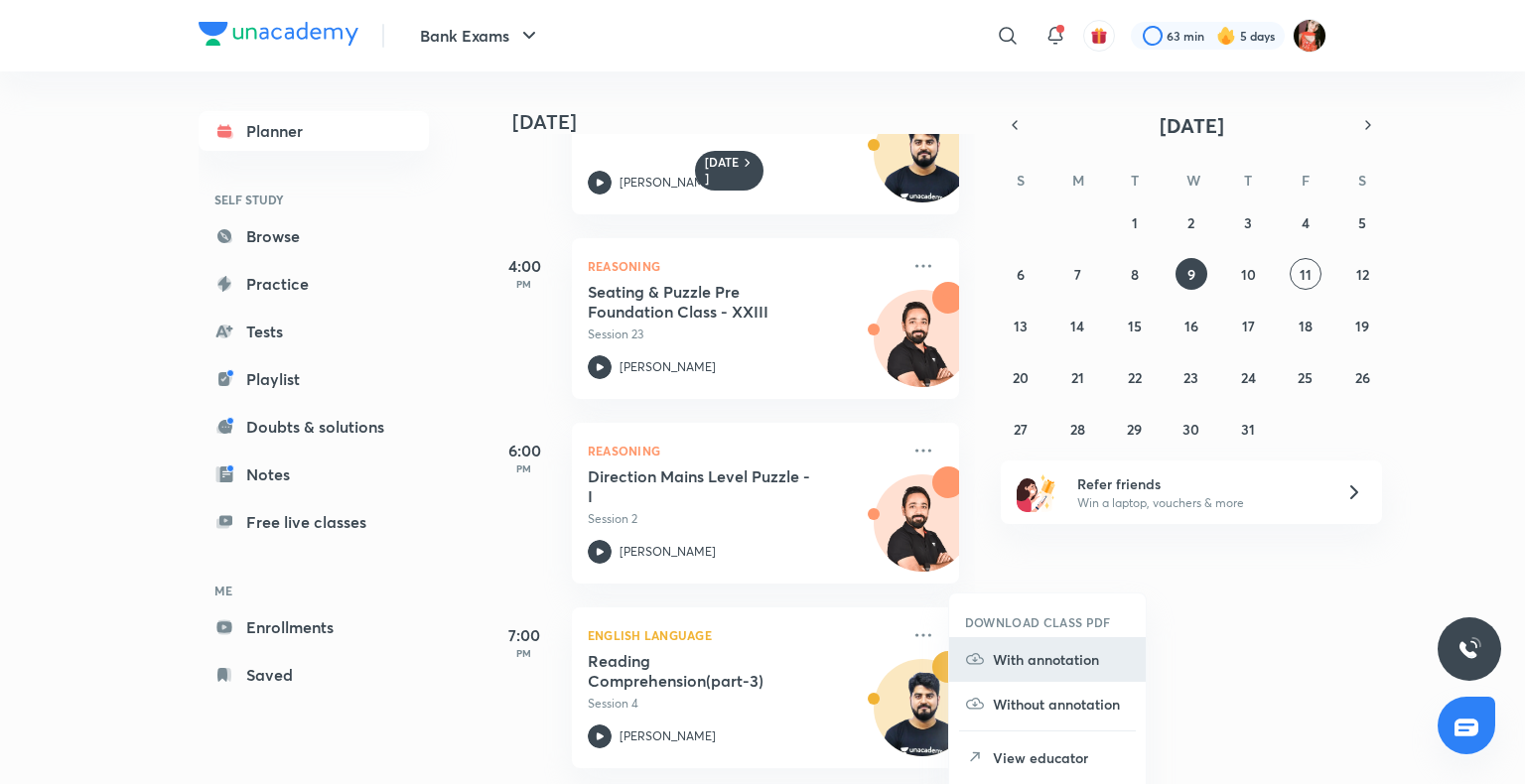 click on "With annotation" at bounding box center (1061, 659) 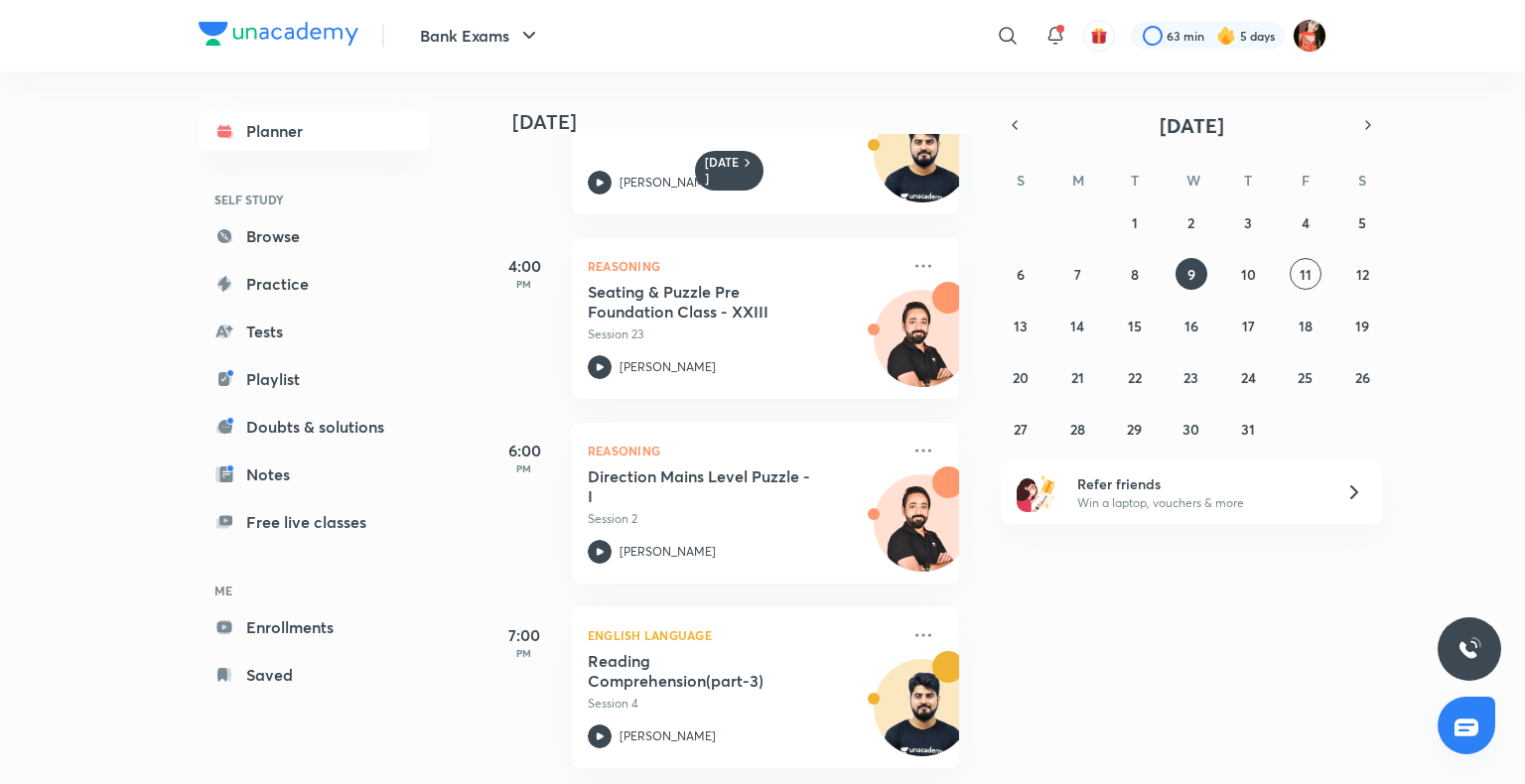 click on "[DATE] 8:00 AM Test Test- [DATE] 10 min • 10 questions 11:30 AM Awareness Financial Market - Money Market Part-1 Session 11 [PERSON_NAME] 12:30 PM Test Free Test on syllogism 10 min • 10 questions 1:00 PM Awareness Capital market - Debt market - Debenture and Bond and Types of Bond Session 21 [PERSON_NAME] 1:00 PM Reasoning Alphabetical Series & Coding Decoding - II Session 6 [PERSON_NAME] 3:00 PM English Language Sentence Completion (Part-1) Session 2 [PERSON_NAME] 4:00 PM Reasoning Seating & Puzzle Pre Foundation Class - XXIII Session 23 [PERSON_NAME] 6:00 PM Reasoning Direction Mains Level Puzzle - I Session 2 [PERSON_NAME] 7:00 PM English Language Reading Comprehension(part-3) Session 4 [PERSON_NAME]" at bounding box center [1003, 428] 